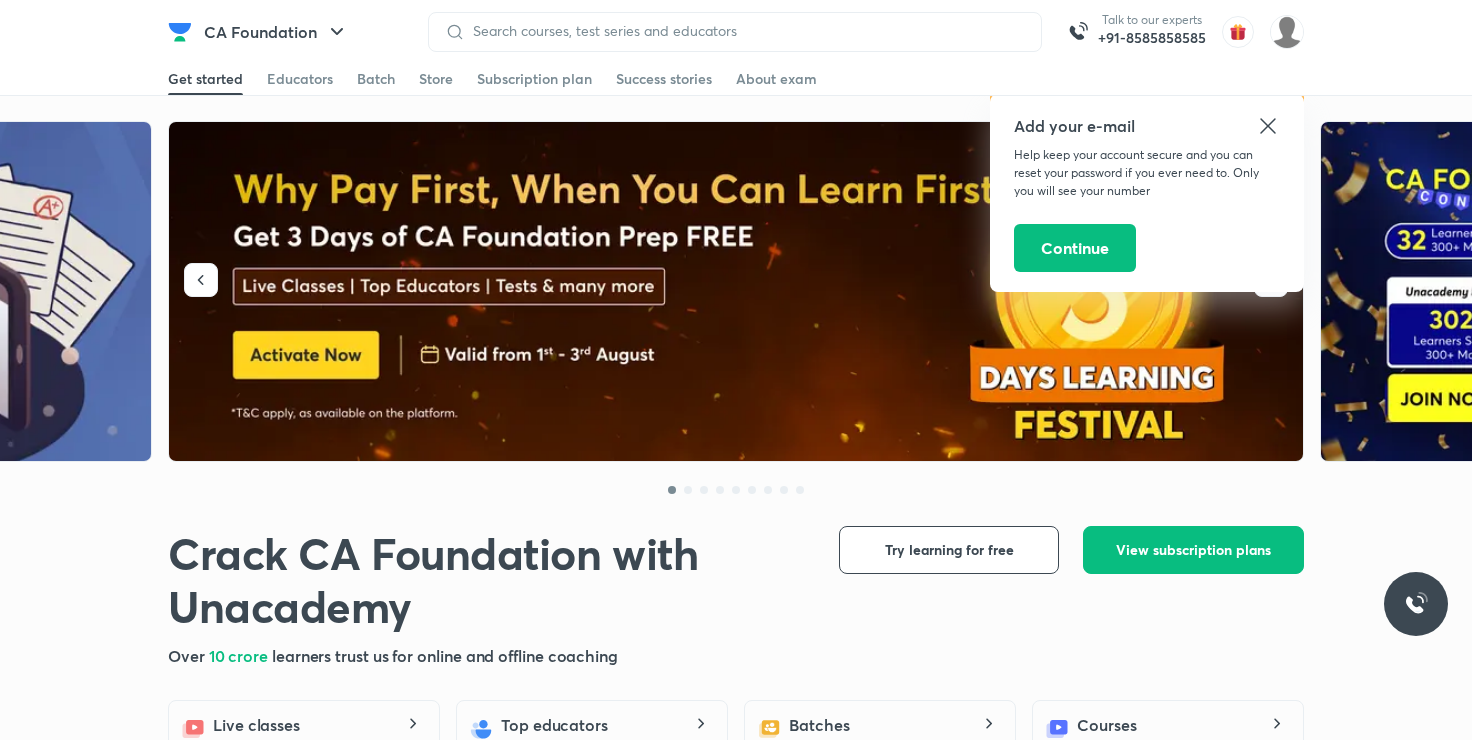 scroll, scrollTop: 1000, scrollLeft: 0, axis: vertical 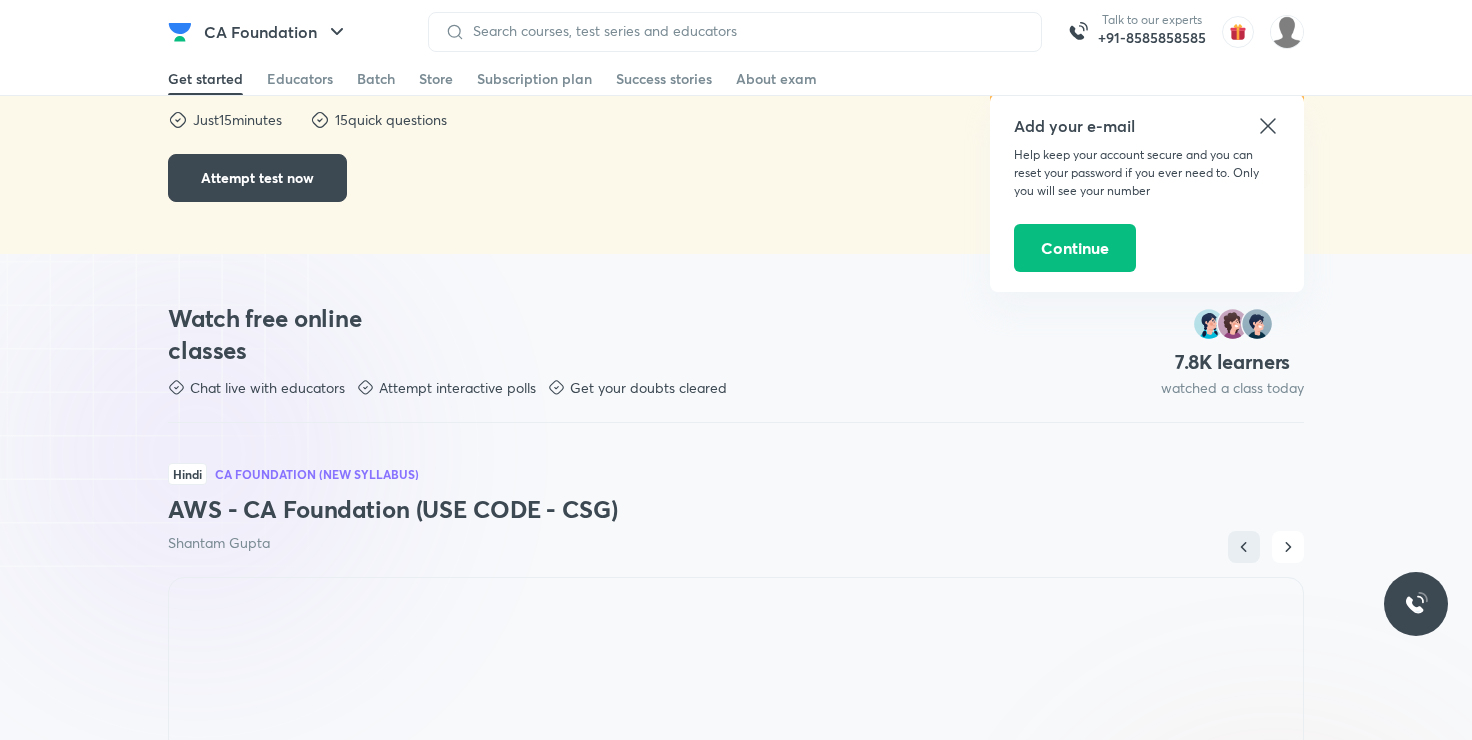 click on "Watch free online classes Chat live with educators  Attempt interactive polls Get your doubts cleared 7.8 K learners watched a class today Hindi CA Foundation (New Syllabus) AWS - CA Foundation (USE CODE - CSG) Shantam Gupta Hinglish CA Foundation Course Number Series , Coding , Decoding and Odd Man Out - I Shivani Sharma Hinglish CA Foundation Course Issue of Shares Test Rakesh Kalra English CA Foundation (New Syllabus) Masterstroke - Test on Chapter 1,2 and 3 Aditya Sharma   12.5K Hindi CA Foundation (New Syllabus) AWS - CA Foundation (USE CODE - CSG) Shantam Gupta Starts on Jun 7, 8:15 PM   3.7K Hinglish CA Foundation Course Number Series , Coding , Decoding and Odd Man Out - I Shivani Sharma Starts on Jun 6, 9:30 PM   1.9K Hinglish CA Foundation Course Issue of Shares Test Rakesh Kalra Starts on Jul 27, 1:00 PM   1.1K English CA Foundation (New Syllabus) Masterstroke - Test on Chapter 1,2 and 3 Aditya Sharma Starts on Jul 27, 4:30 PM" at bounding box center [736, 702] 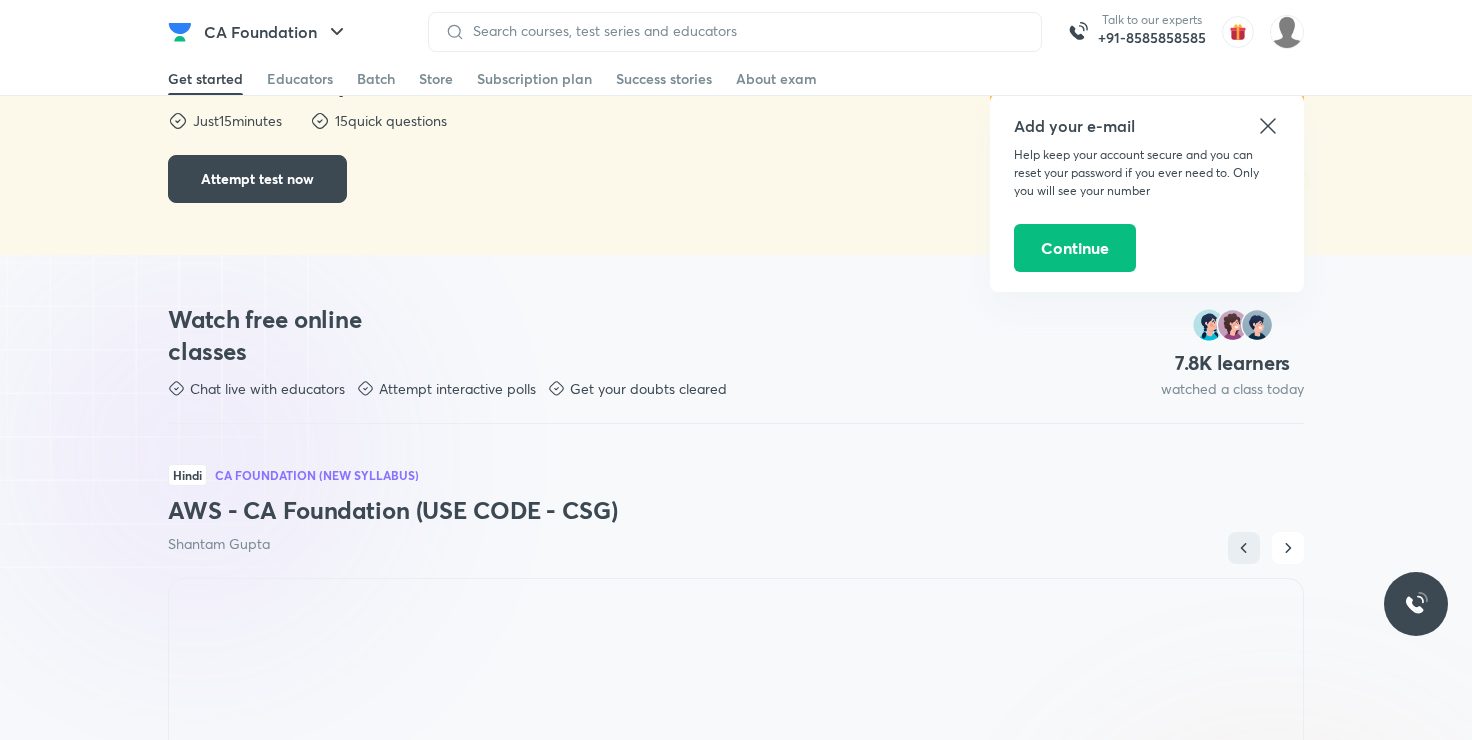 click on "Watch free online classes Chat live with educators  Attempt interactive polls Get your doubts cleared 7.8 K learners watched a class today Hindi CA Foundation (New Syllabus) AWS - CA Foundation (USE CODE - CSG) Shantam Gupta Hinglish CA Foundation Course Number Series , Coding , Decoding and Odd Man Out - I Shivani Sharma Hinglish CA Foundation Course Issue of Shares Test Rakesh Kalra English CA Foundation (New Syllabus) Masterstroke - Test on Chapter 1,2 and 3 Aditya Sharma   12.5K Hindi CA Foundation (New Syllabus) AWS - CA Foundation (USE CODE - CSG) Shantam Gupta Starts on Jun 7, 8:15 PM   3.7K Hinglish CA Foundation Course Number Series , Coding , Decoding and Odd Man Out - I Shivani Sharma Starts on Jun 6, 9:30 PM   1.9K Hinglish CA Foundation Course Issue of Shares Test Rakesh Kalra Starts on Jul 27, 1:00 PM   1.1K English CA Foundation (New Syllabus) Masterstroke - Test on Chapter 1,2 and 3 Aditya Sharma Starts on Jul 27, 4:30 PM" at bounding box center (736, 703) 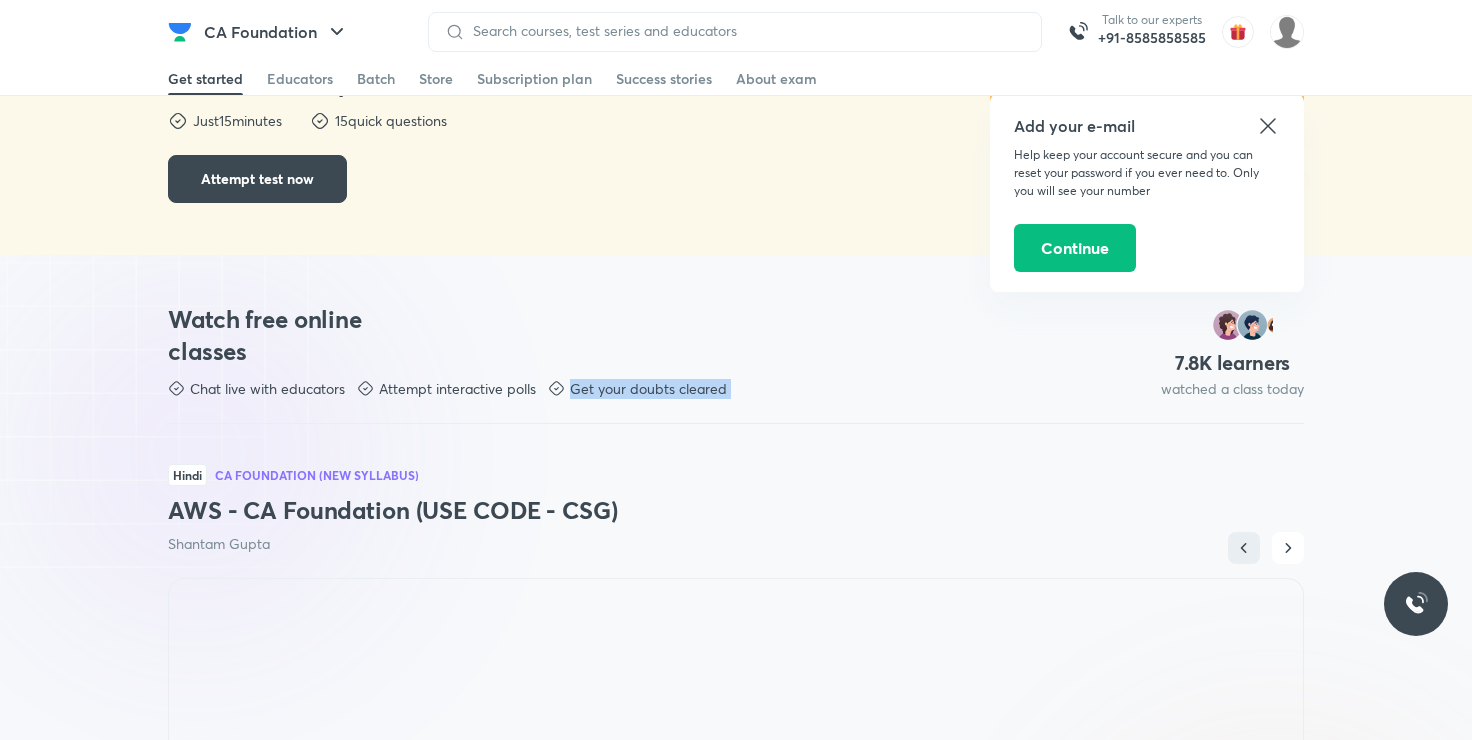 scroll, scrollTop: 920, scrollLeft: 0, axis: vertical 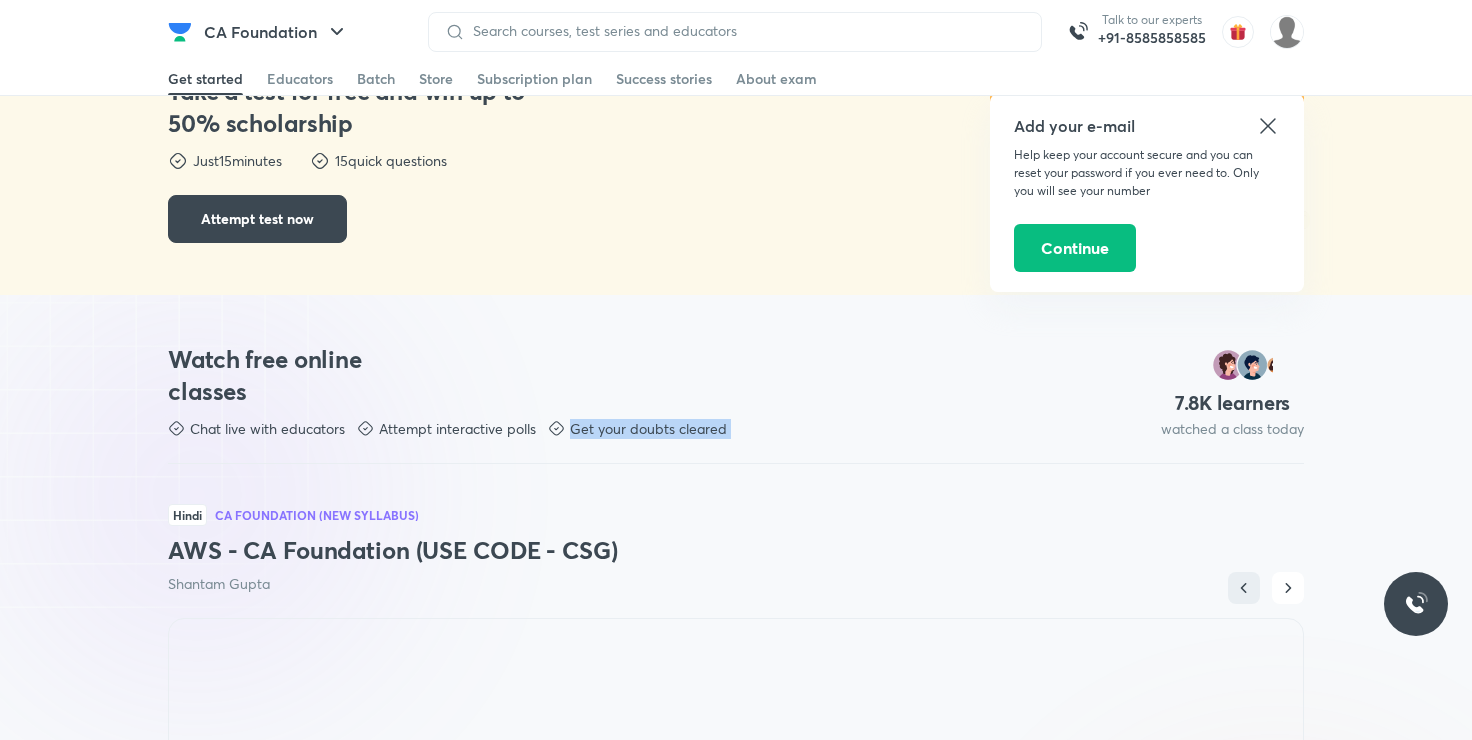 click on "Watch free online classes Chat live with educators  Attempt interactive polls Get your doubts cleared 7.8 K learners watched a class today Hindi CA Foundation (New Syllabus) AWS - CA Foundation (USE CODE - CSG) Shantam Gupta Hinglish CA Foundation Course Number Series , Coding , Decoding and Odd Man Out - I Shivani Sharma Hinglish CA Foundation Course Issue of Shares Test Rakesh Kalra English CA Foundation (New Syllabus) Masterstroke - Test on Chapter 1,2 and 3 Aditya Sharma   12.5K Hindi CA Foundation (New Syllabus) AWS - CA Foundation (USE CODE - CSG) Shantam Gupta Starts on Jun 7, 8:15 PM   3.7K Hinglish CA Foundation Course Number Series , Coding , Decoding and Odd Man Out - I Shivani Sharma Starts on Jun 6, 9:30 PM   1.9K Hinglish CA Foundation Course Issue of Shares Test Rakesh Kalra Starts on Jul 27, 1:00 PM   1.1K English CA Foundation (New Syllabus) Masterstroke - Test on Chapter 1,2 and 3 Aditya Sharma Starts on Jul 27, 4:30 PM" at bounding box center (736, 743) 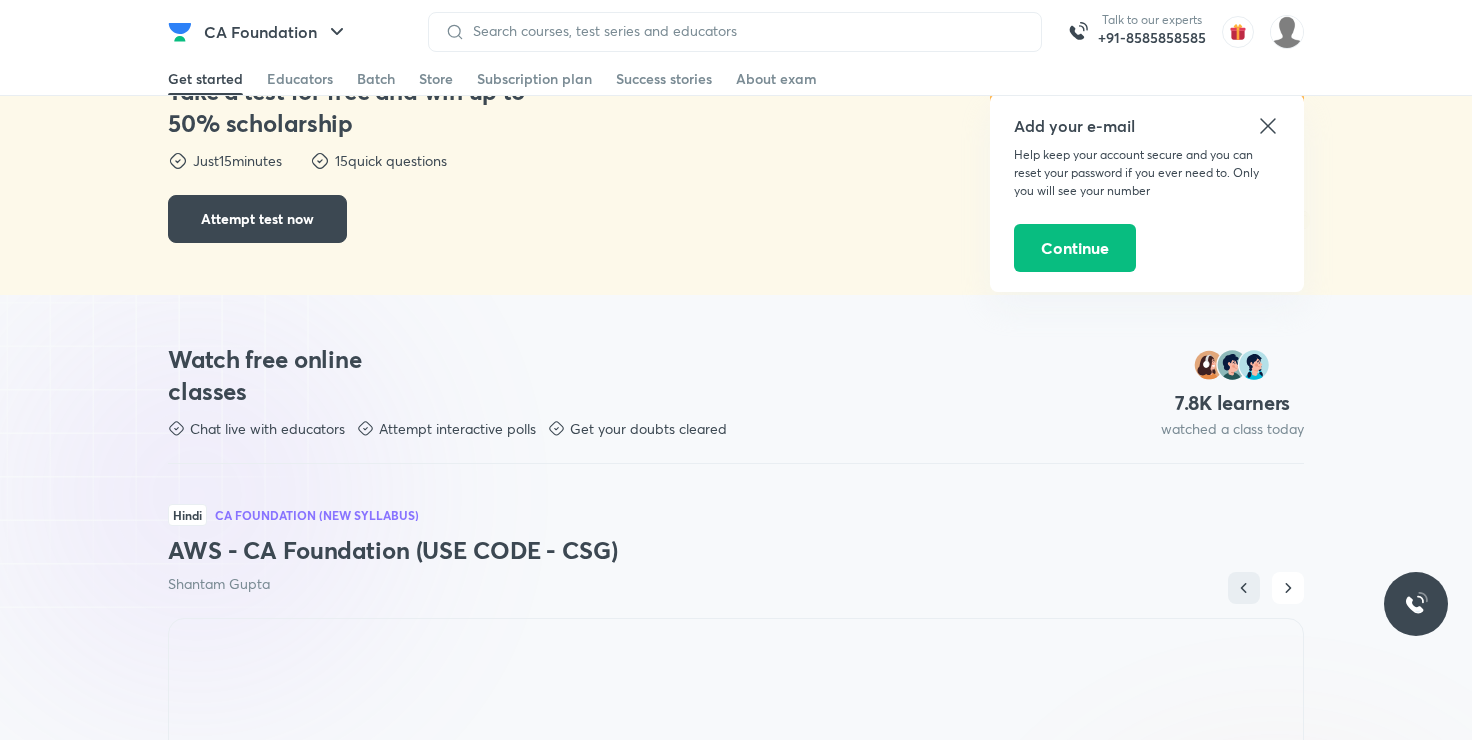 click on "AWS - CA Foundation (USE CODE - CSG)" at bounding box center [736, 550] 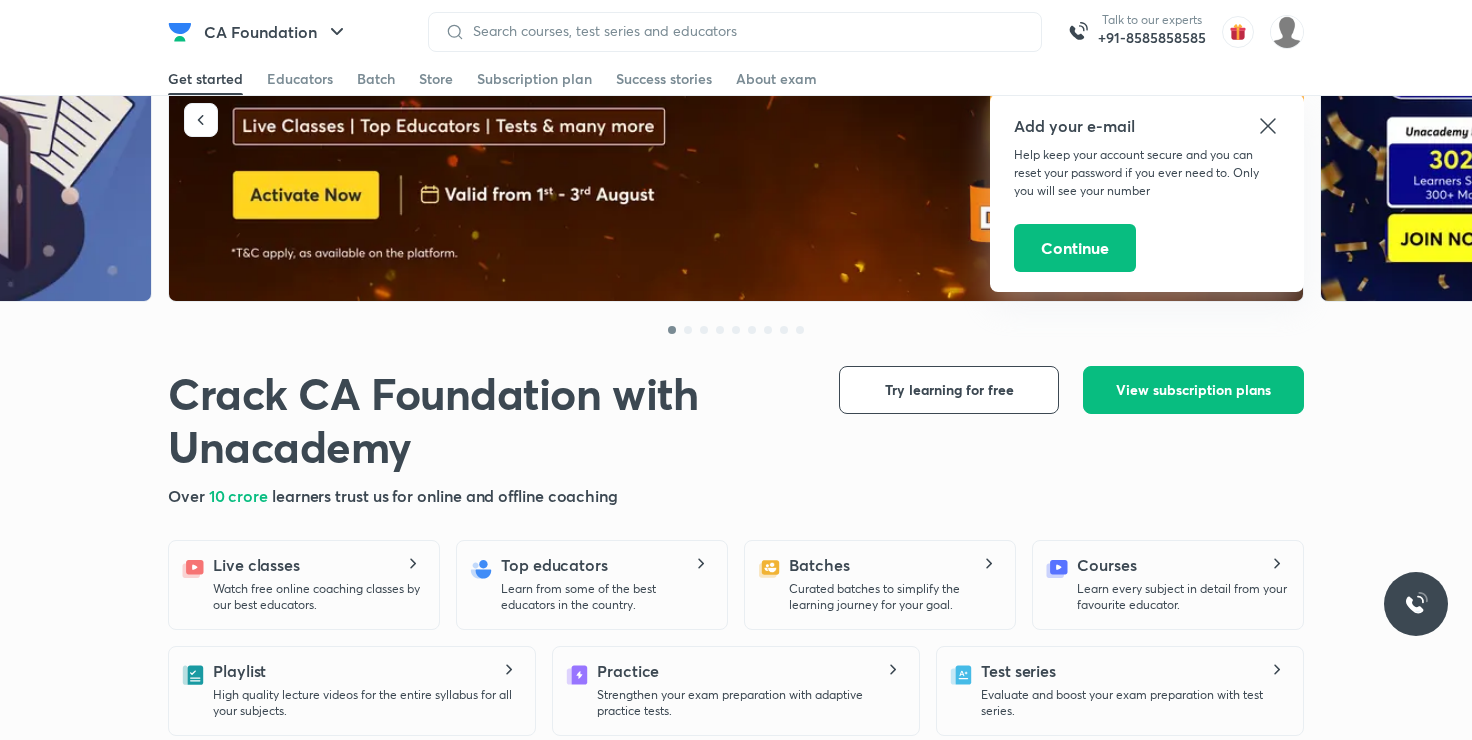 scroll, scrollTop: 120, scrollLeft: 0, axis: vertical 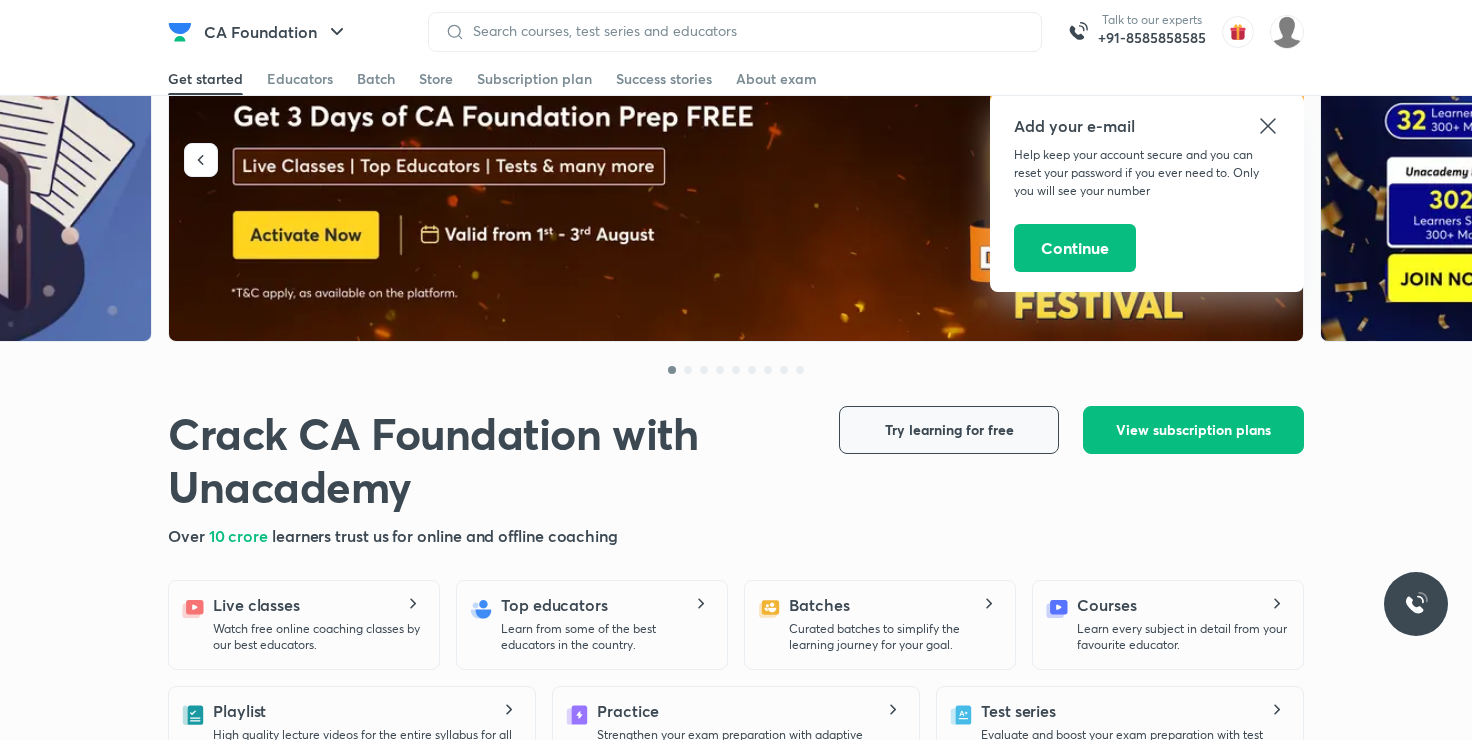 click on "Try learning for free" at bounding box center (949, 430) 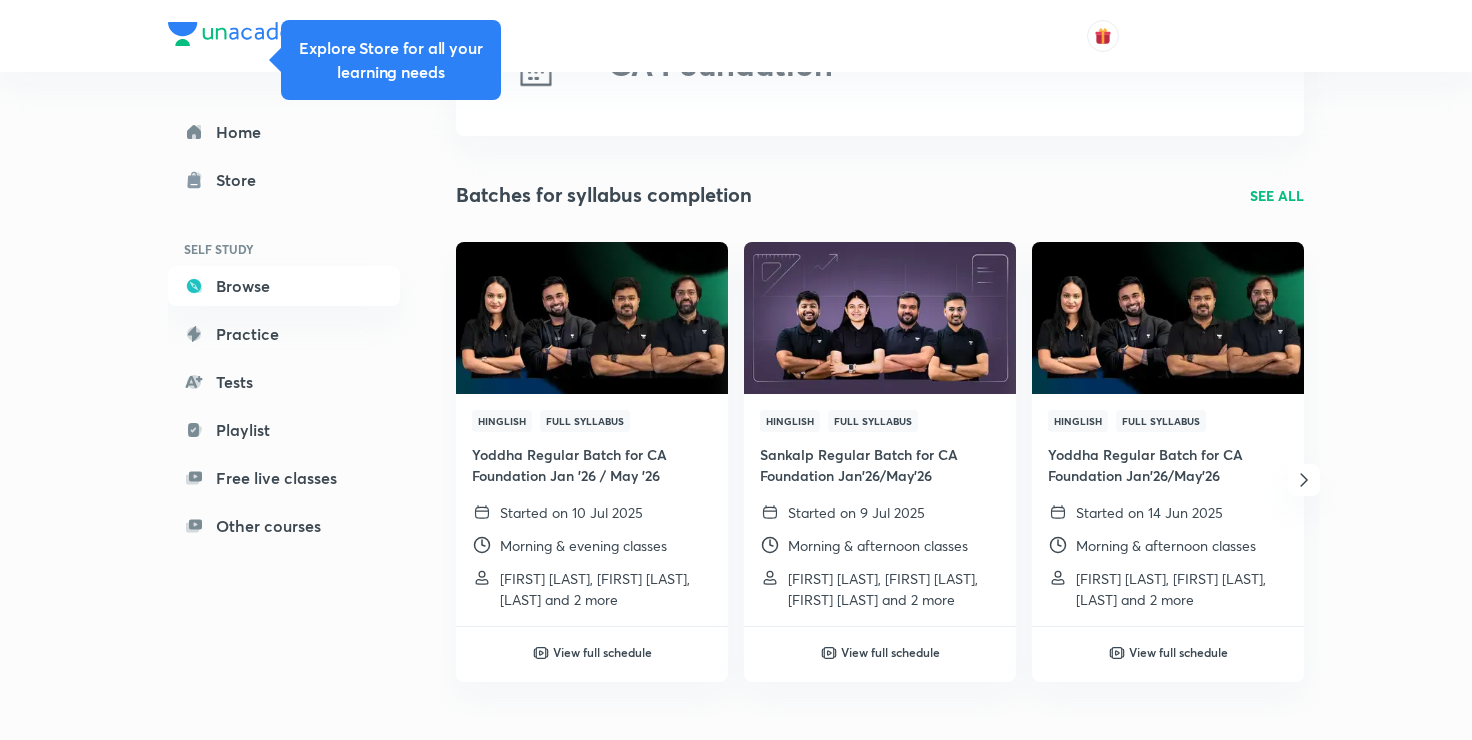 scroll, scrollTop: 0, scrollLeft: 0, axis: both 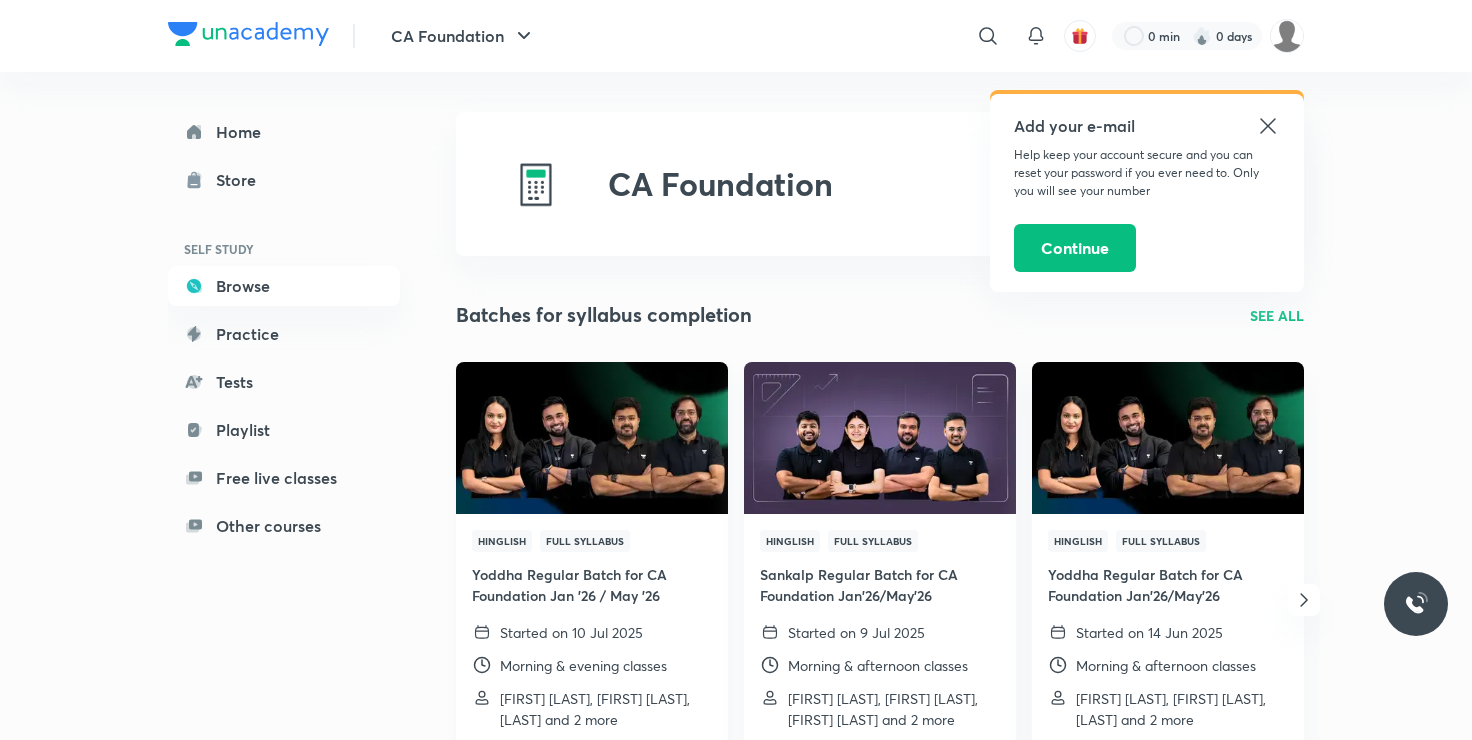 click on "Full Syllabus" at bounding box center (585, 541) 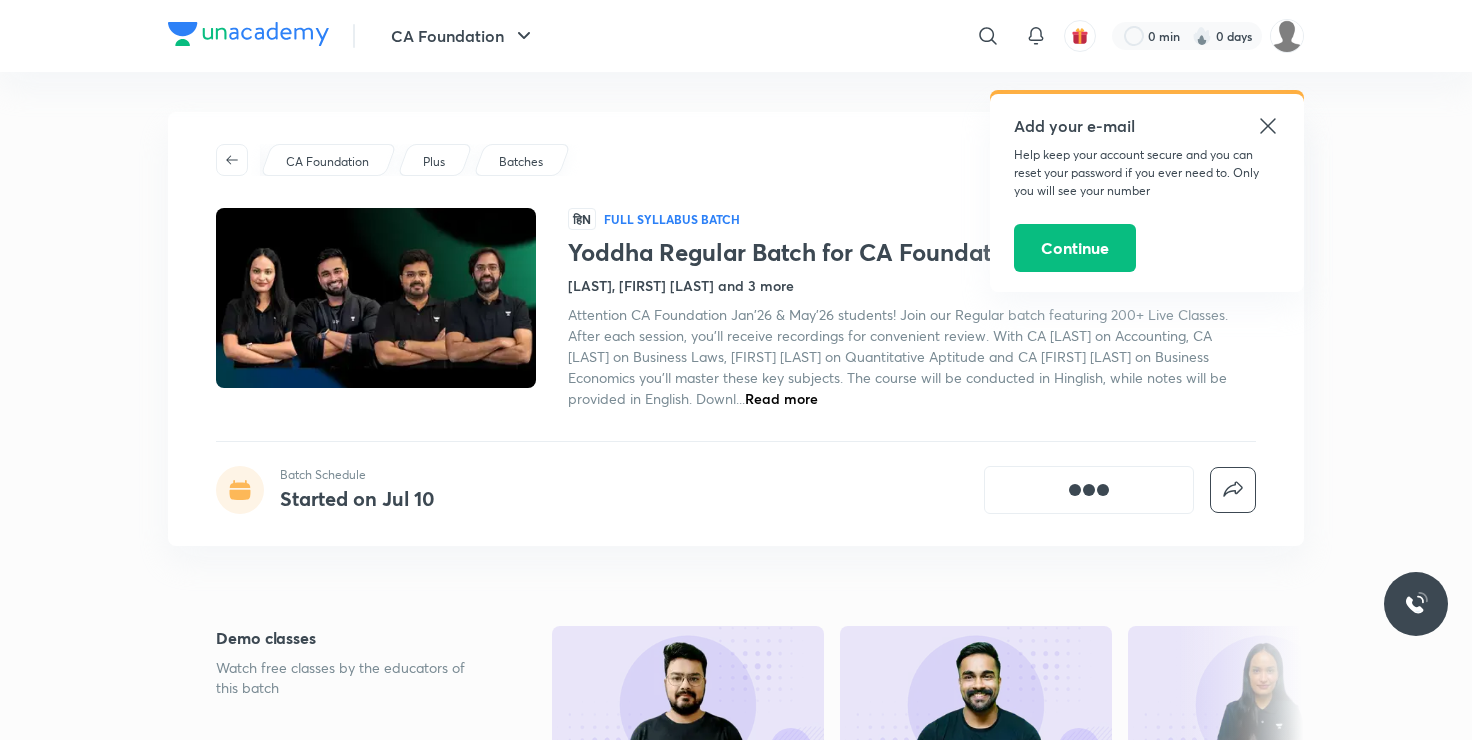 click on "Read more" at bounding box center (781, 398) 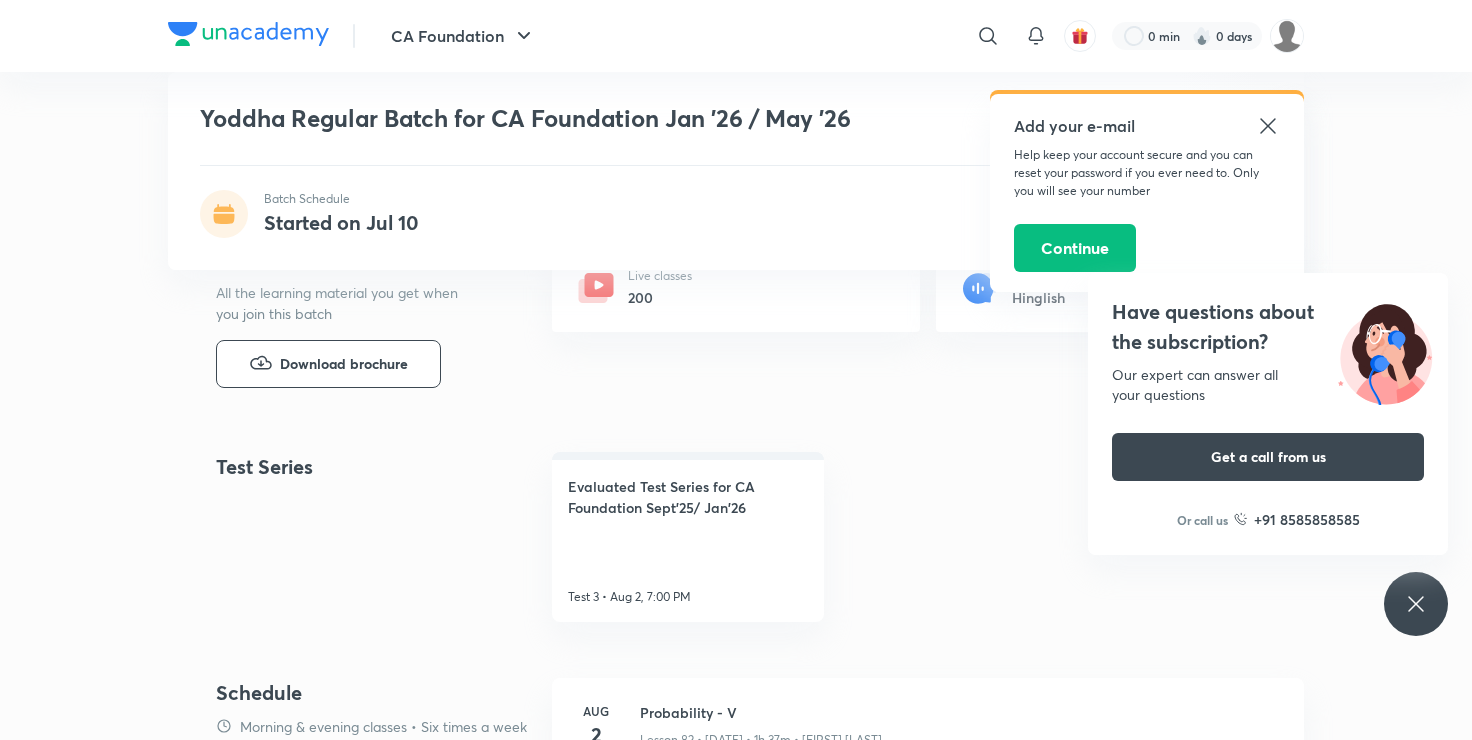 scroll, scrollTop: 760, scrollLeft: 0, axis: vertical 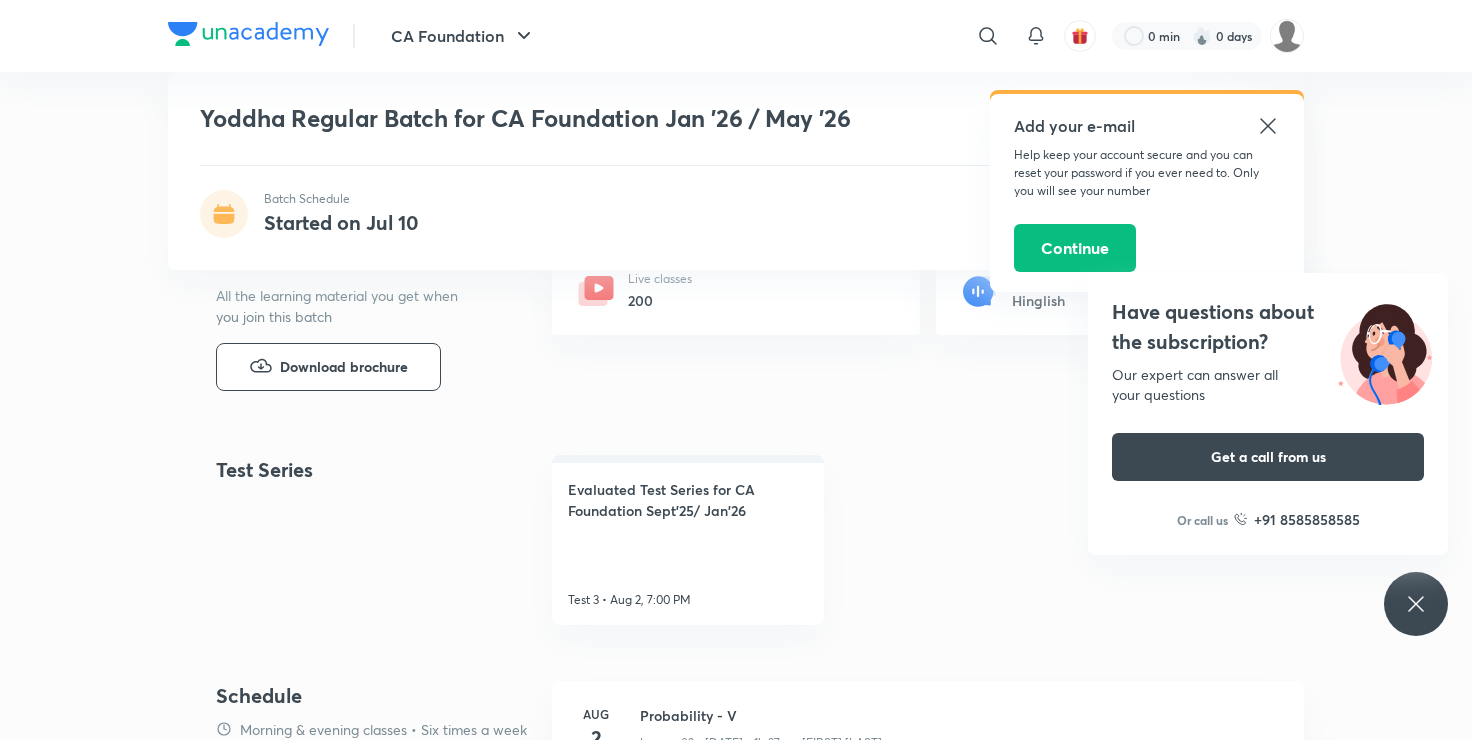 click 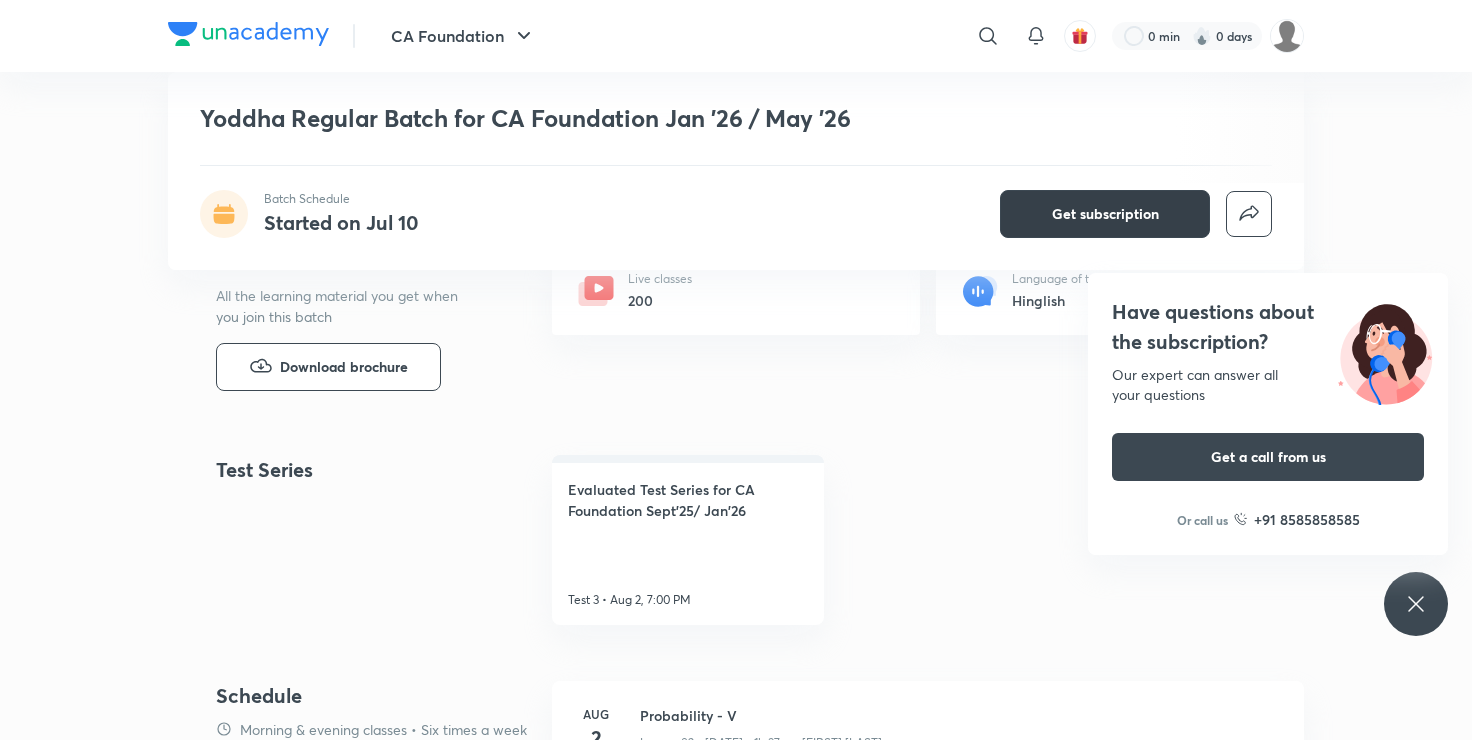 click on "Get subscription" at bounding box center [1105, 214] 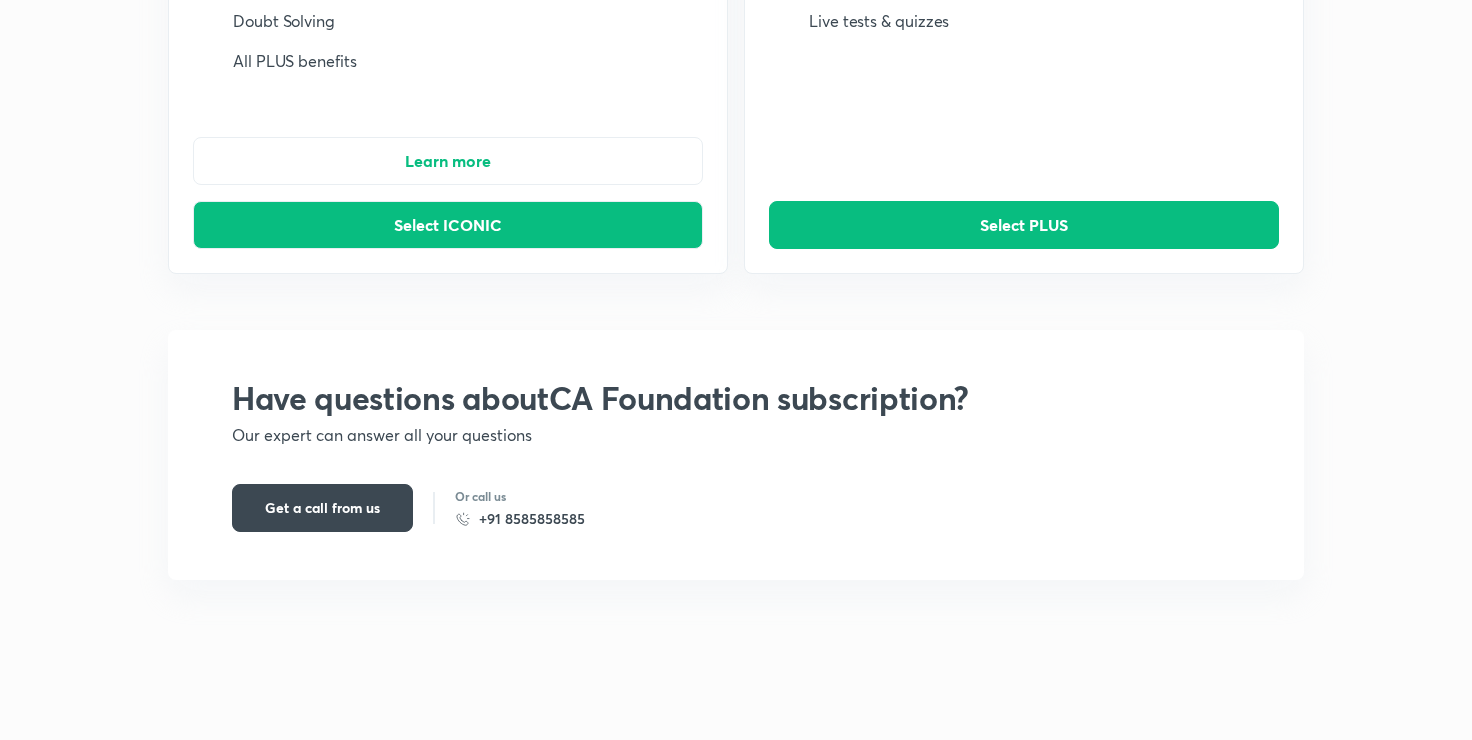 scroll, scrollTop: 0, scrollLeft: 0, axis: both 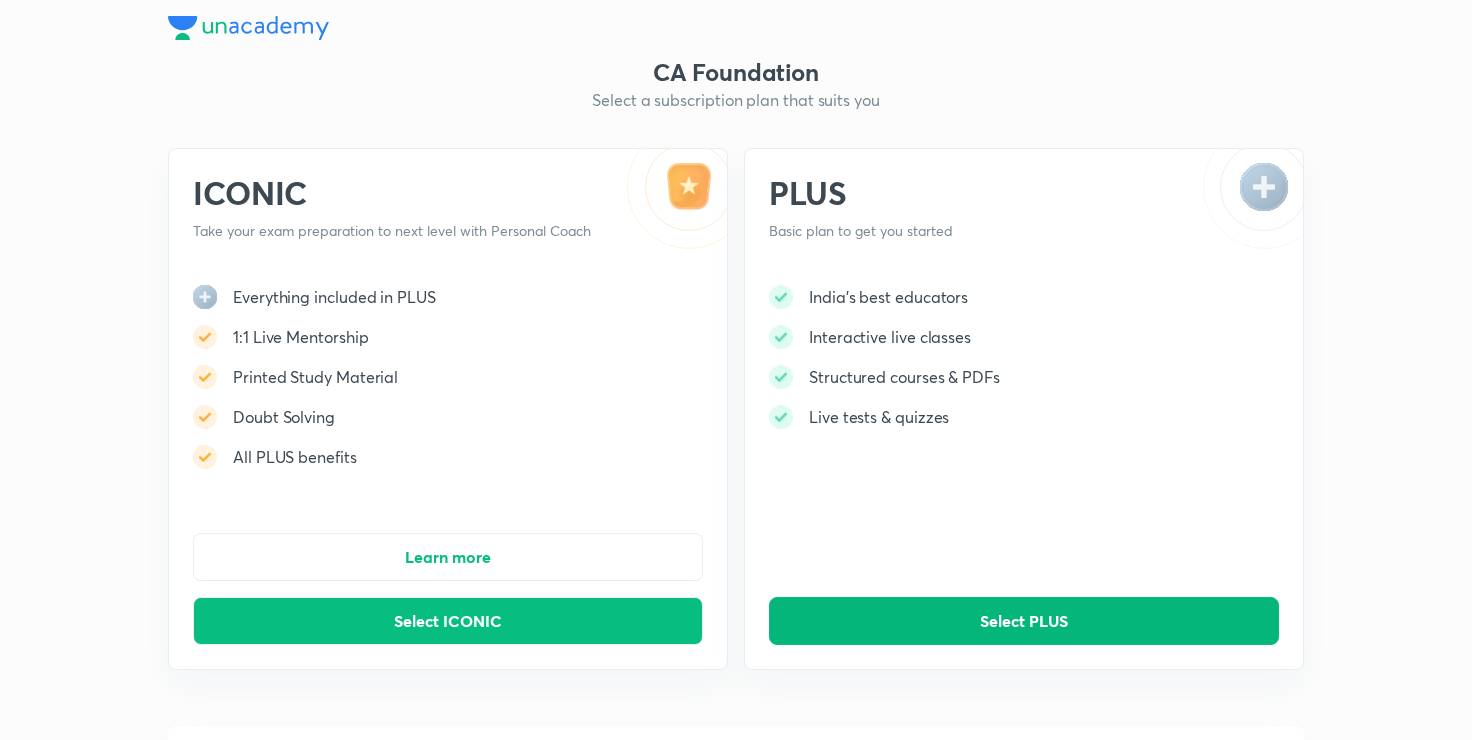 click on "Select PLUS" at bounding box center [1024, 621] 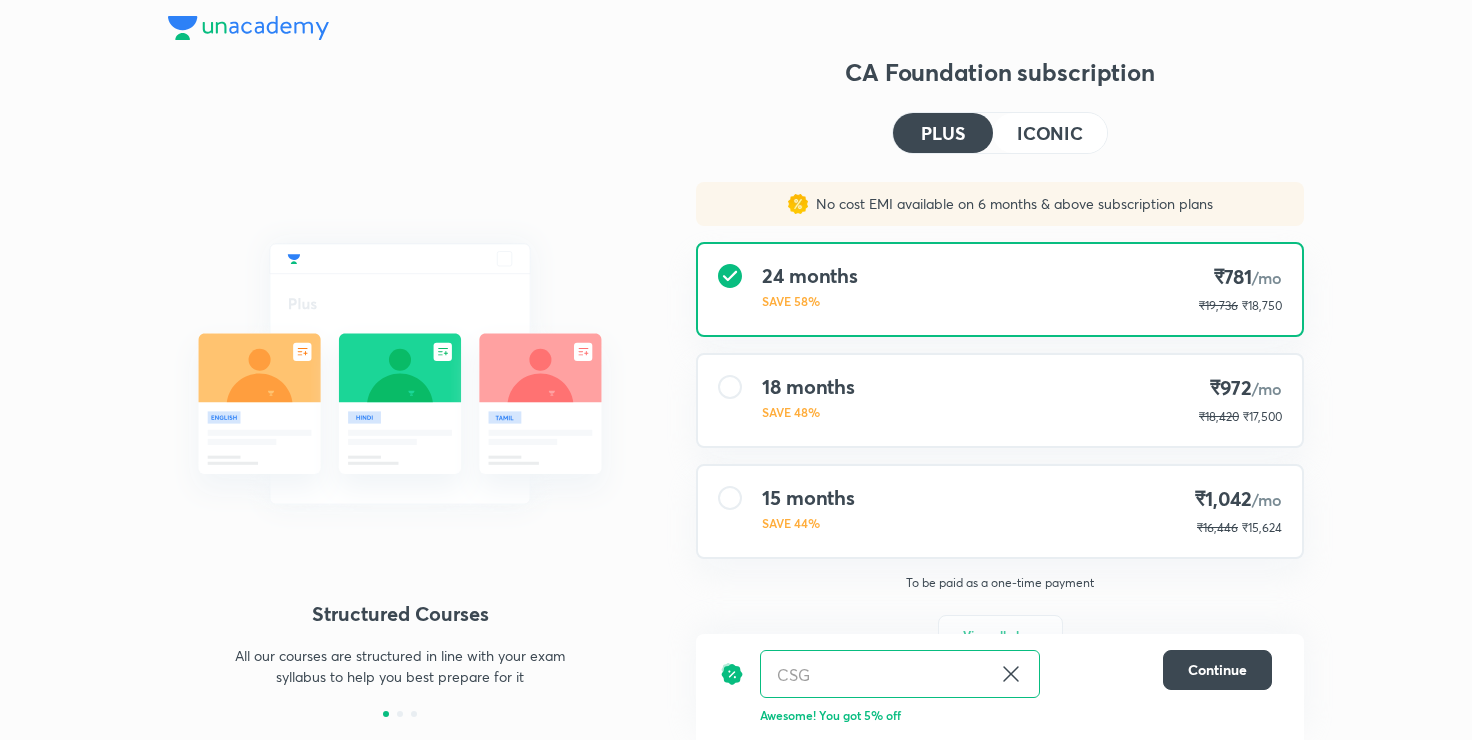 click on "CSG ​" at bounding box center [900, 674] 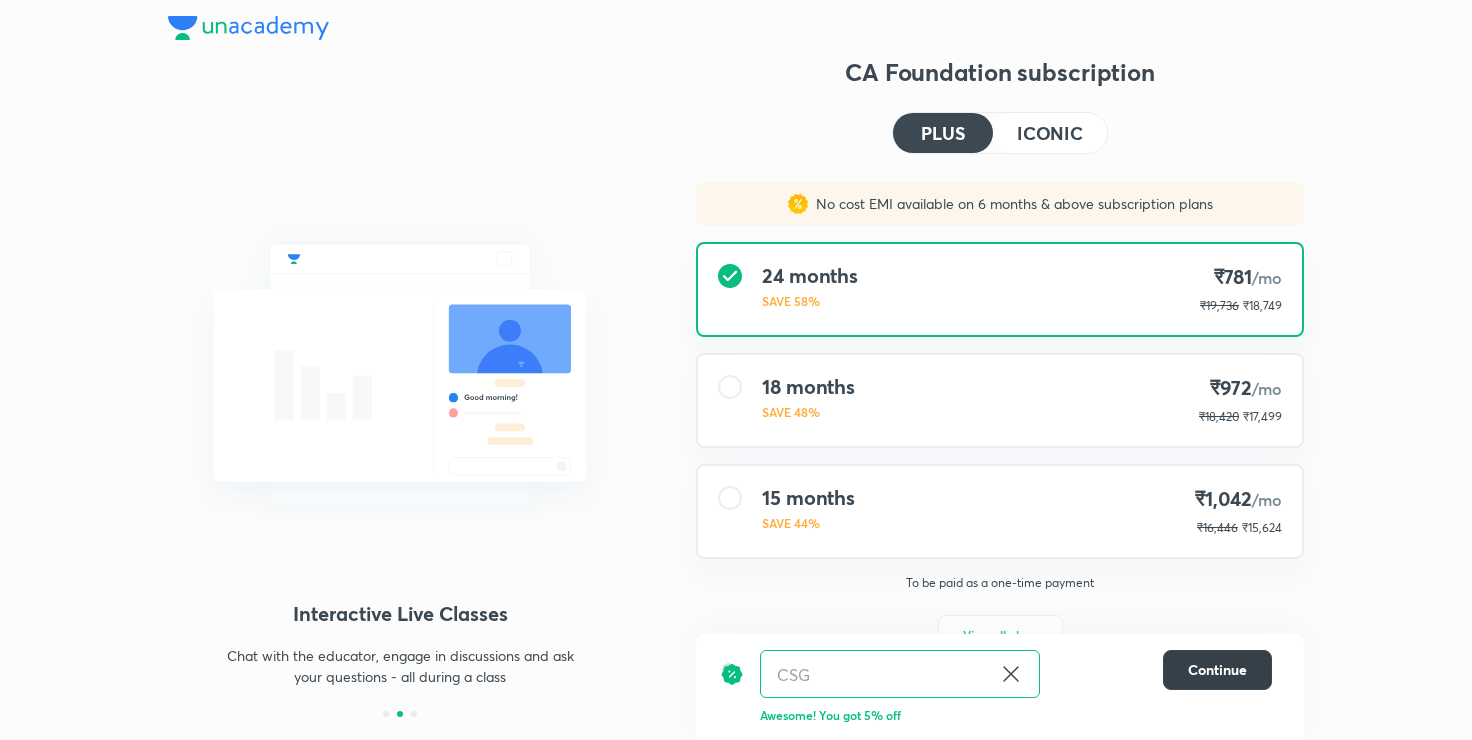 click on "Continue" at bounding box center (1217, 670) 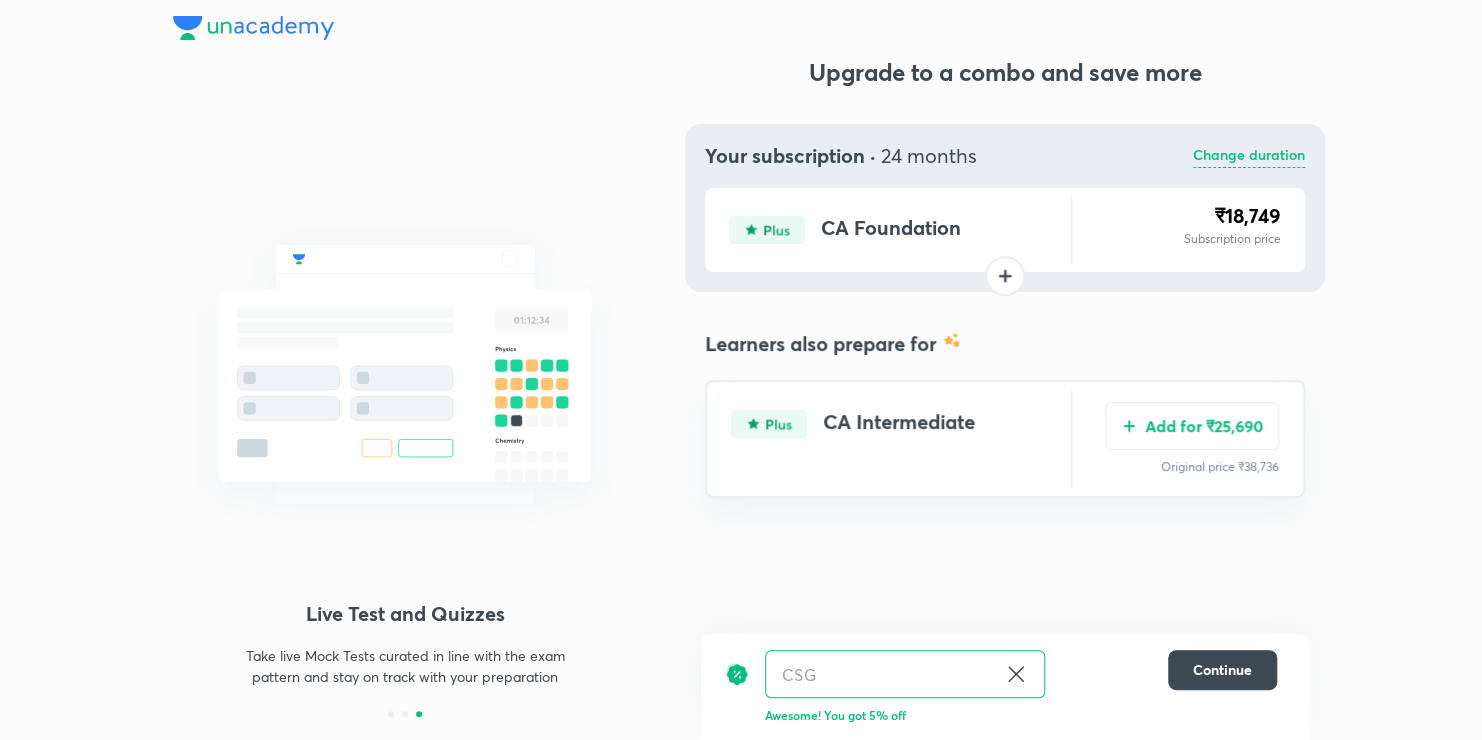 click on "Your subscription ·   24 months Change duration CA Foundation ₹18,749 Subscription price ₹0 Add-on price You're saving ₹NaNaN Remove this add-on" at bounding box center [1005, 208] 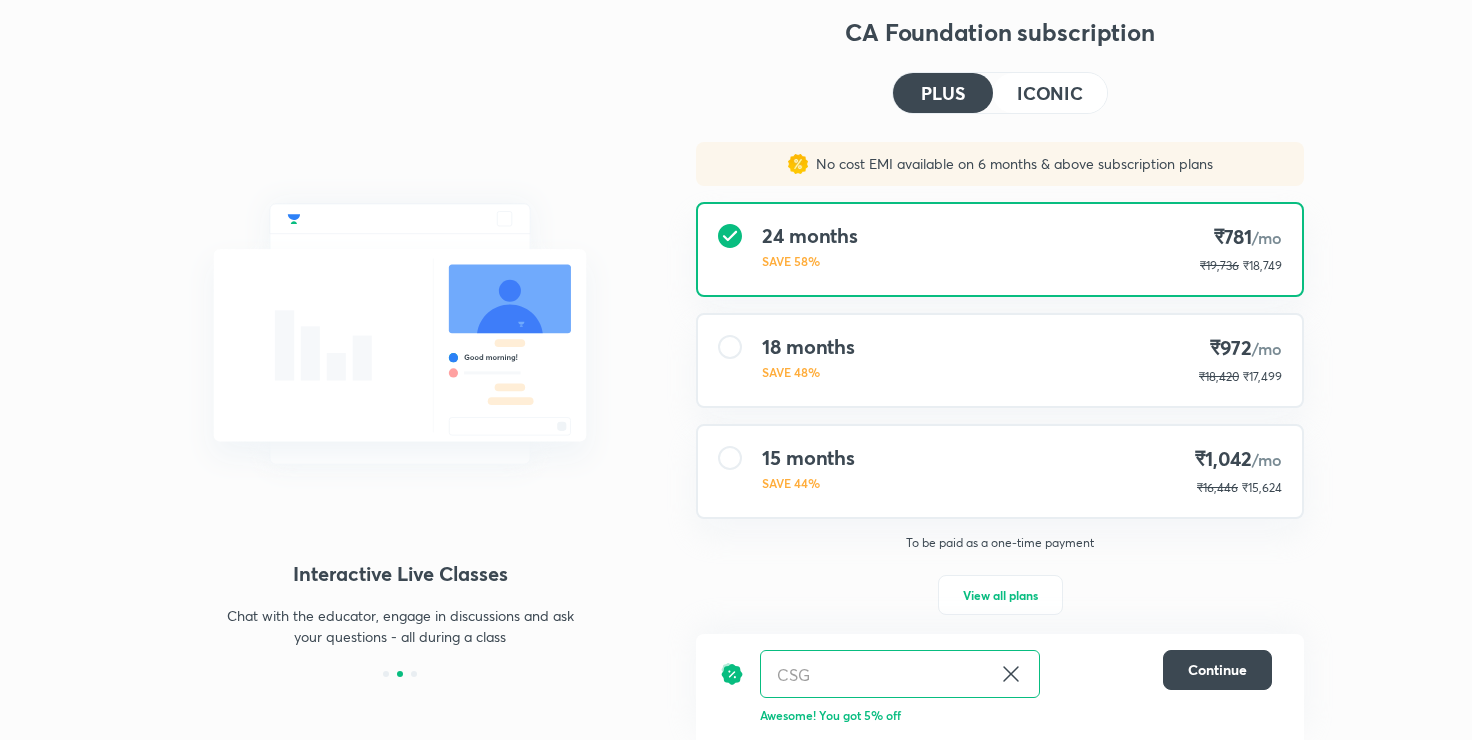 scroll, scrollTop: 52, scrollLeft: 0, axis: vertical 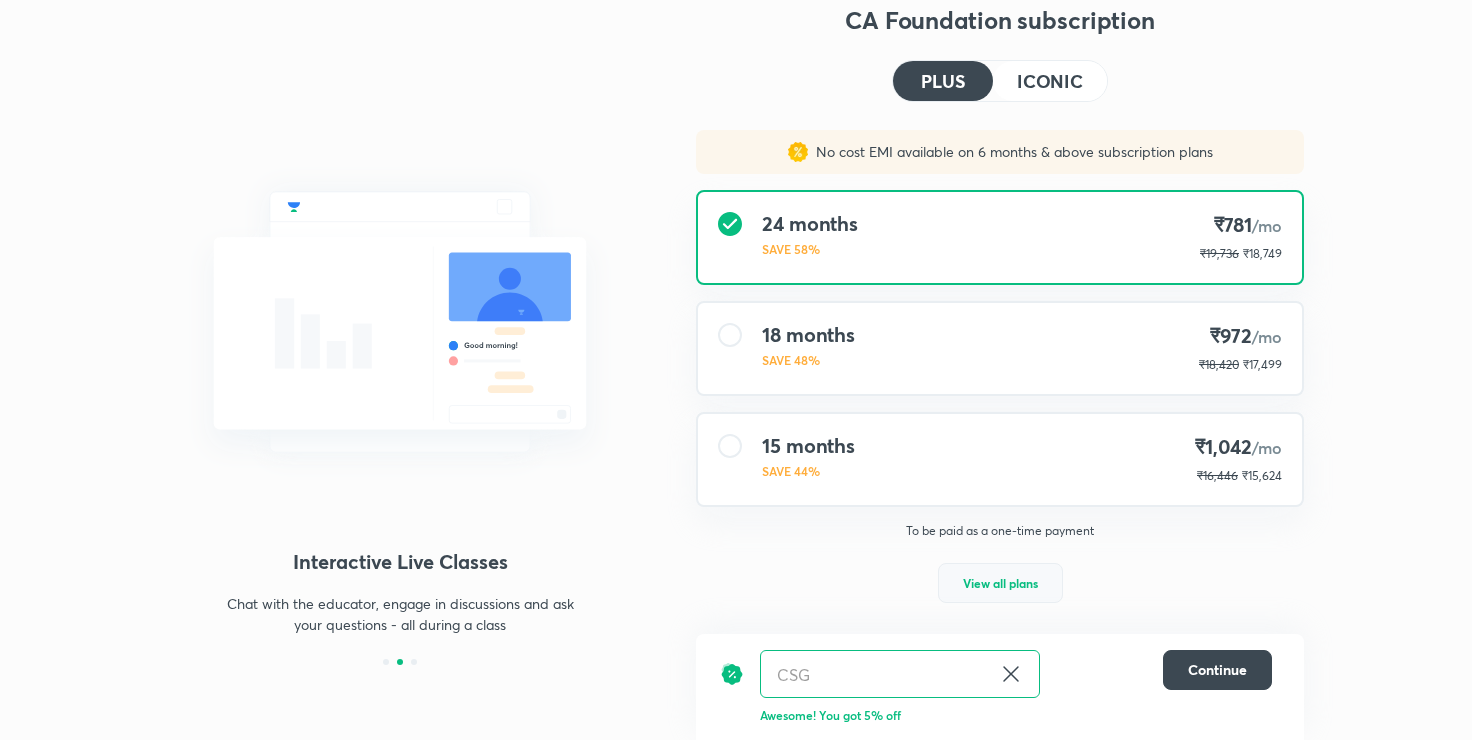 click on "View all plans" at bounding box center [1000, 583] 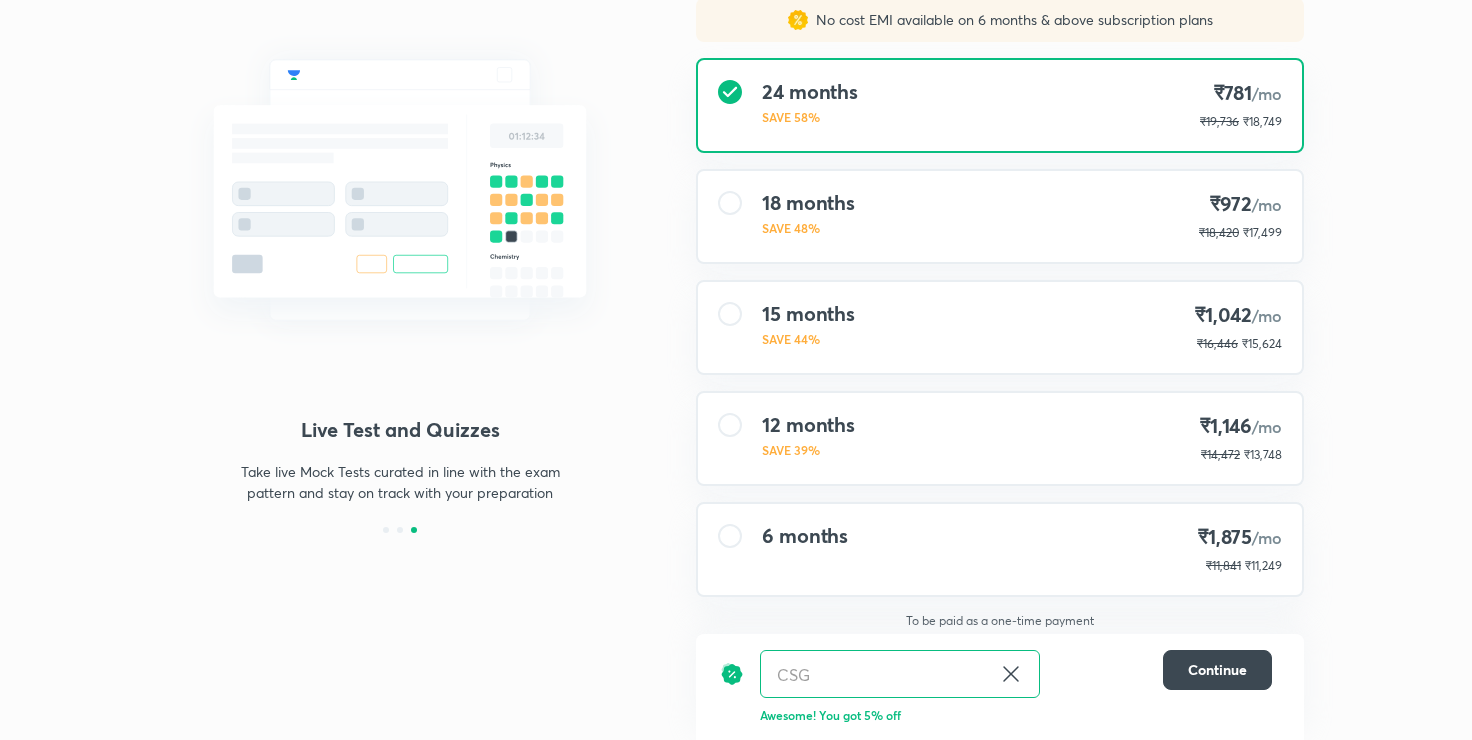 scroll, scrollTop: 185, scrollLeft: 0, axis: vertical 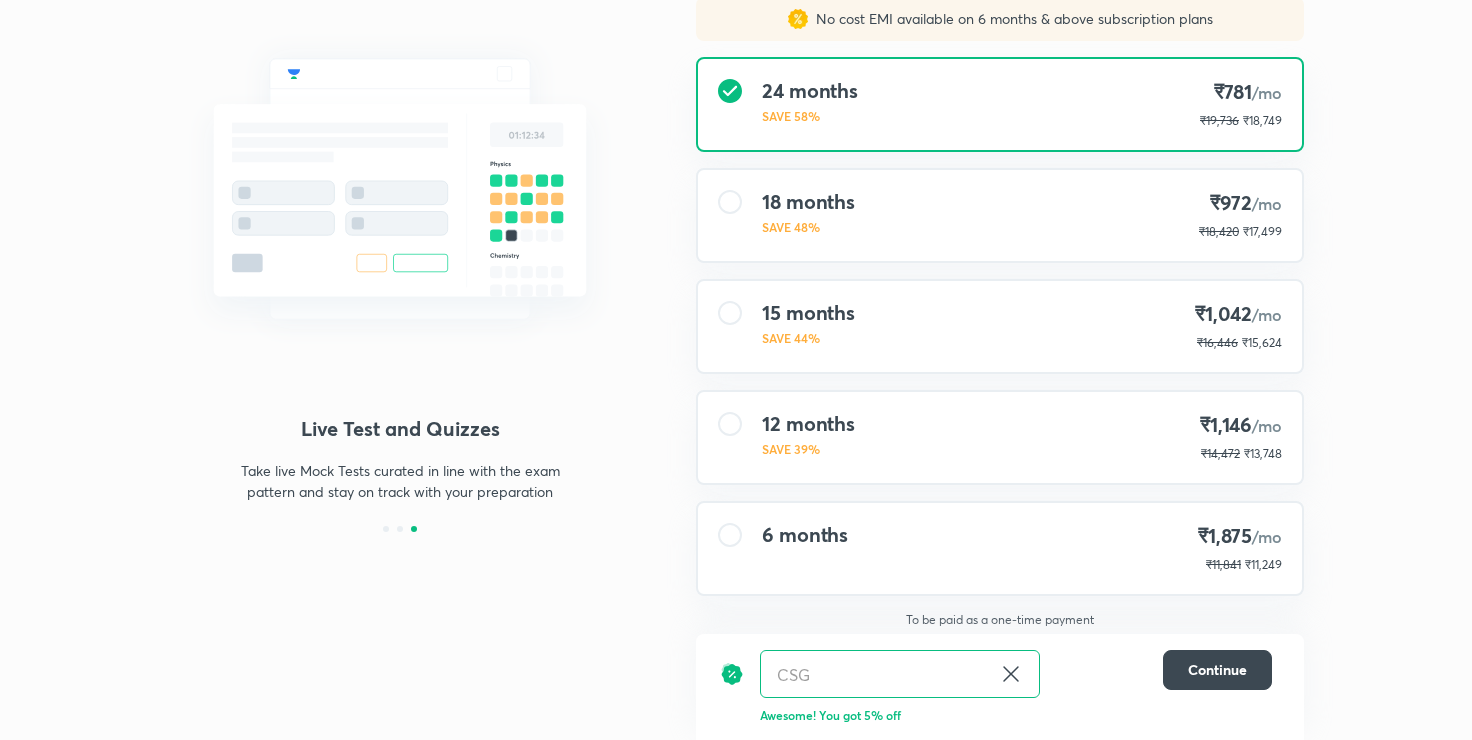 click on "6 months ₹1,875  /mo ₹11,841 ₹11,249" at bounding box center (1000, 548) 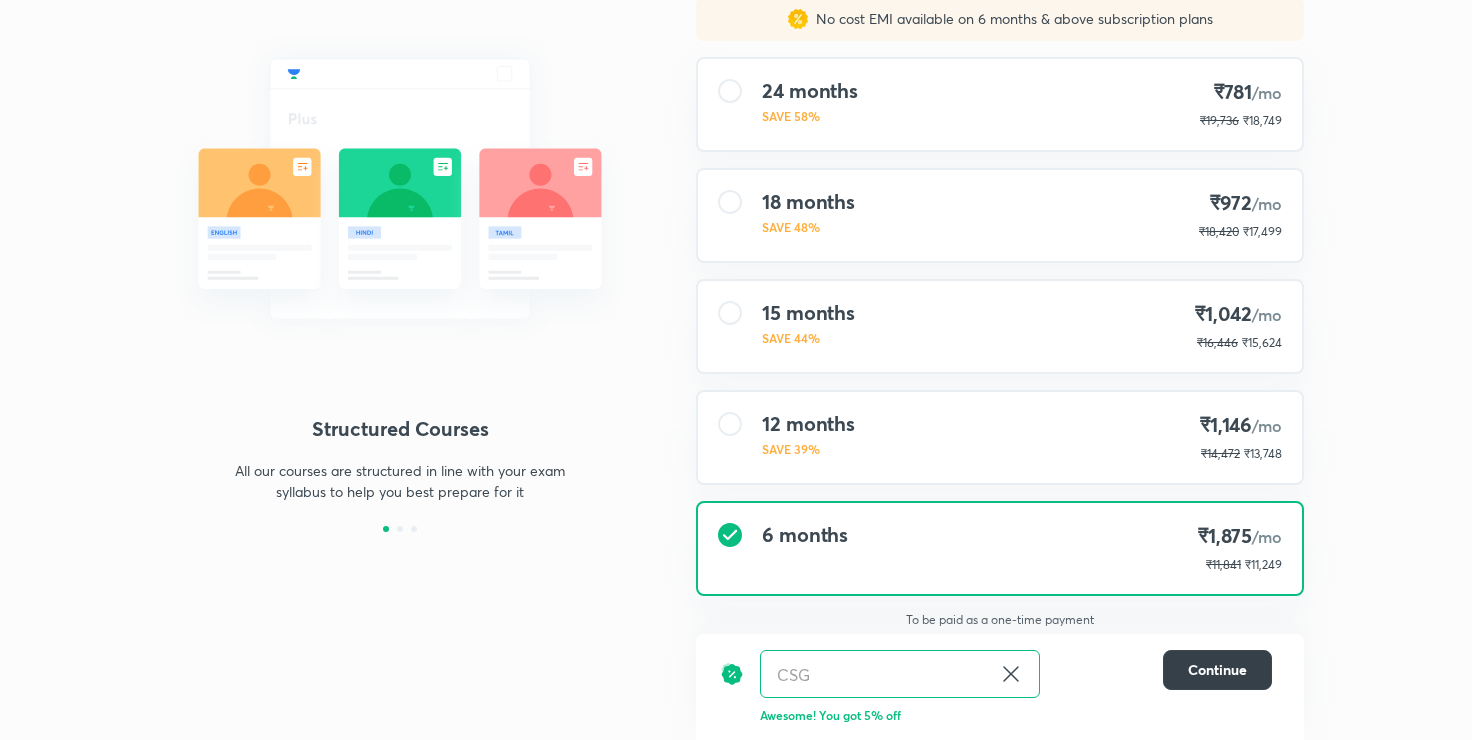 click on "Continue" at bounding box center [1217, 670] 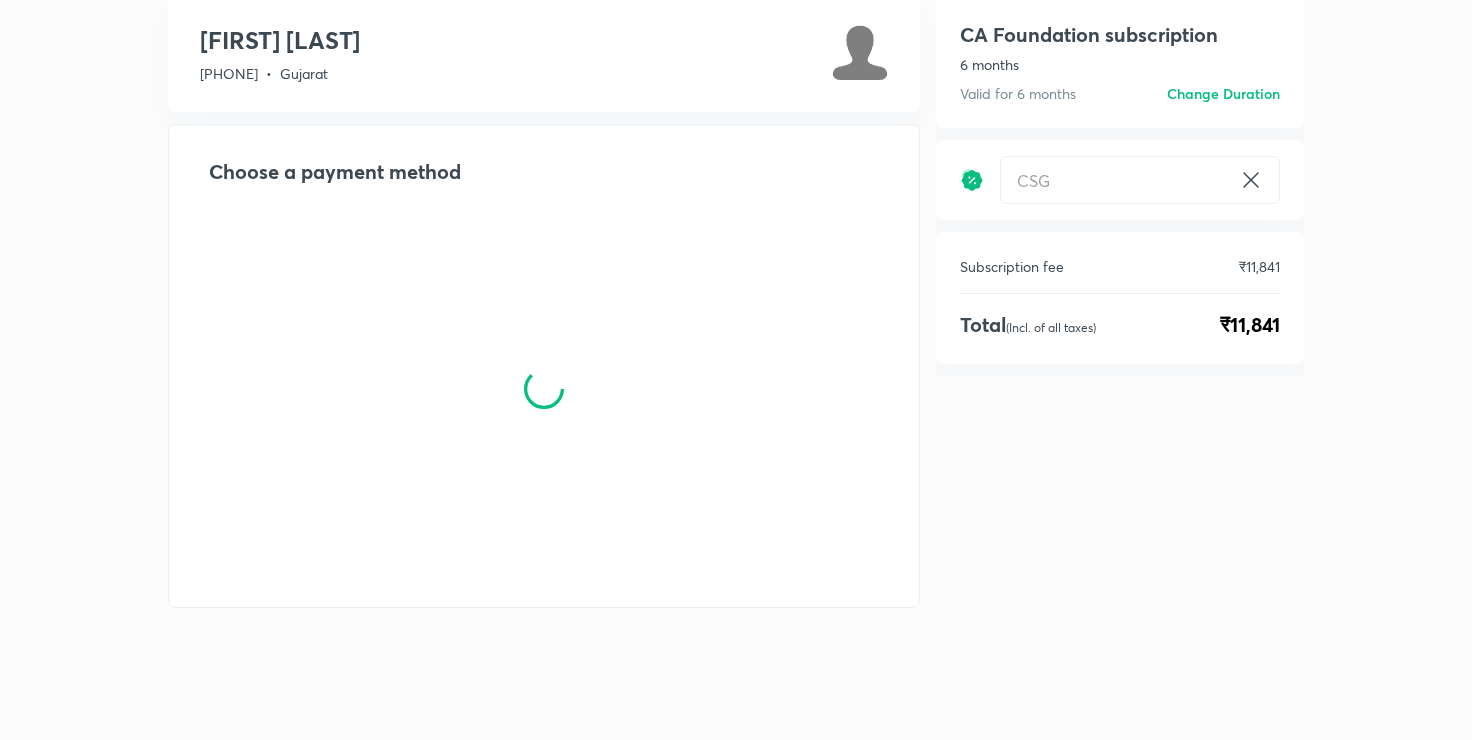 scroll, scrollTop: 0, scrollLeft: 0, axis: both 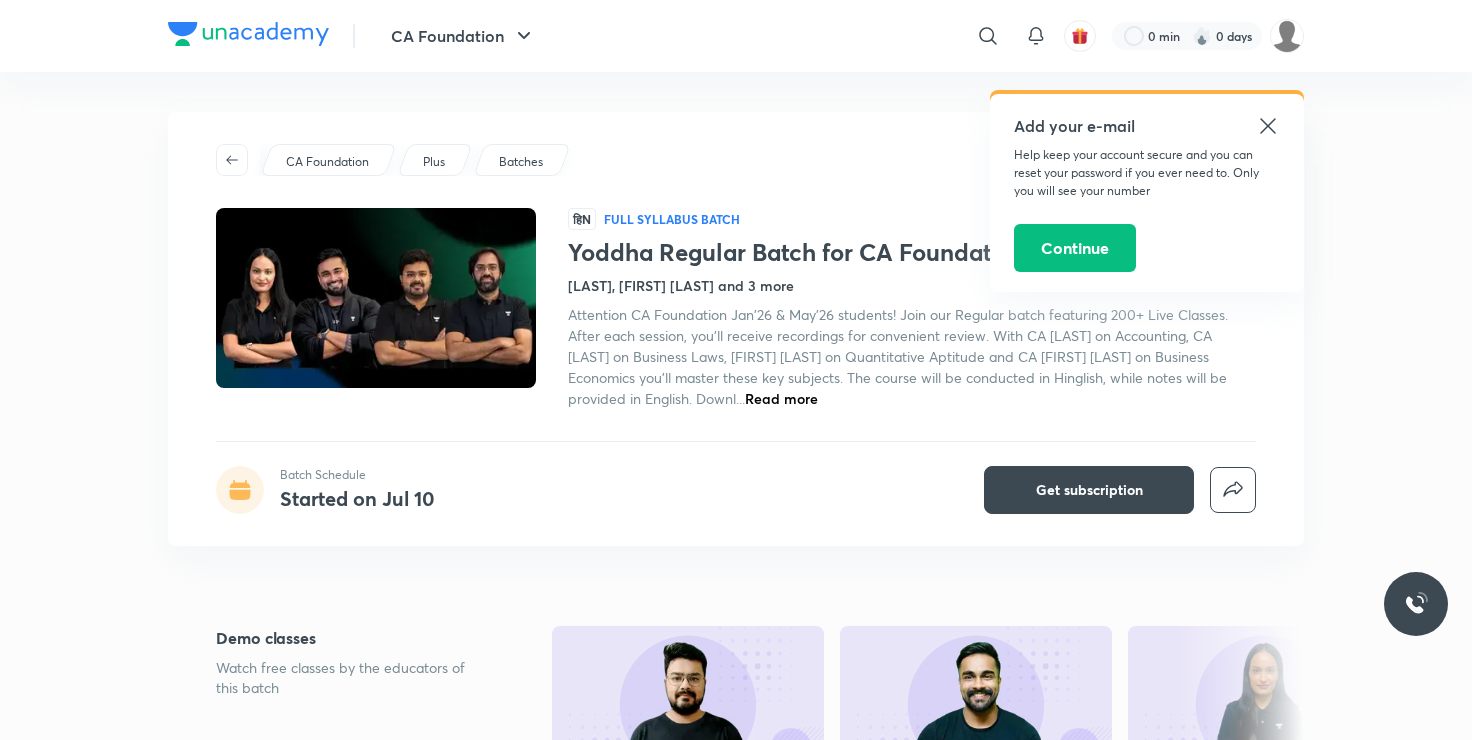 click 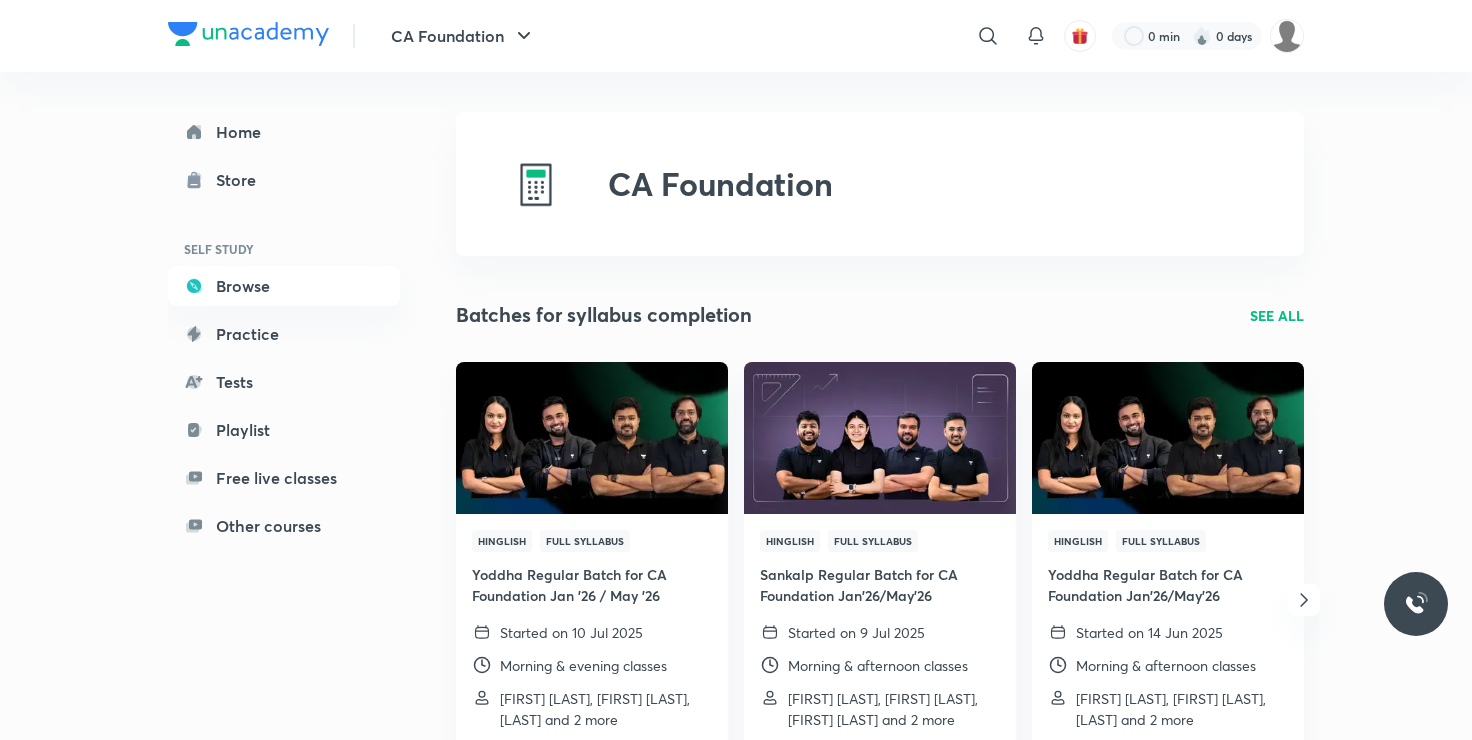 click on "CA Foundation Batches for syllabus completion SEE ALL Hinglish Full Syllabus Yoddha Regular Batch for CA Foundation Jan '26 / May '26 Started on 10 Jul 2025 Morning & evening classes Aditya Sharma, Shivani Sharma, Shantam Gupta and 2 more View full schedule Hinglish Full Syllabus Sankalp Regular Batch for CA Foundation Jan'26/May'26 Started on 9 Jul 2025 Morning & afternoon classes Hitesh Parmar, Nakul Katheria, Akhilesh Daga and 2 more View full schedule Hinglish Full Syllabus Yoddha Regular Batch for CA Foundation Jan'26/May'26 Started on 14 Jun 2025 Morning & afternoon classes Aditya Sharma, Shivani Sharma, Shantam Gupta and 2 more View full schedule Hinglish Full Syllabus Sankalp Regular Batch for CA Foundation Jan'26/May'26 Started on 11 Jun 2025 Morning & afternoon classes Hitesh Parmar, Nakul Katheria, Akhilesh Daga and 2 more View full schedule See All CA Foundation Educators SEE ALL Shantam Gupta 602K Watch Mins 21K Followers Shivani Sharma 338K Watch Mins 3K Followers Aditya Sharma 456K Watch Mins" at bounding box center [880, 965] 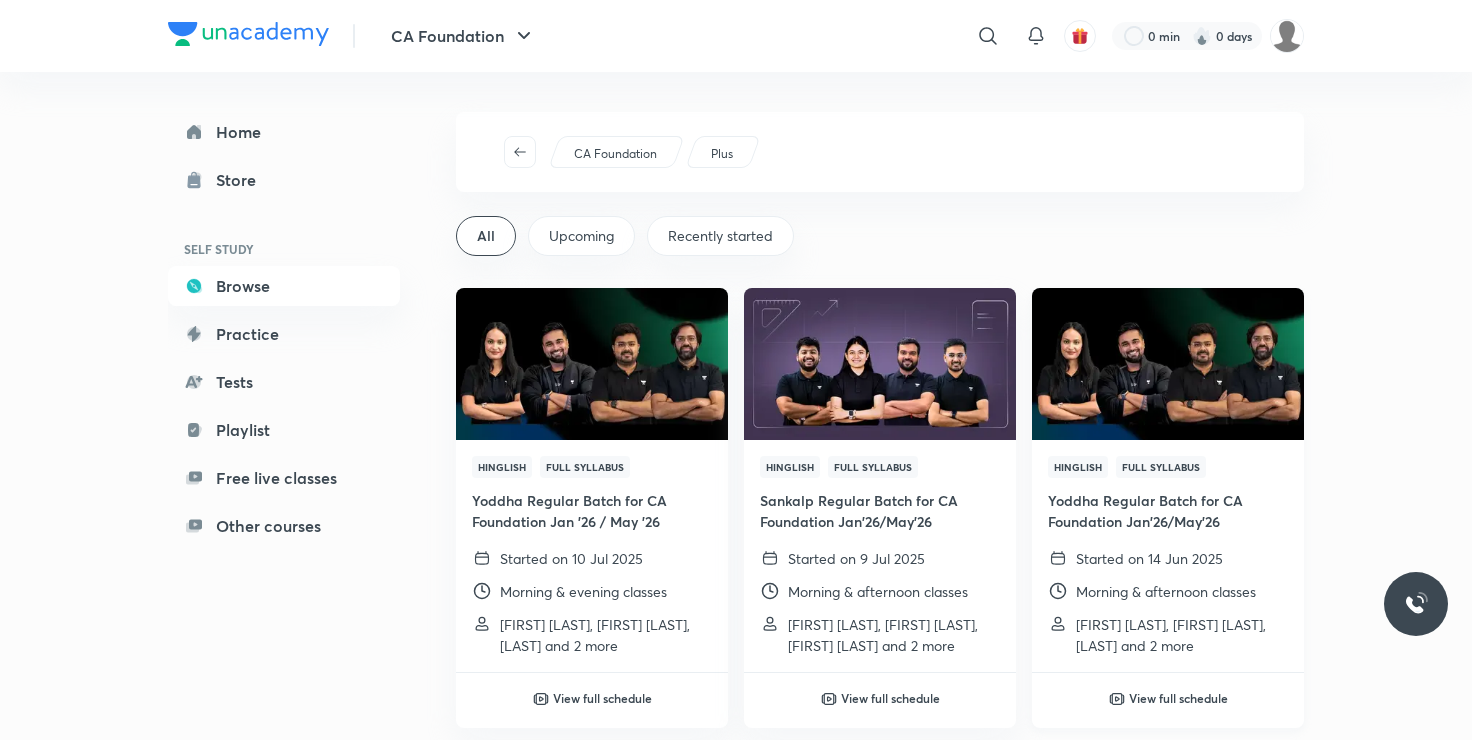 click on "View full schedule" at bounding box center (1178, 698) 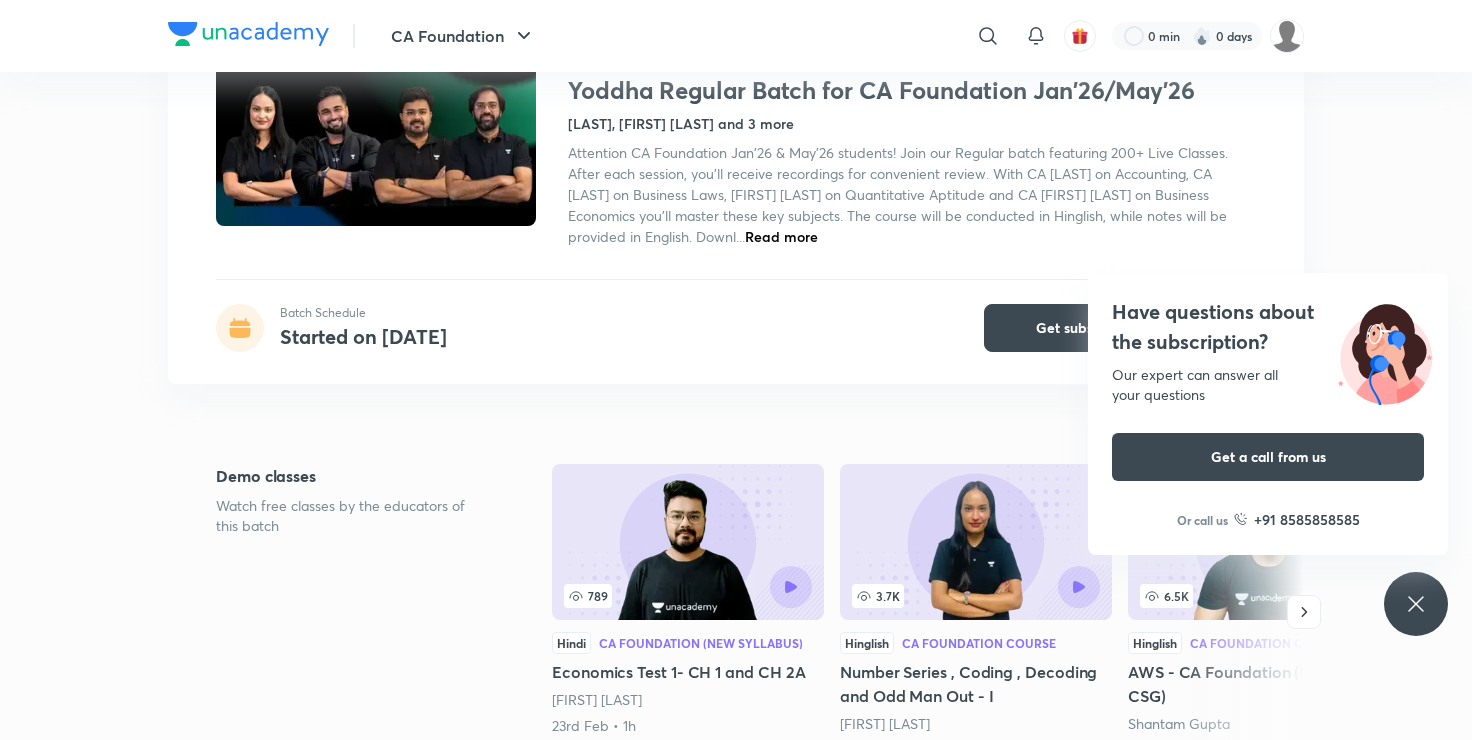 scroll, scrollTop: 160, scrollLeft: 0, axis: vertical 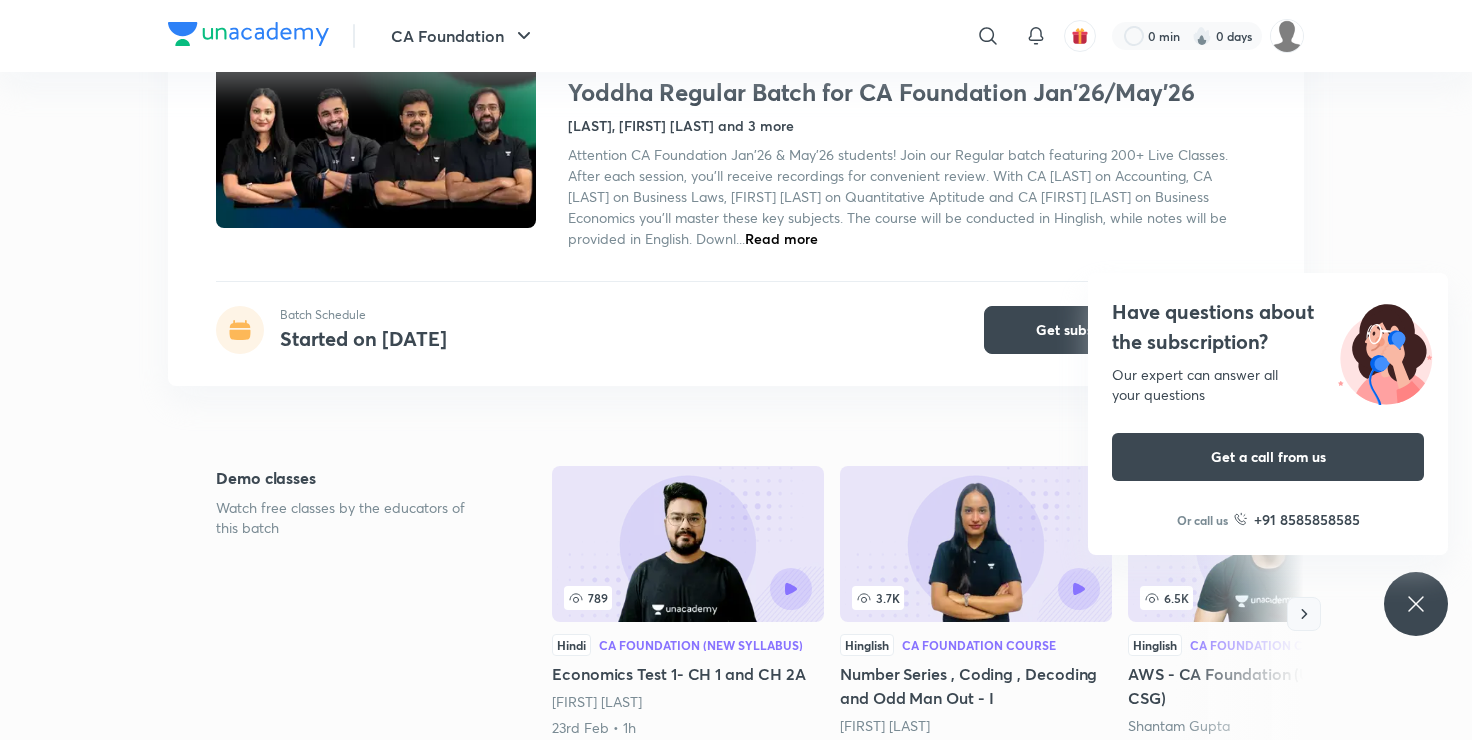 click 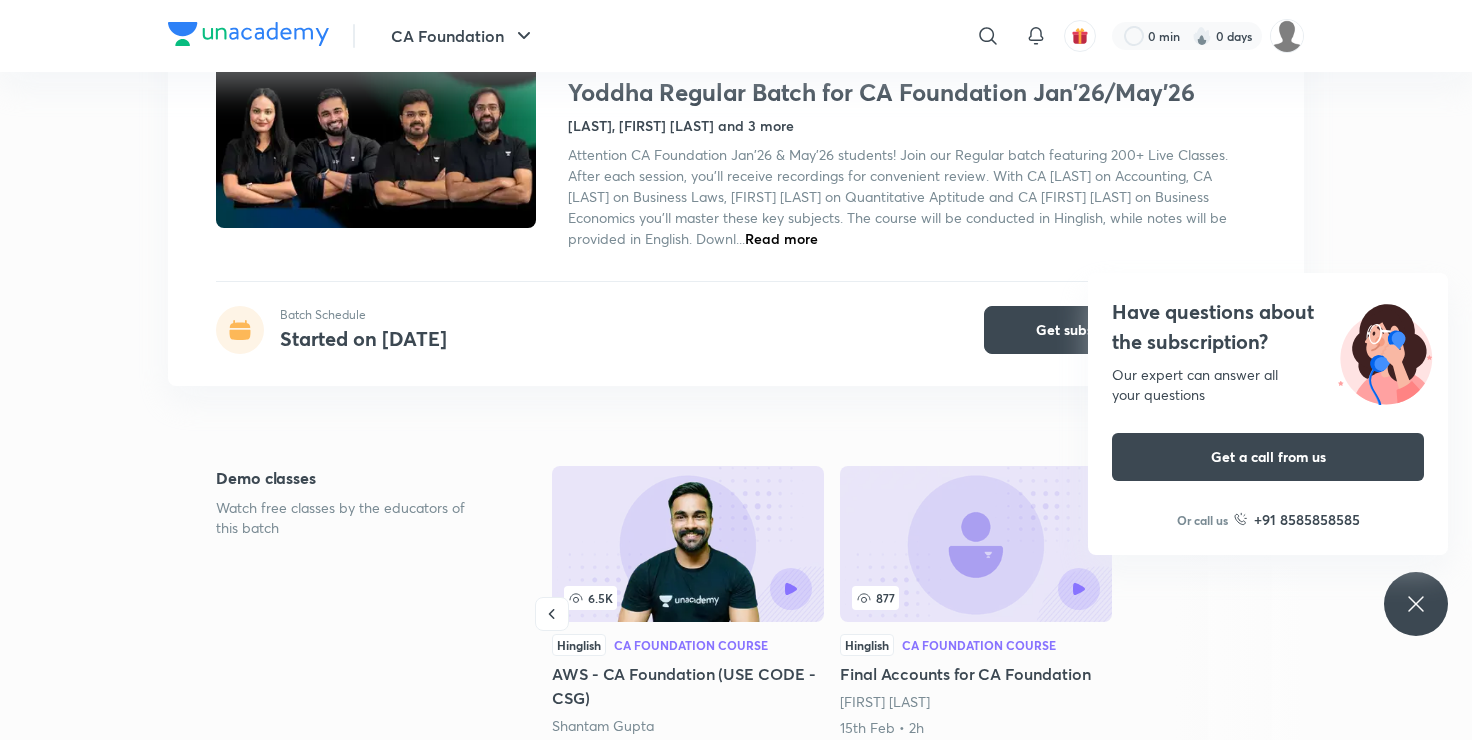 click on "CA Foundation ​ 0 min 0 days Yoddha Regular Batch for CA Foundation Jan'26/May'26 Batch Schedule Started on Jun 14 Get subscription CA Foundation Plus Batches हिN Full Syllabus Batch Yoddha Regular Batch for CA Foundation Jan'26/May'26  Shantam Gupta, Aditya Sharma and 3 more Attention CA Foundation Jan'26 & May'26 students! Join our Regular batch featuring 200+ Live Classes. After each session, you'll receive recordings for convenient review. With CA Rakesh Kalra on Accounting, CA Shantam Gupta on Business Laws, Shivani Sharma on Quantitative Aptitude and CA Aditya Sharma on Business Economics you'll master these key subjects. The course will be conducted in Hinglish, while notes will be provided in English. Downl...  Read more Batch Schedule Started on Jun 14 Get subscription Demo classes   Watch free classes by the educators of this batch   789 Hindi CA Foundation (New Syllabus) Economics Test 1- CH 1 and CH 2A Aditya Sharma 23rd Feb • 1h    3.7K Hinglish CA Foundation Course Shivani Sharma   6.5K" at bounding box center (736, 2586) 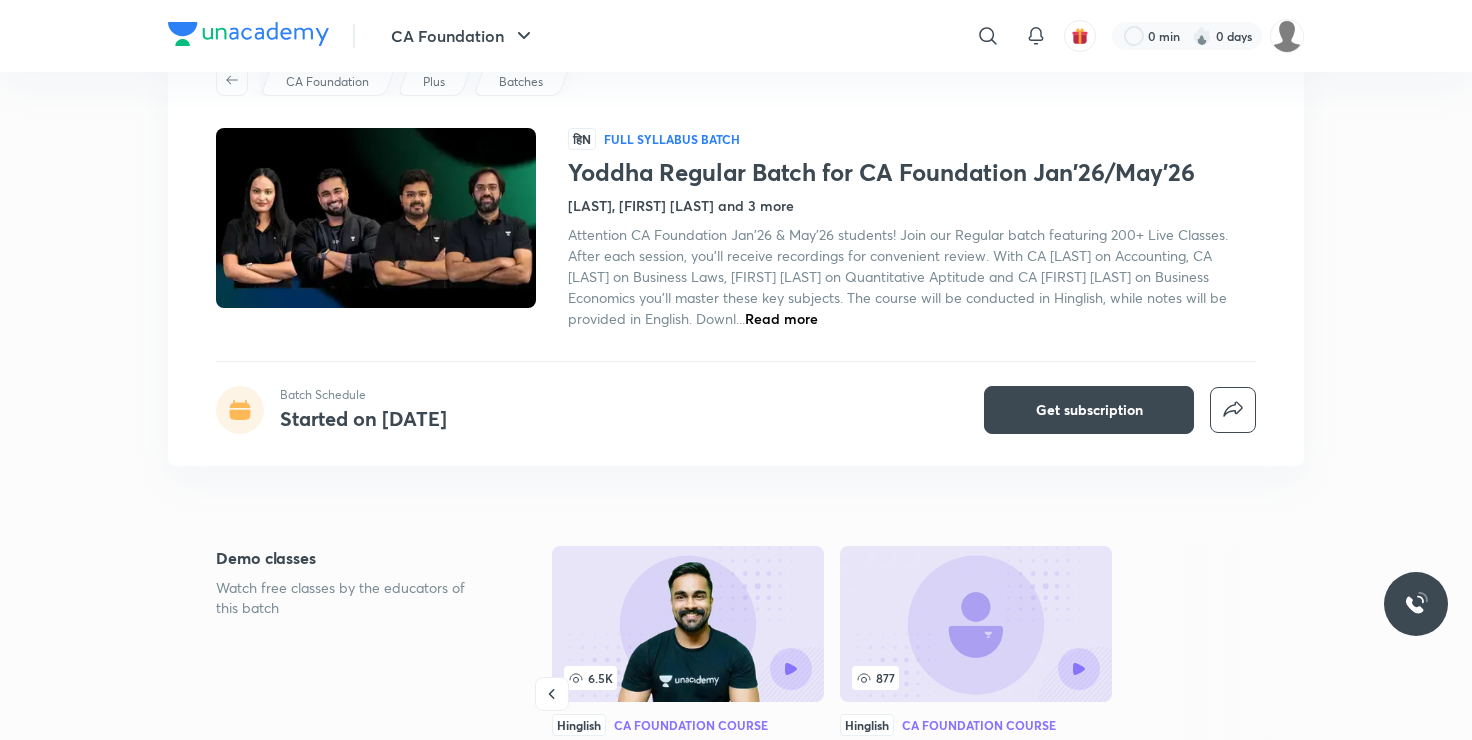 scroll, scrollTop: 0, scrollLeft: 0, axis: both 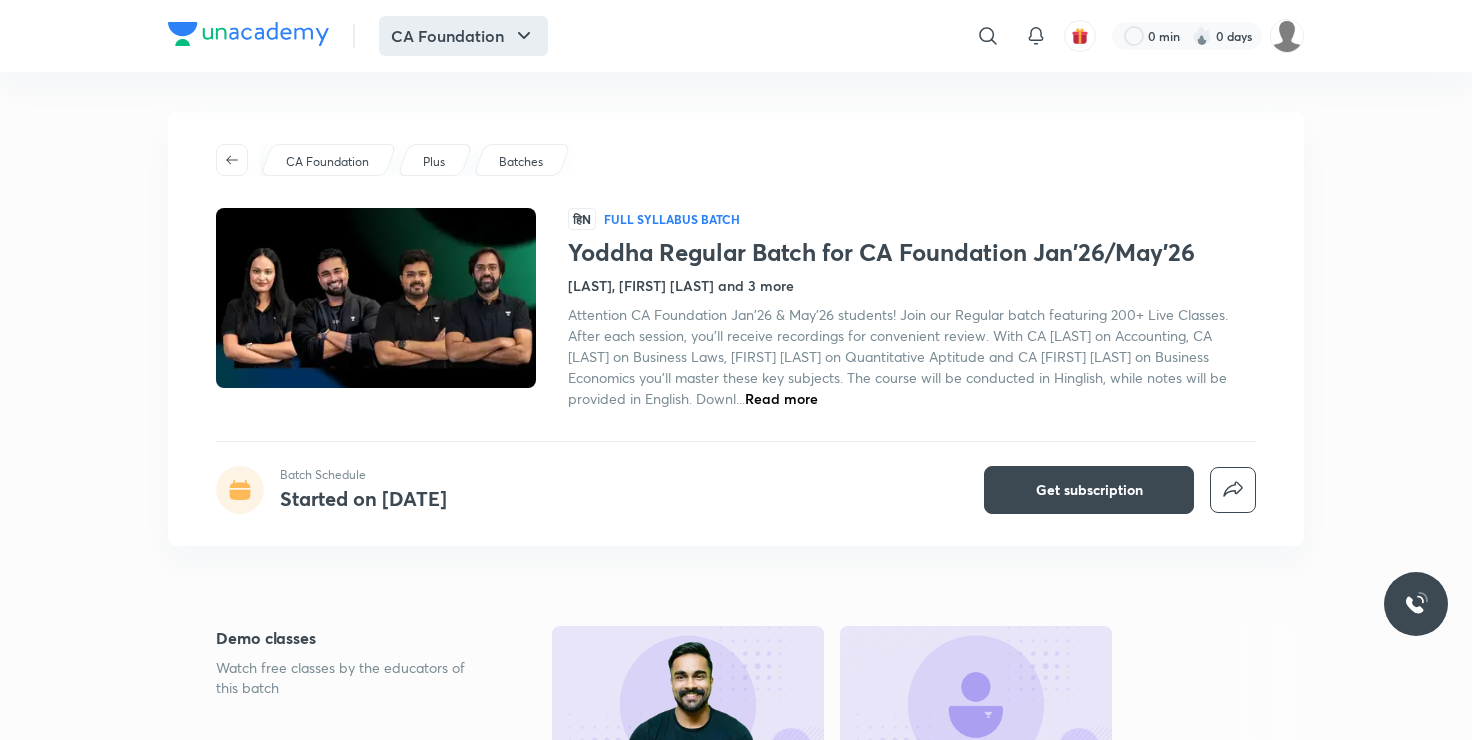 click on "CA Foundation" at bounding box center (463, 36) 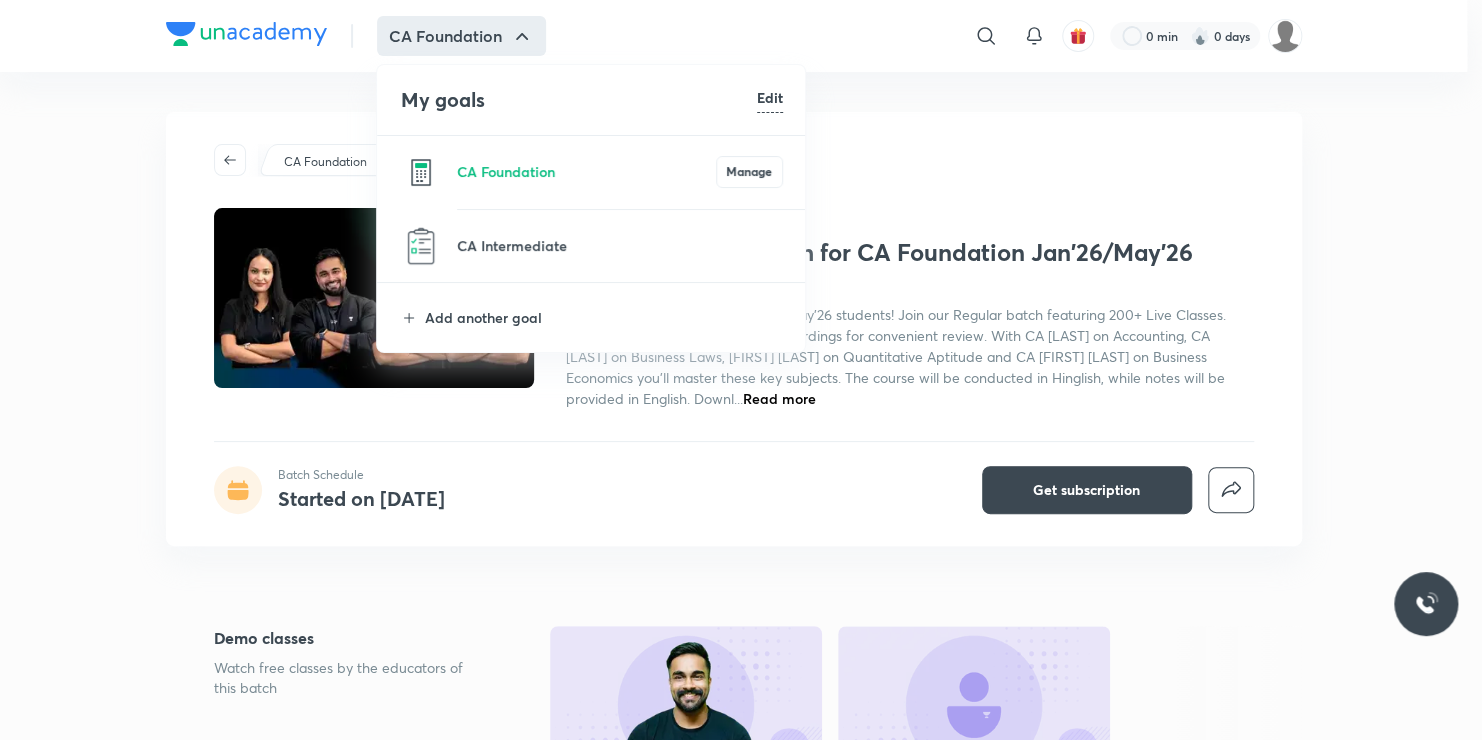 click at bounding box center [586, 183] 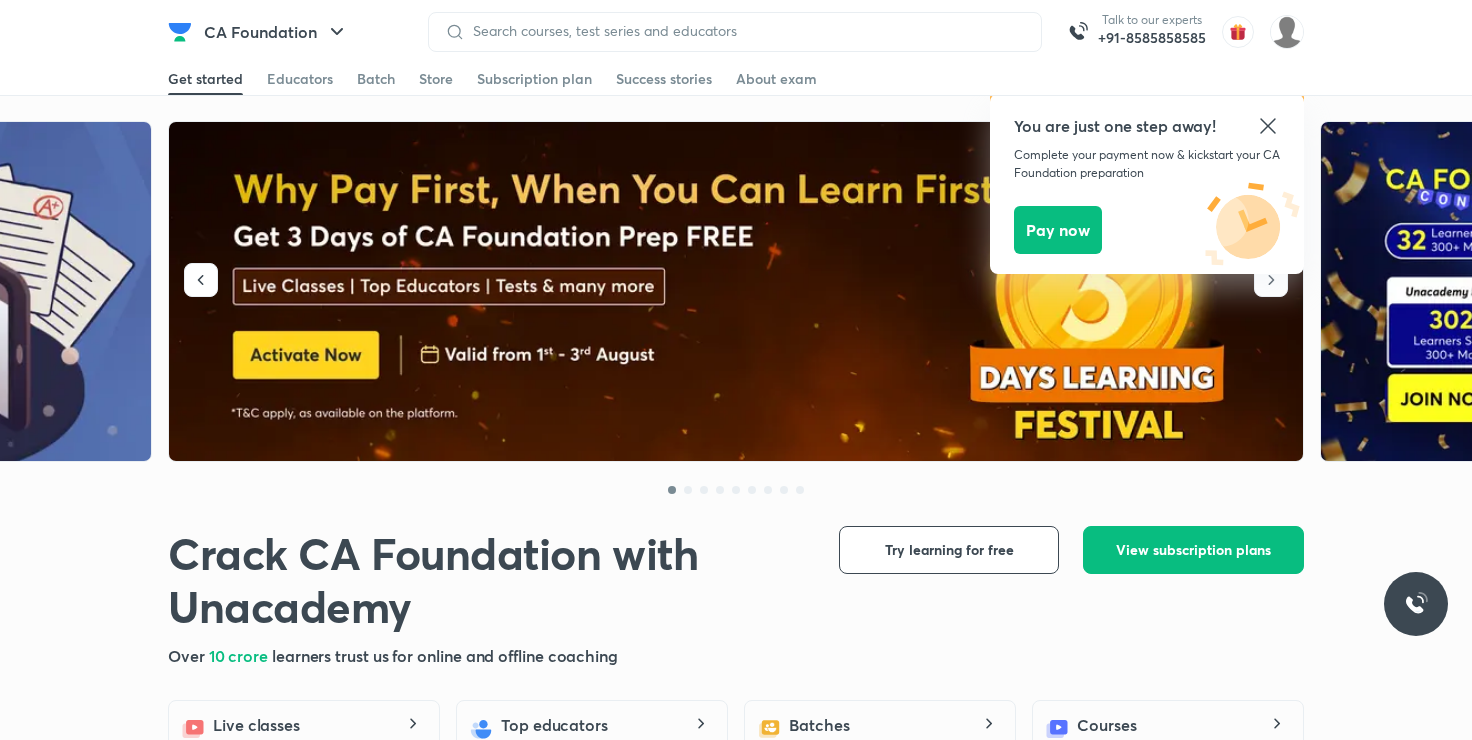 click 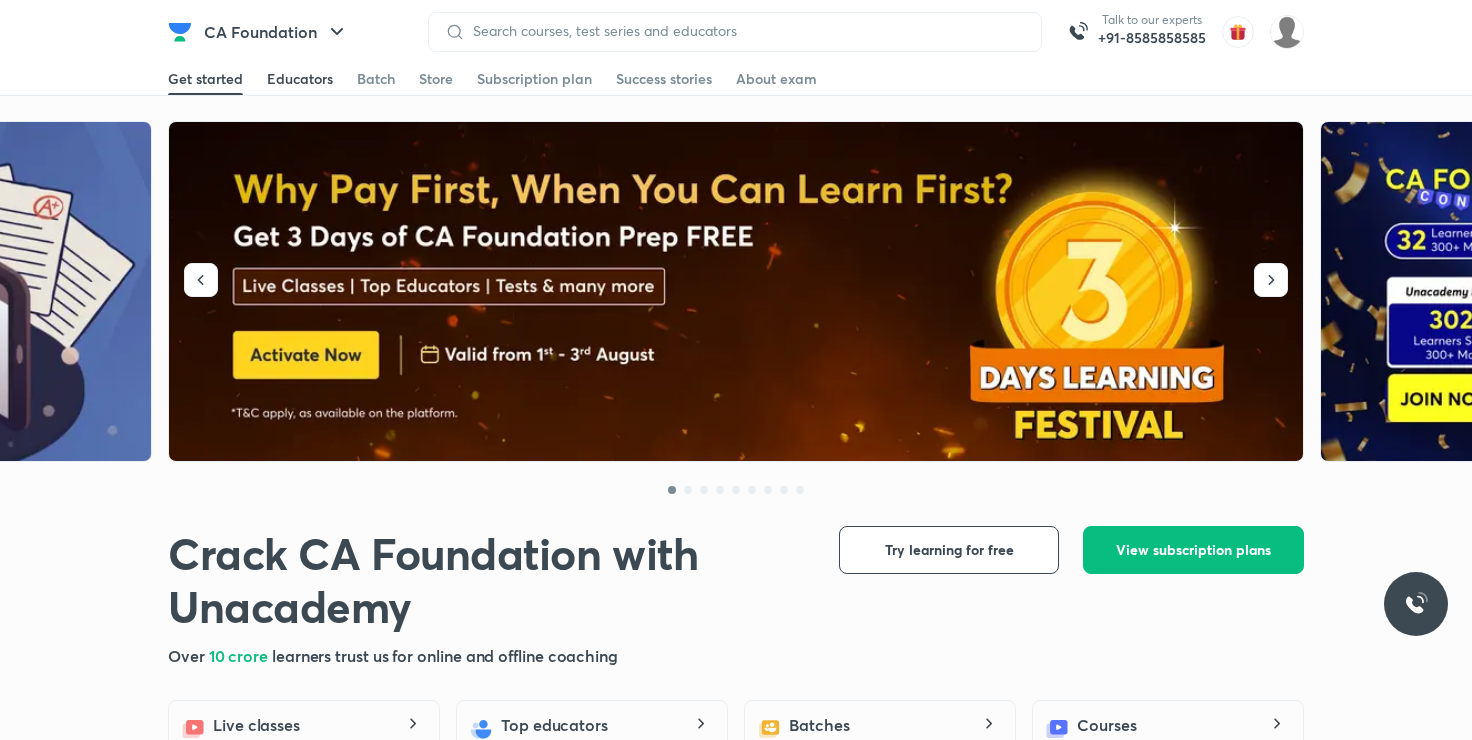 click on "Educators" at bounding box center [300, 79] 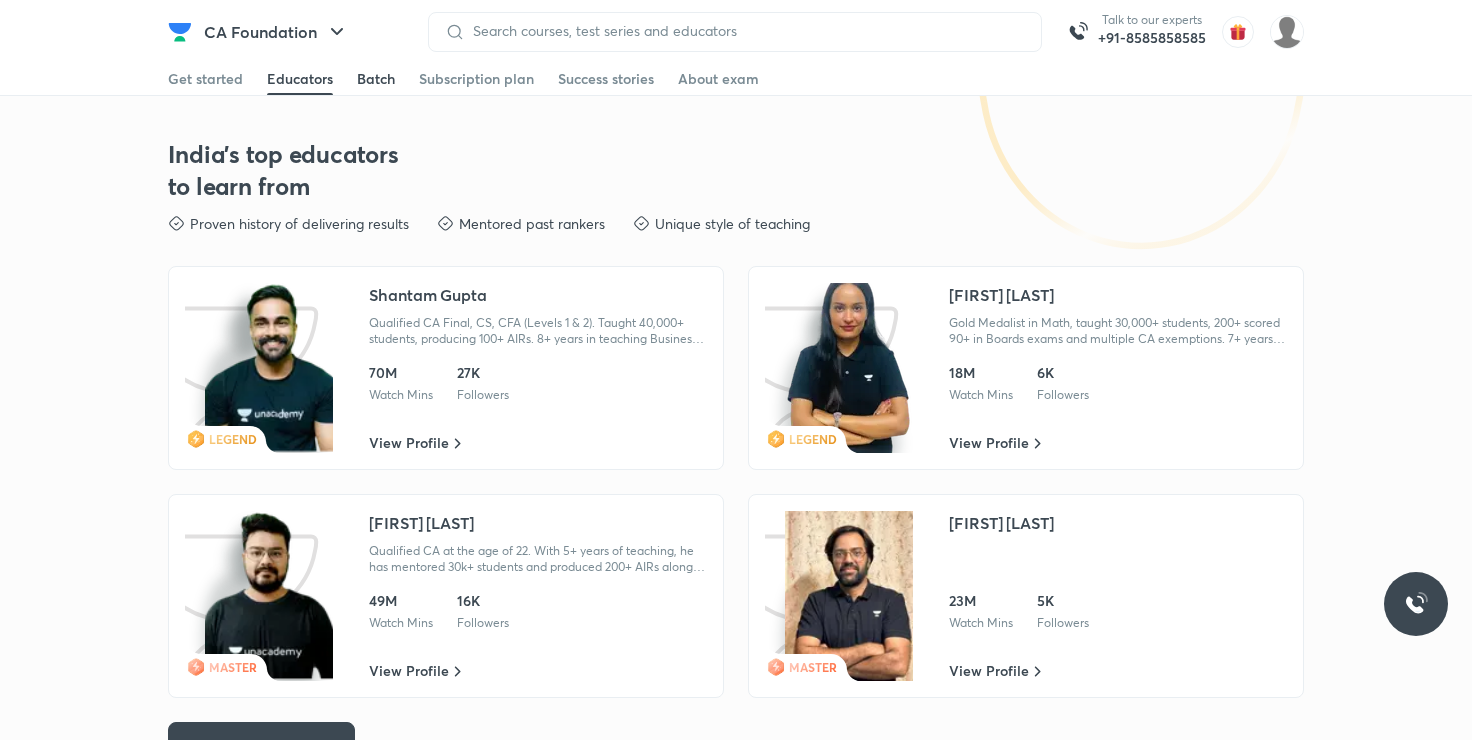 scroll, scrollTop: 3211, scrollLeft: 0, axis: vertical 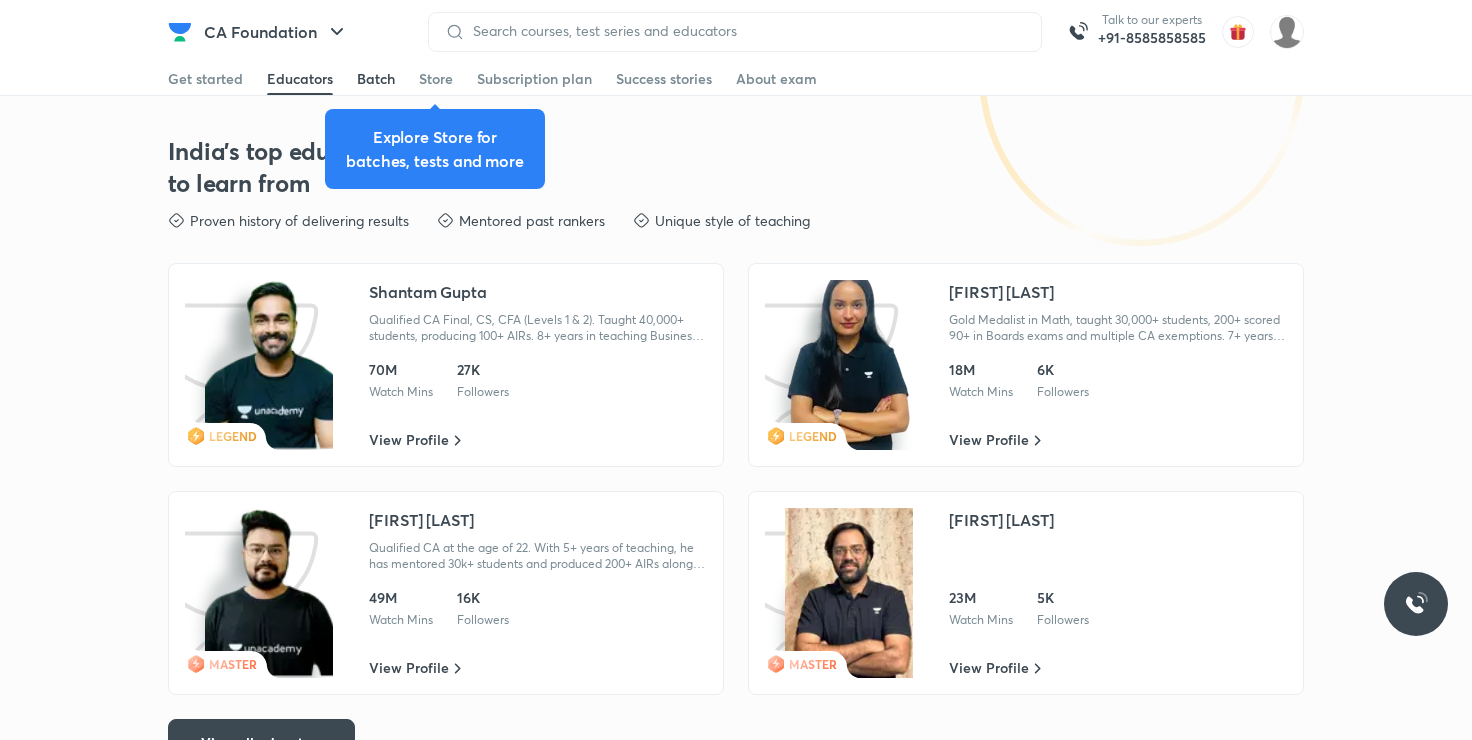 click on "Batch" at bounding box center (376, 79) 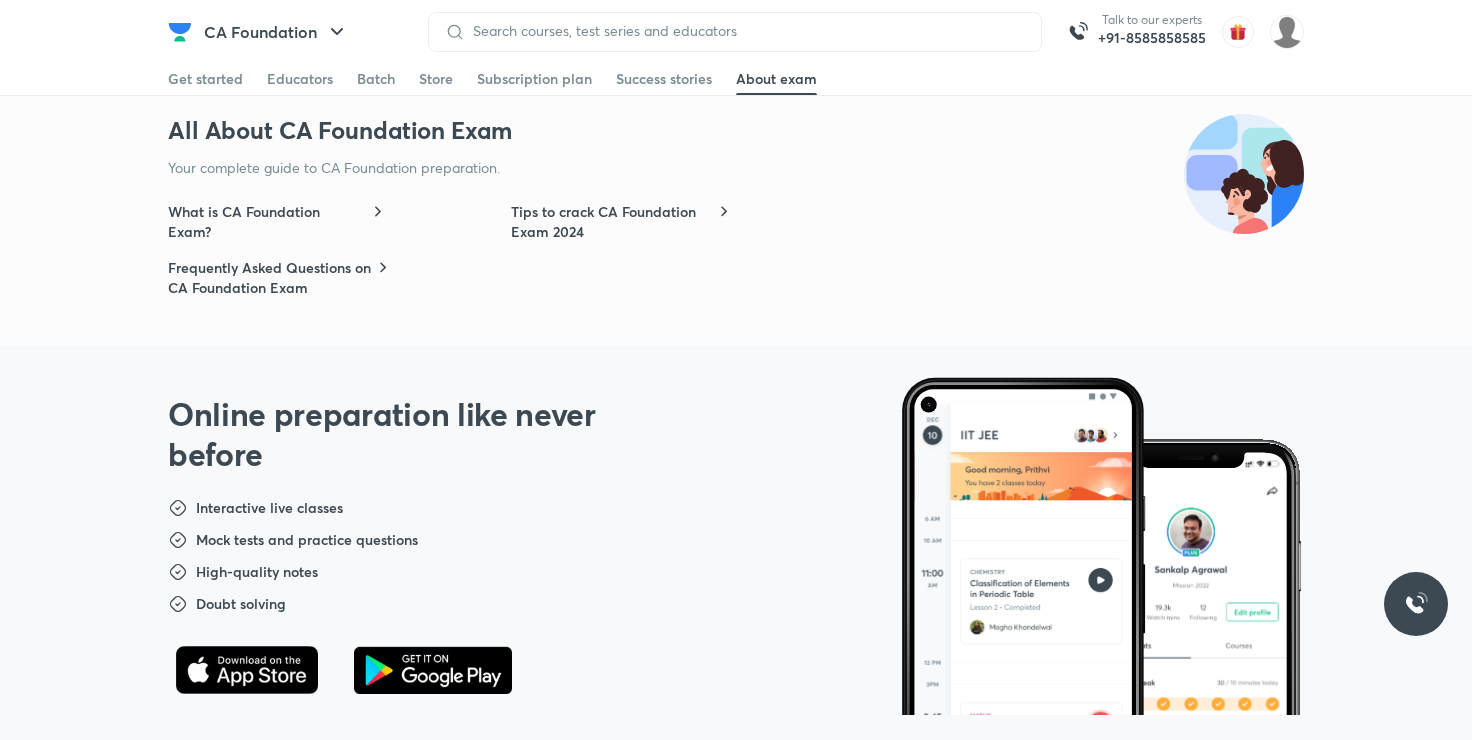 scroll, scrollTop: 6392, scrollLeft: 0, axis: vertical 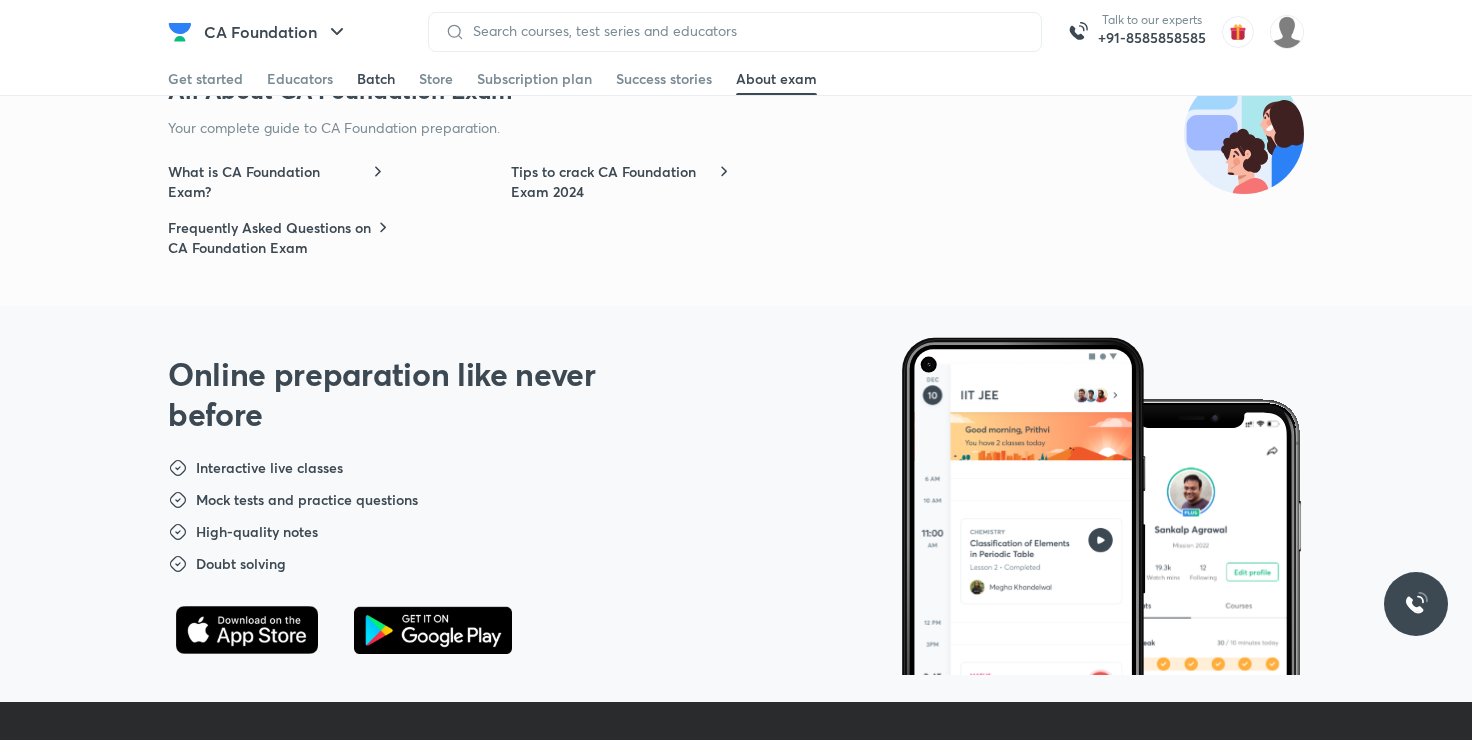 click on "Batch" at bounding box center [376, 79] 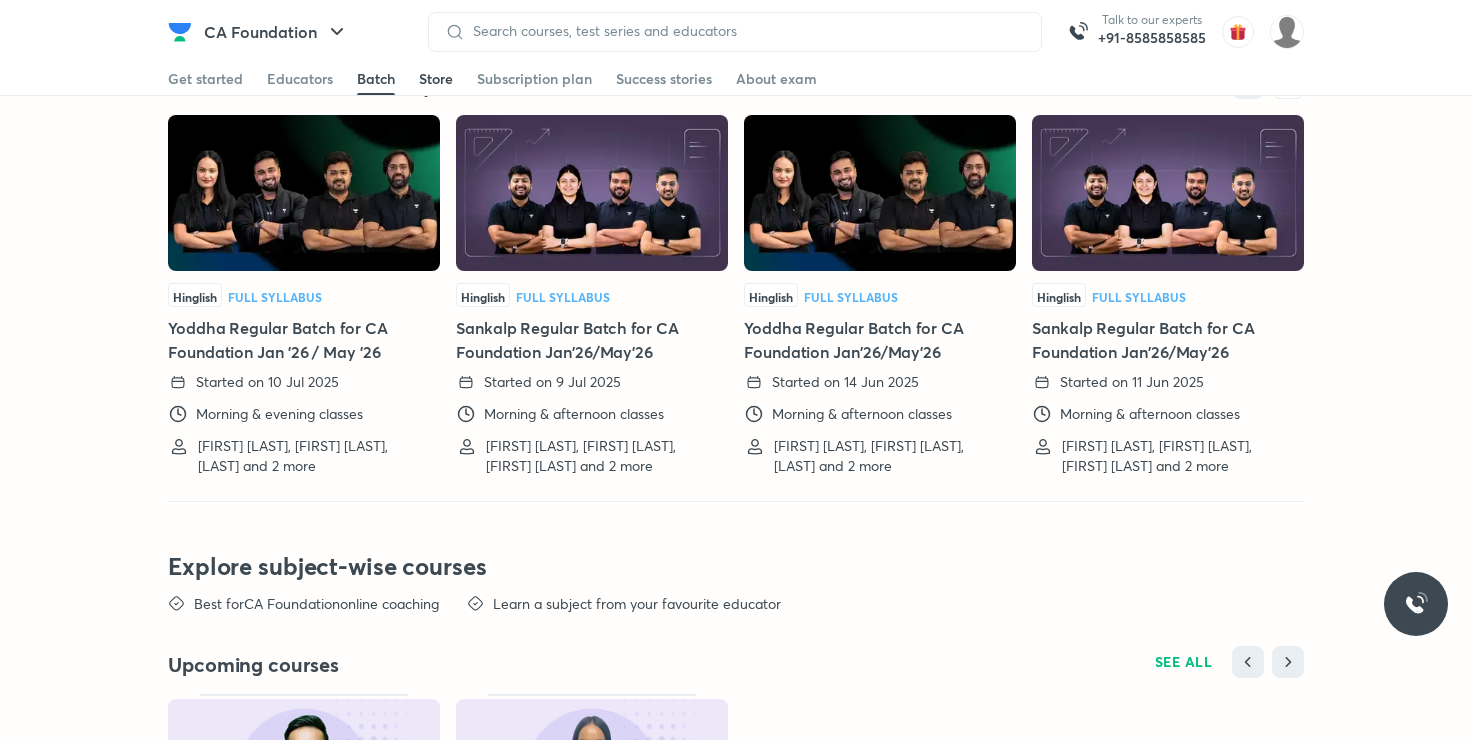 scroll, scrollTop: 4392, scrollLeft: 0, axis: vertical 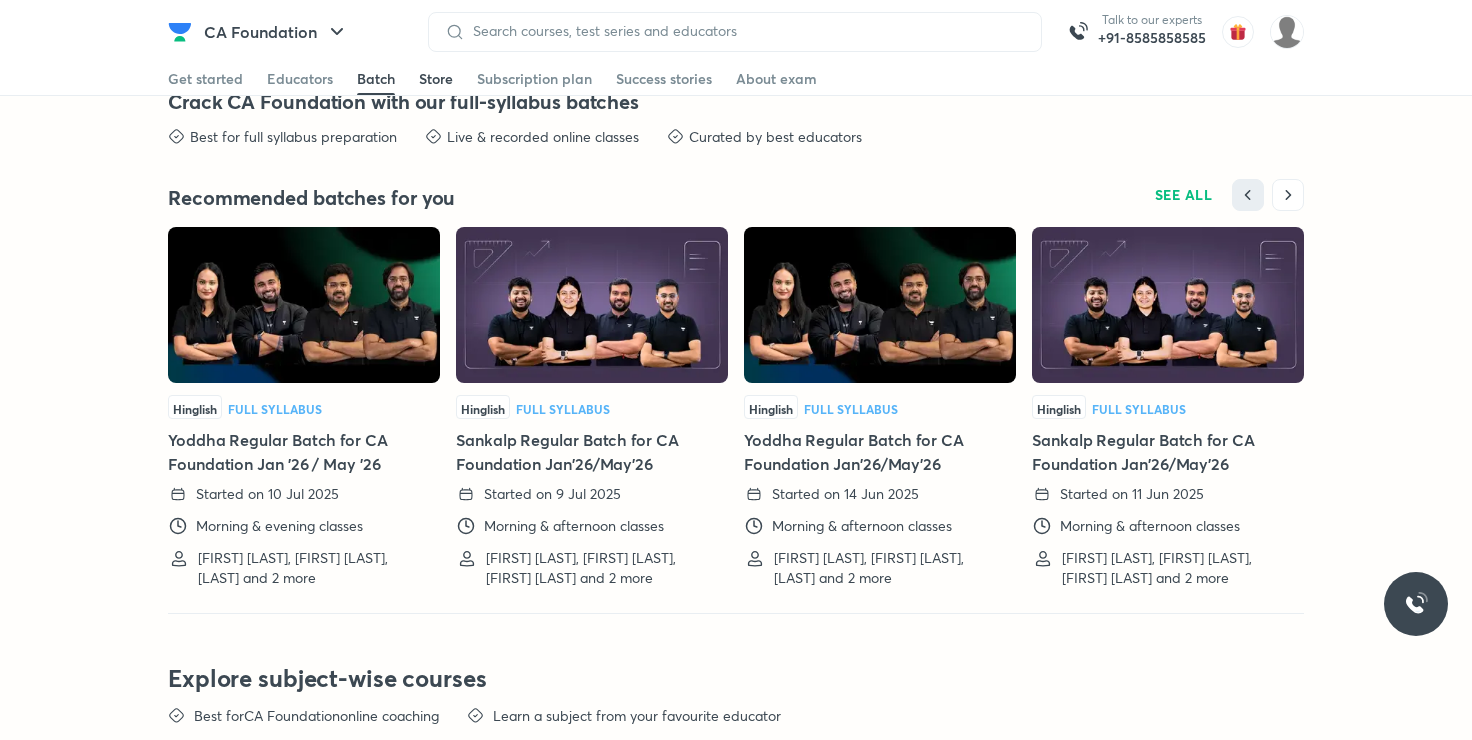 click on "Store" at bounding box center [436, 79] 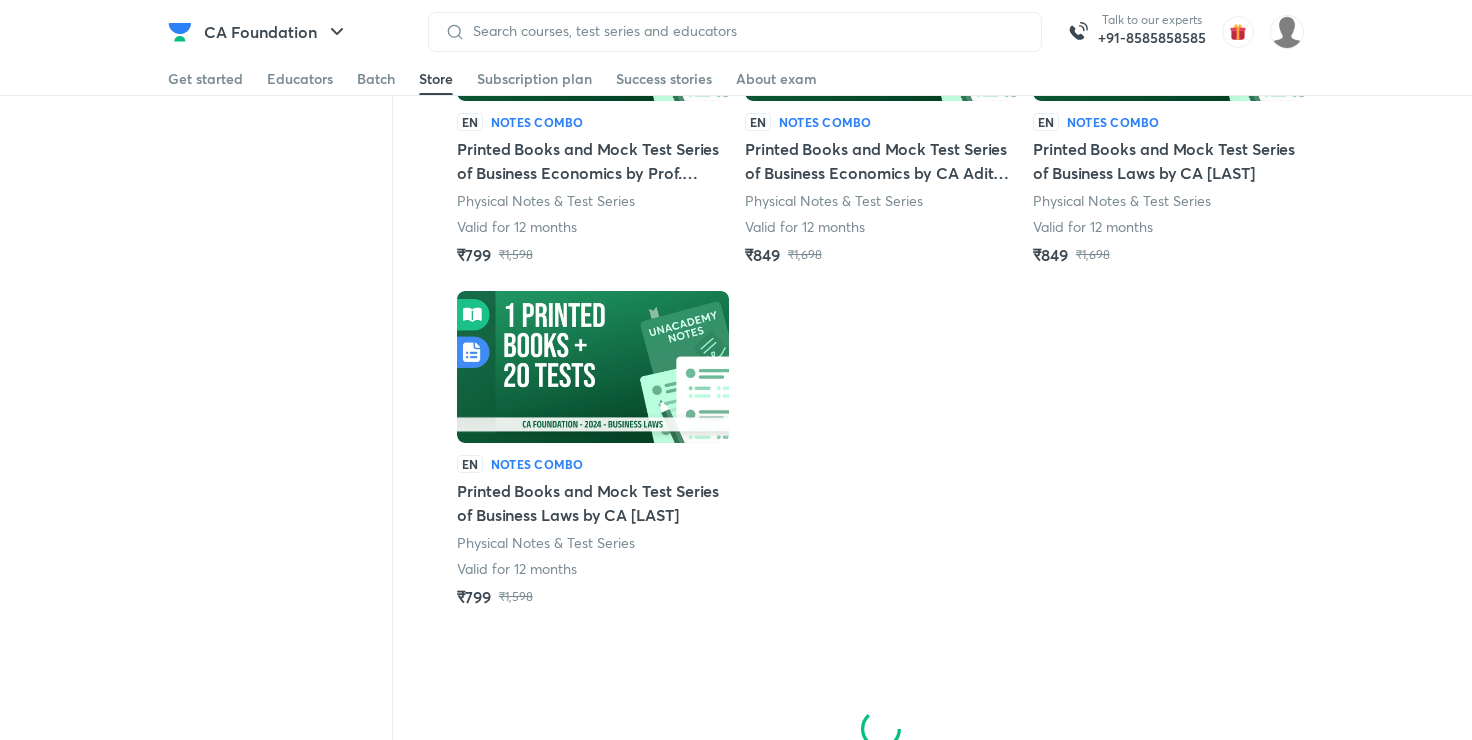 scroll, scrollTop: 964, scrollLeft: 0, axis: vertical 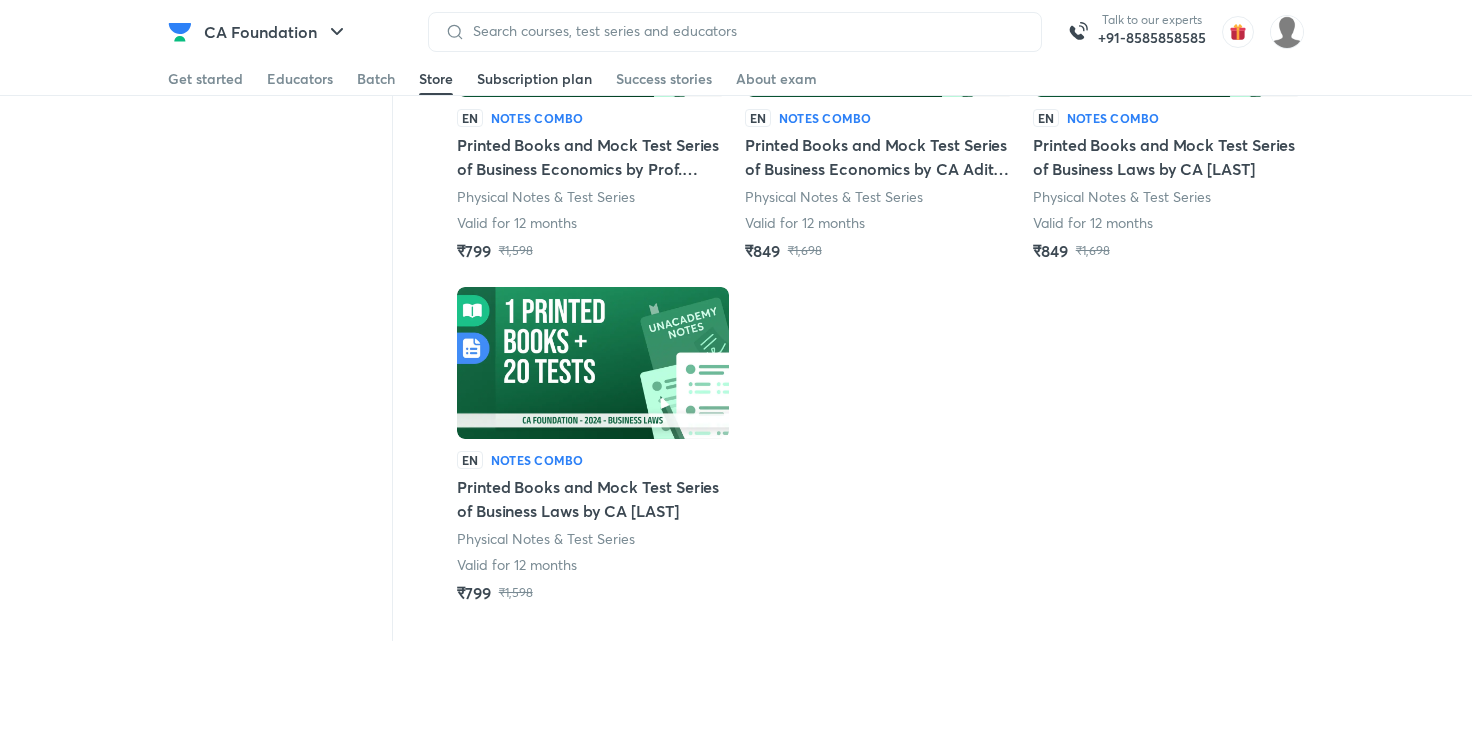click on "Subscription plan" at bounding box center (534, 79) 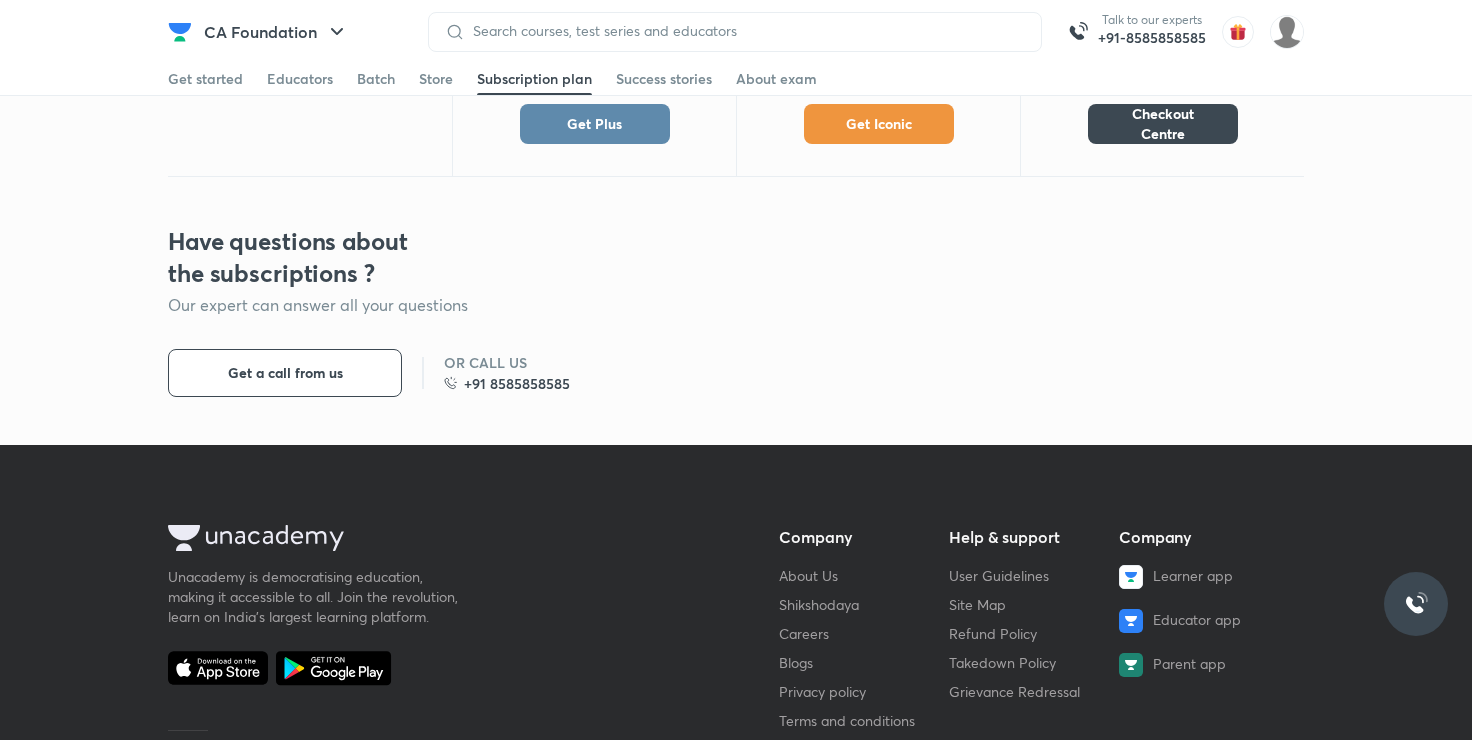 scroll, scrollTop: 0, scrollLeft: 0, axis: both 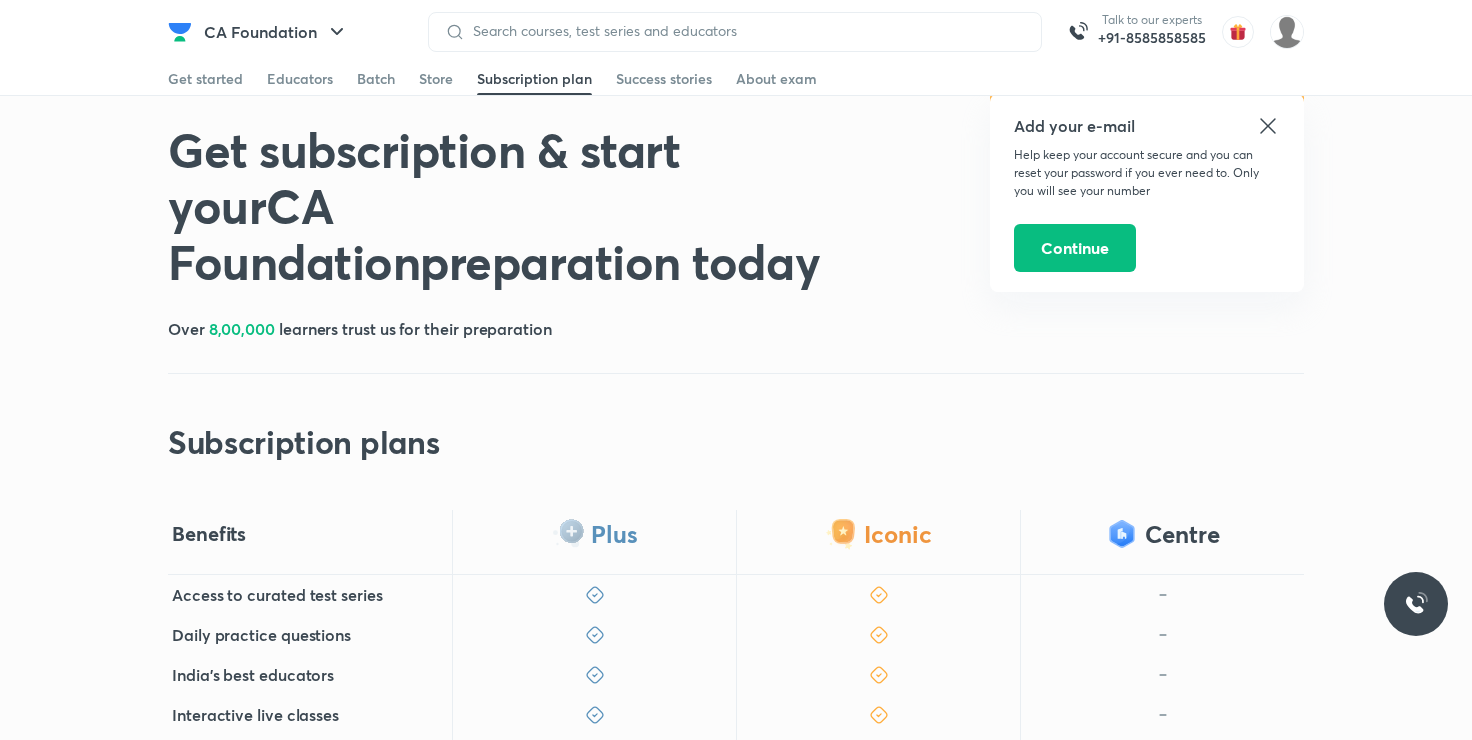 click 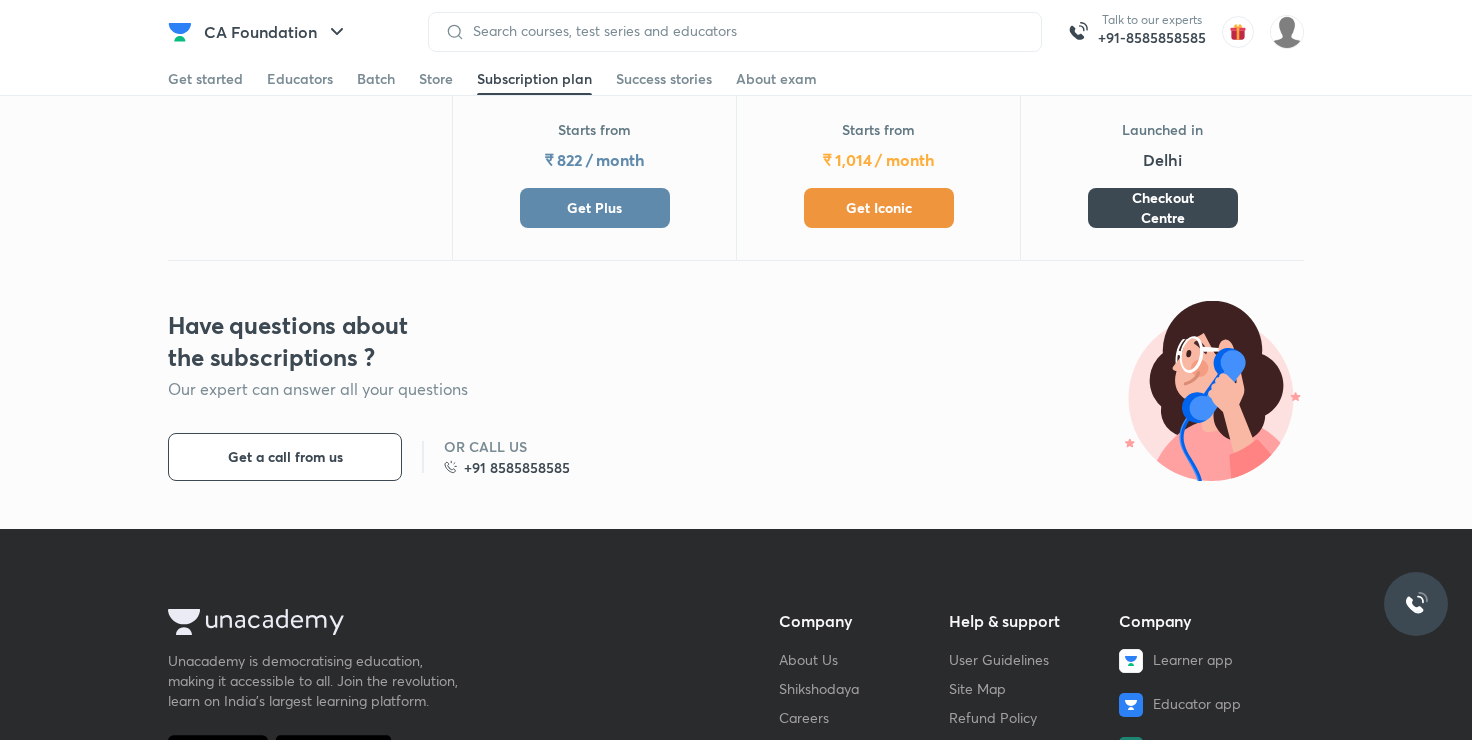 scroll, scrollTop: 920, scrollLeft: 0, axis: vertical 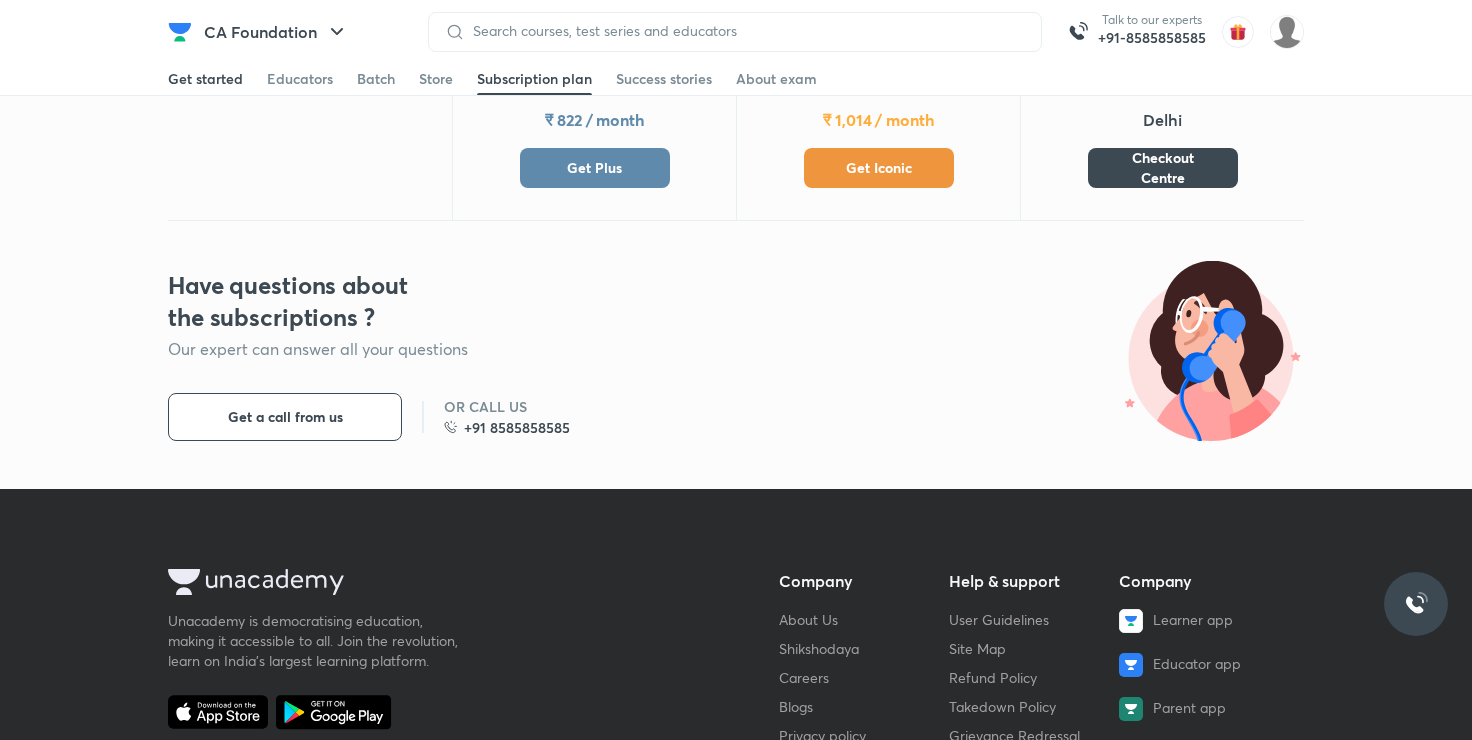 click on "Get started" at bounding box center (205, 79) 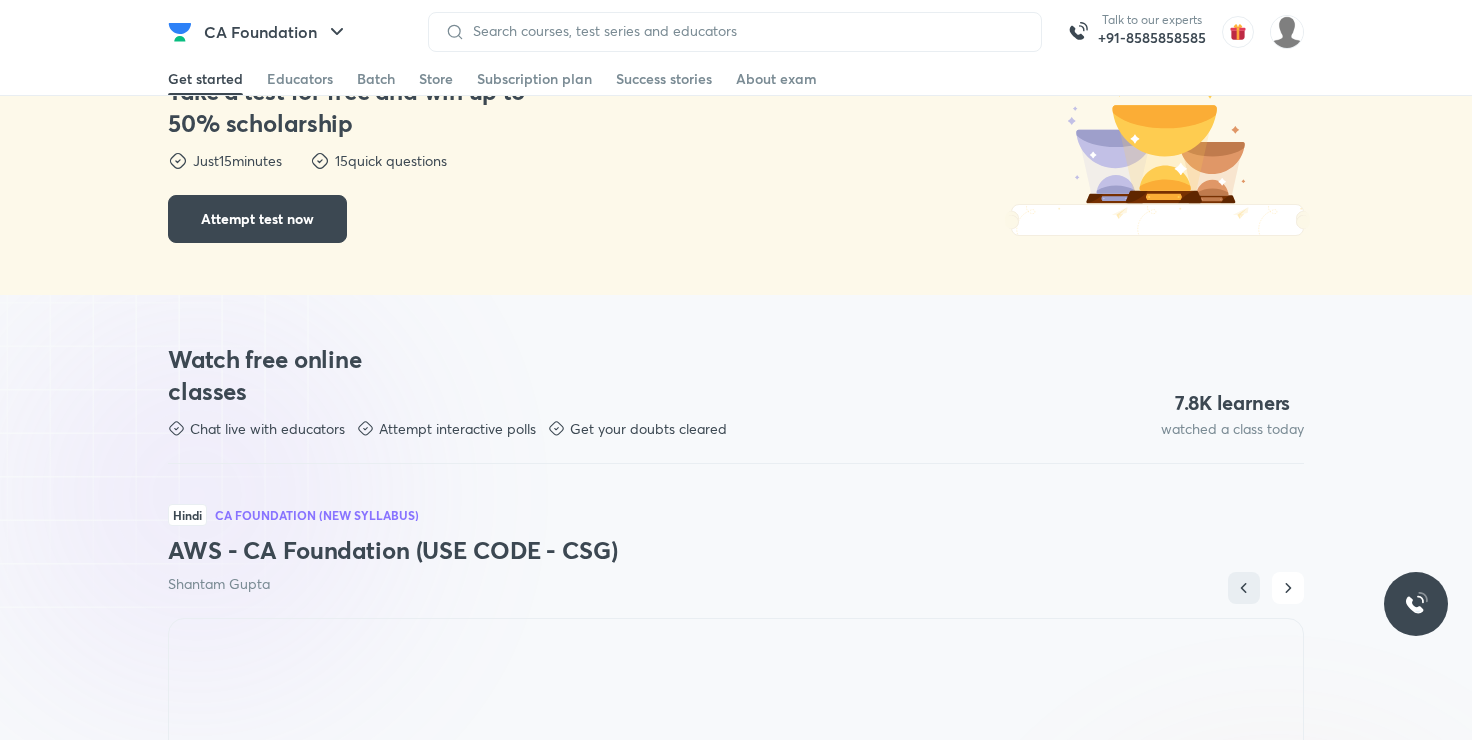 scroll, scrollTop: 0, scrollLeft: 0, axis: both 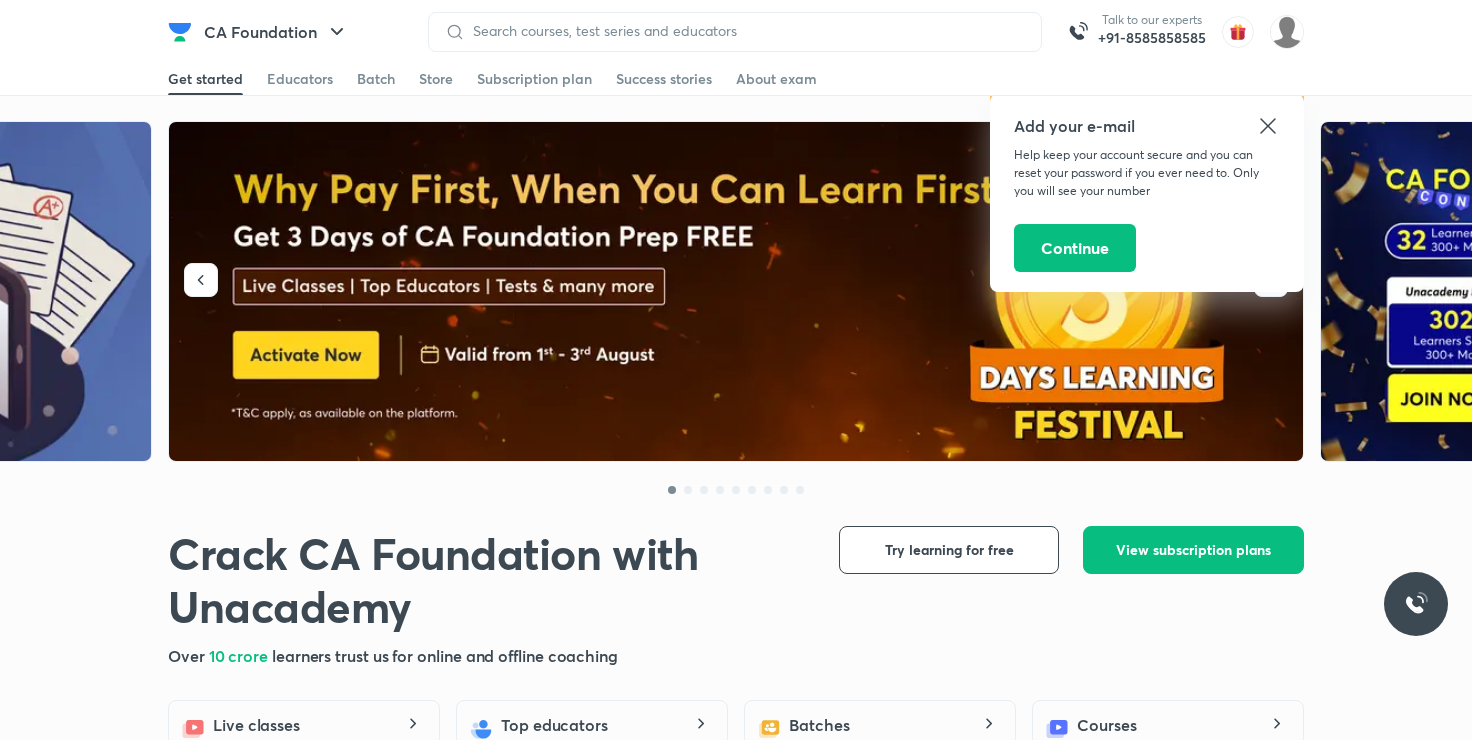 click at bounding box center [737, 292] 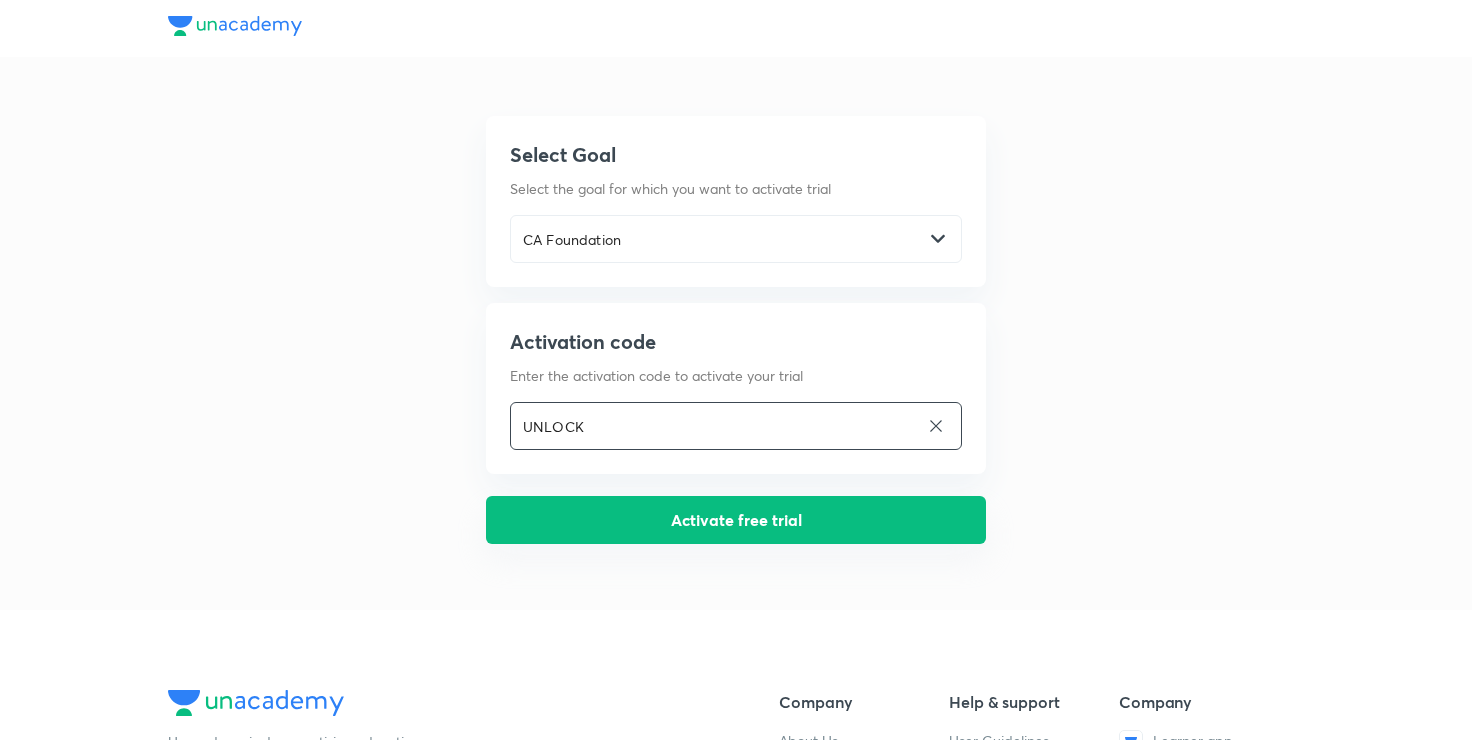 scroll, scrollTop: 0, scrollLeft: 0, axis: both 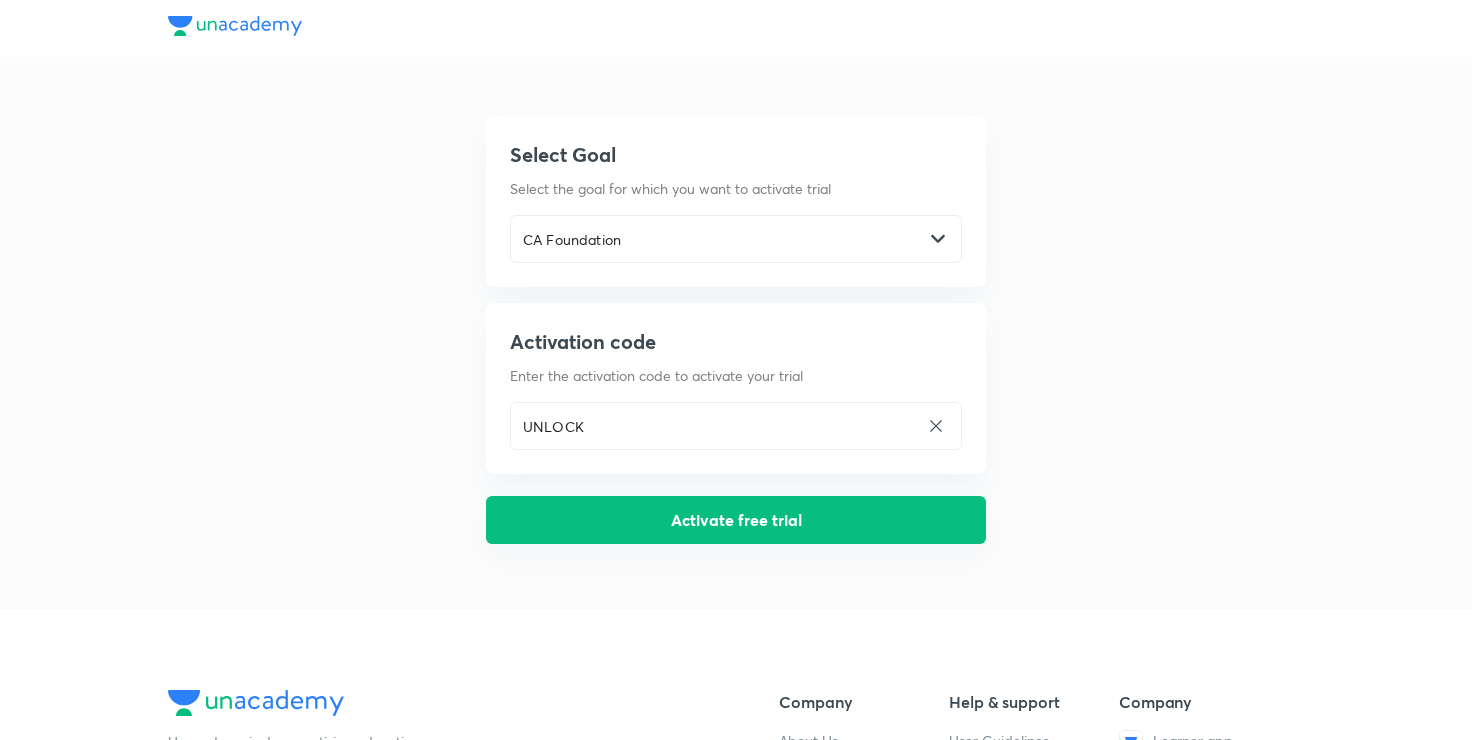 click on "Activate free trial" at bounding box center [736, 520] 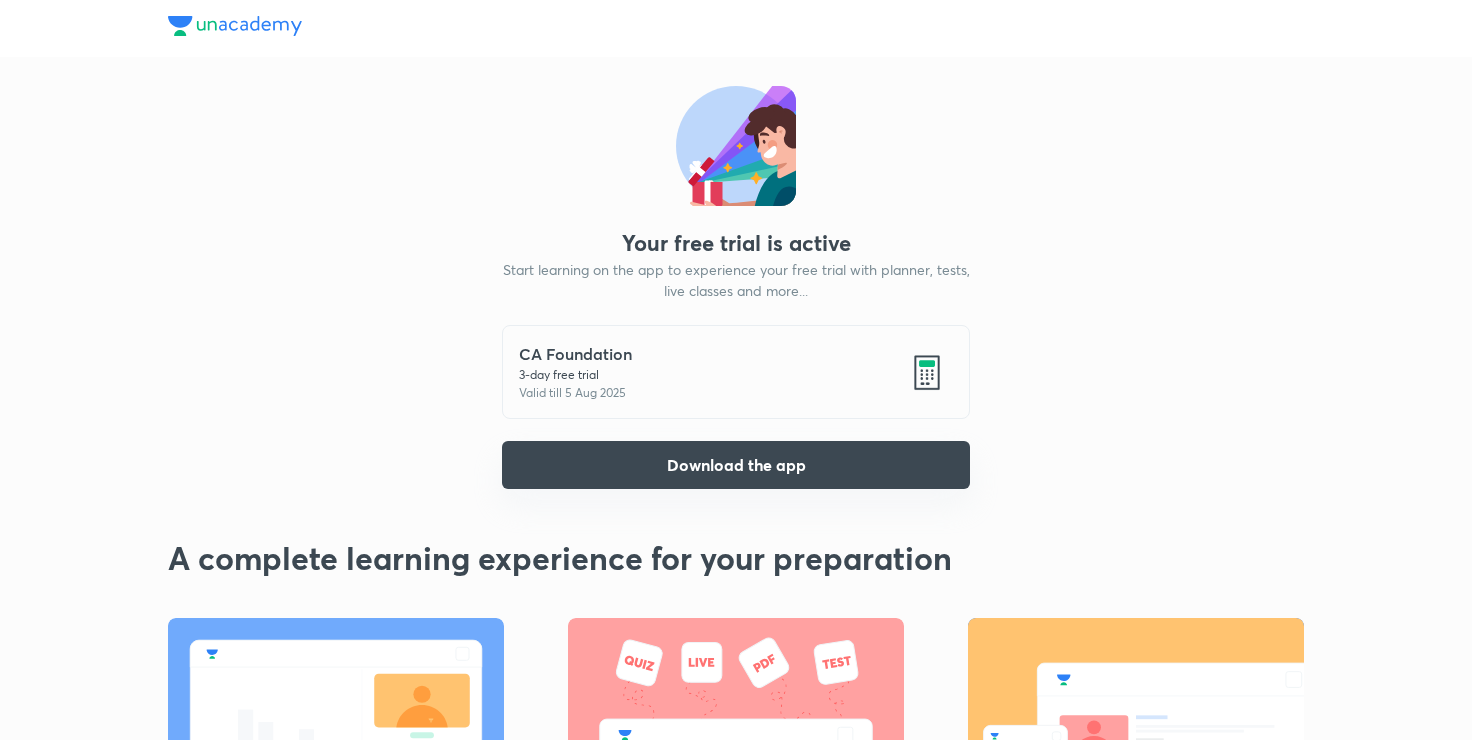 click on "Download the app" at bounding box center [736, 465] 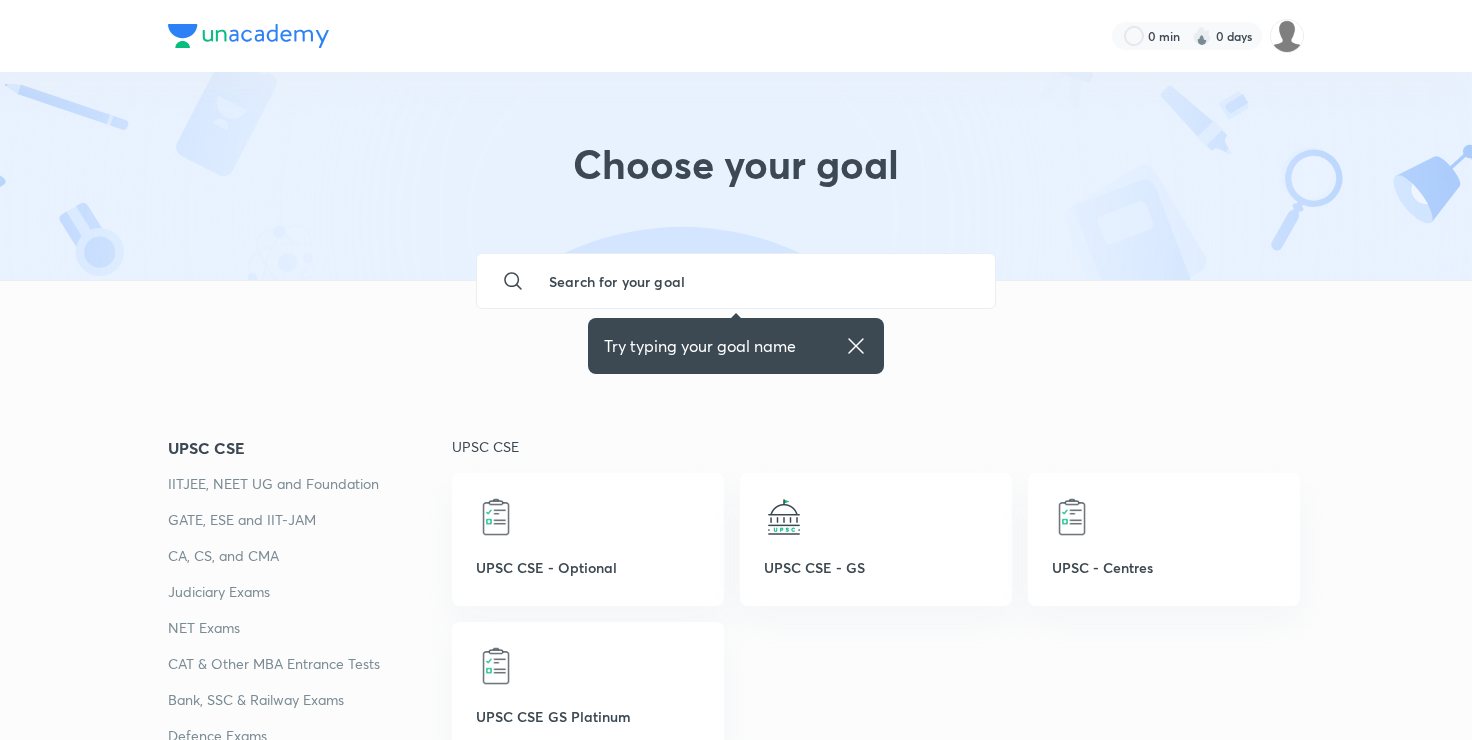 scroll, scrollTop: 0, scrollLeft: 0, axis: both 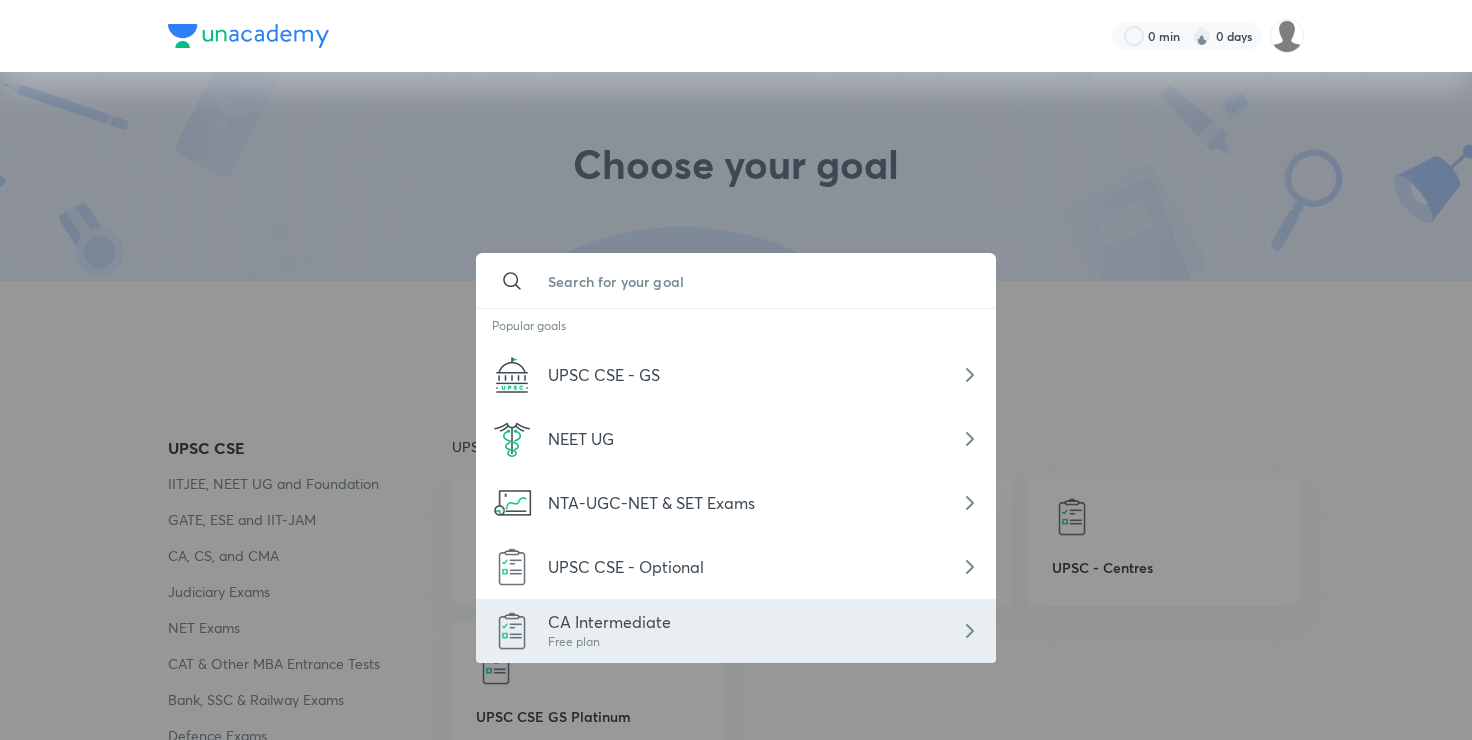 click 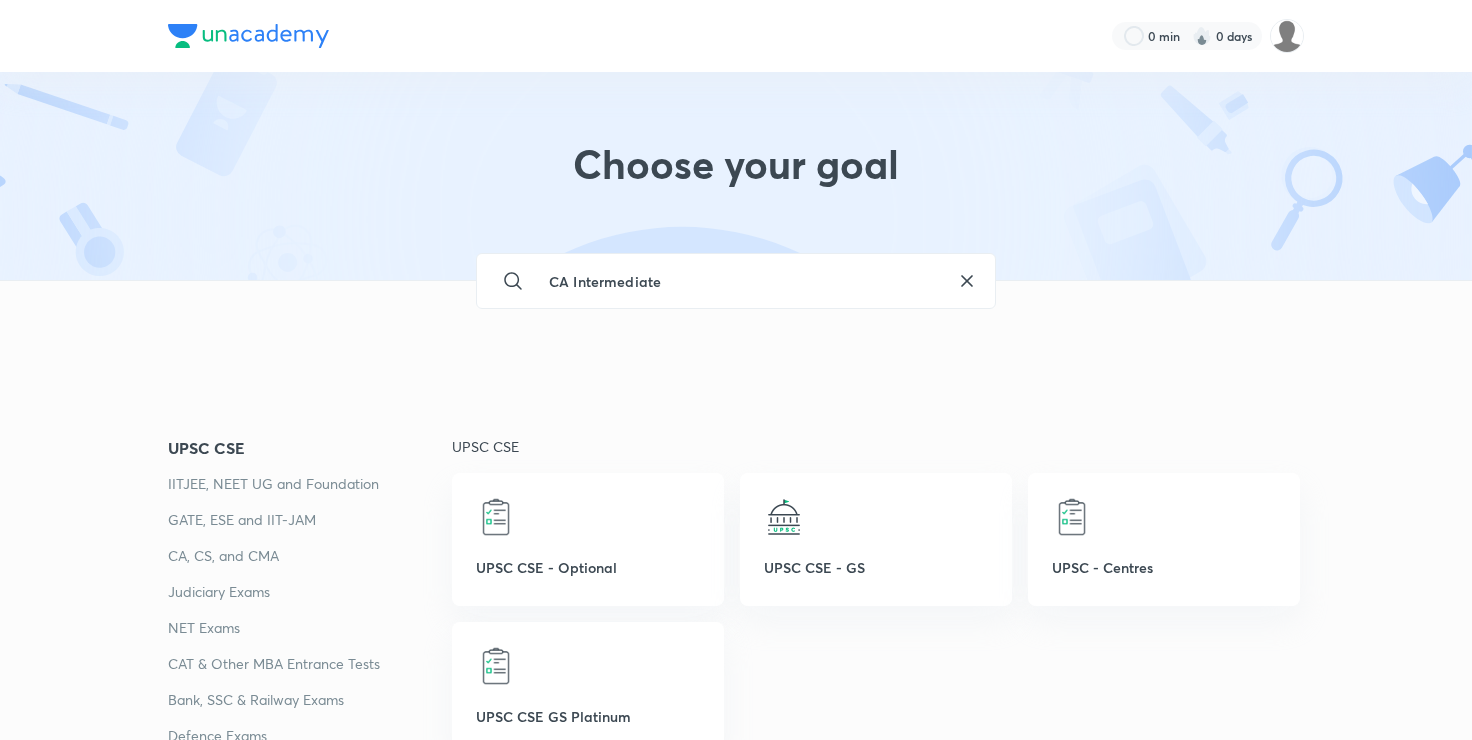 click on "CA Intermediate ​" at bounding box center (736, 281) 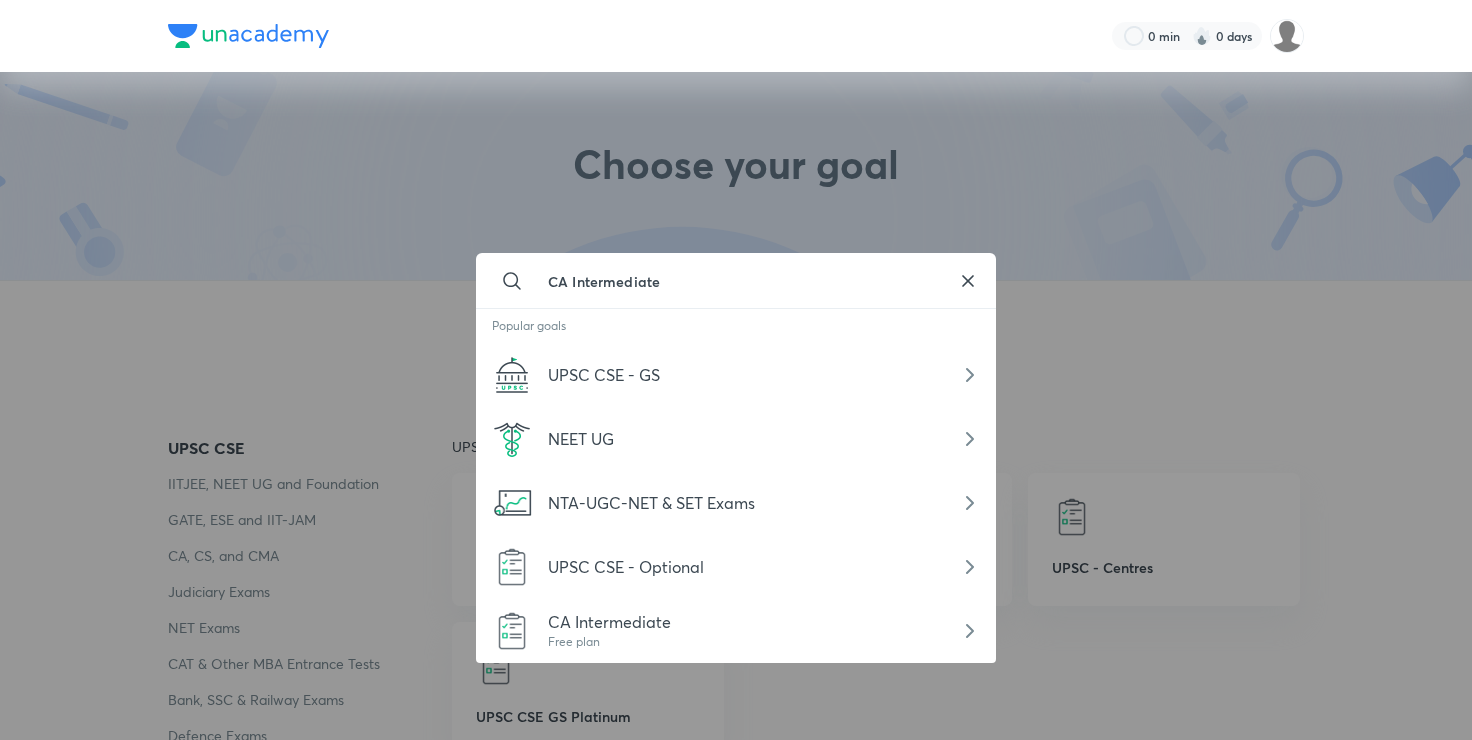 click on "CA Intermediate ​" at bounding box center (736, 281) 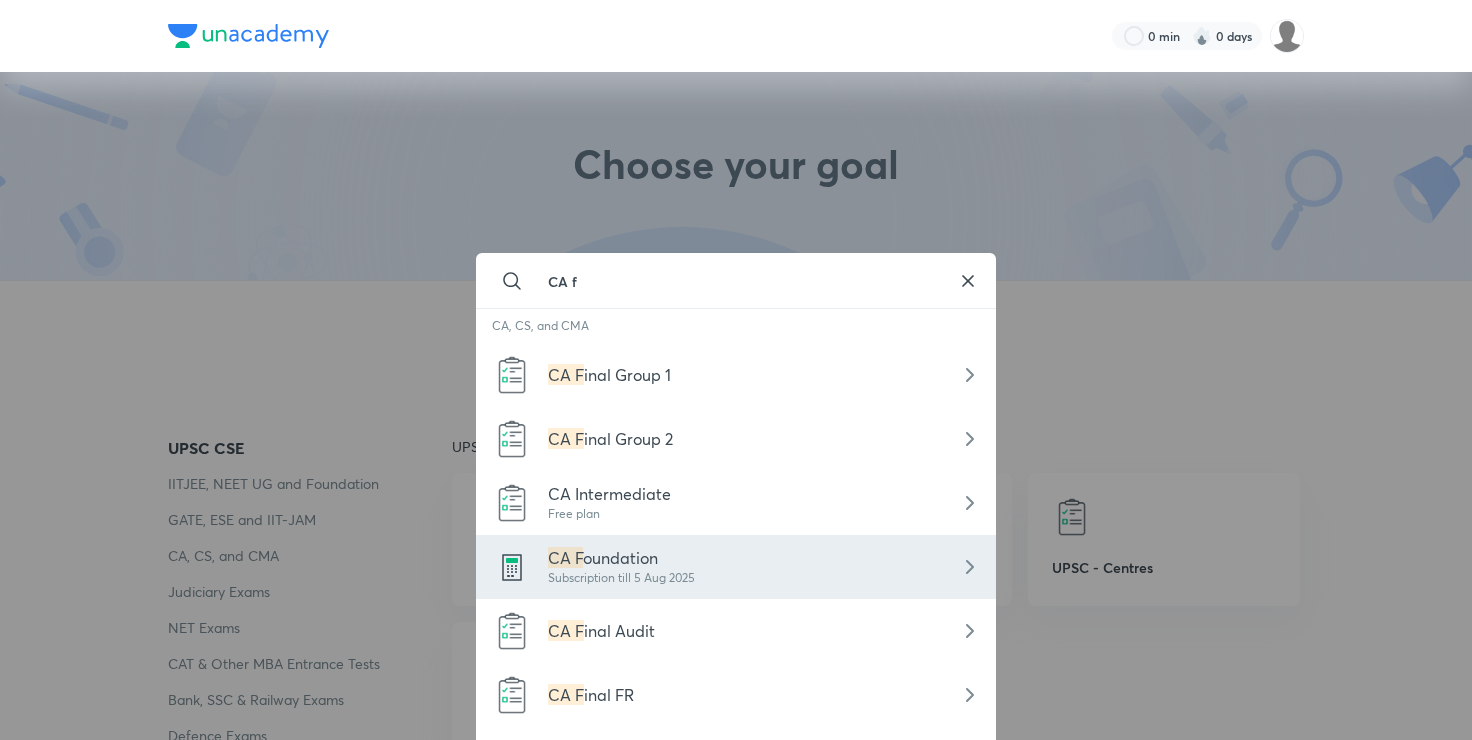 click on "CA F oundation Subscription till 5 Aug 2025" at bounding box center [736, 567] 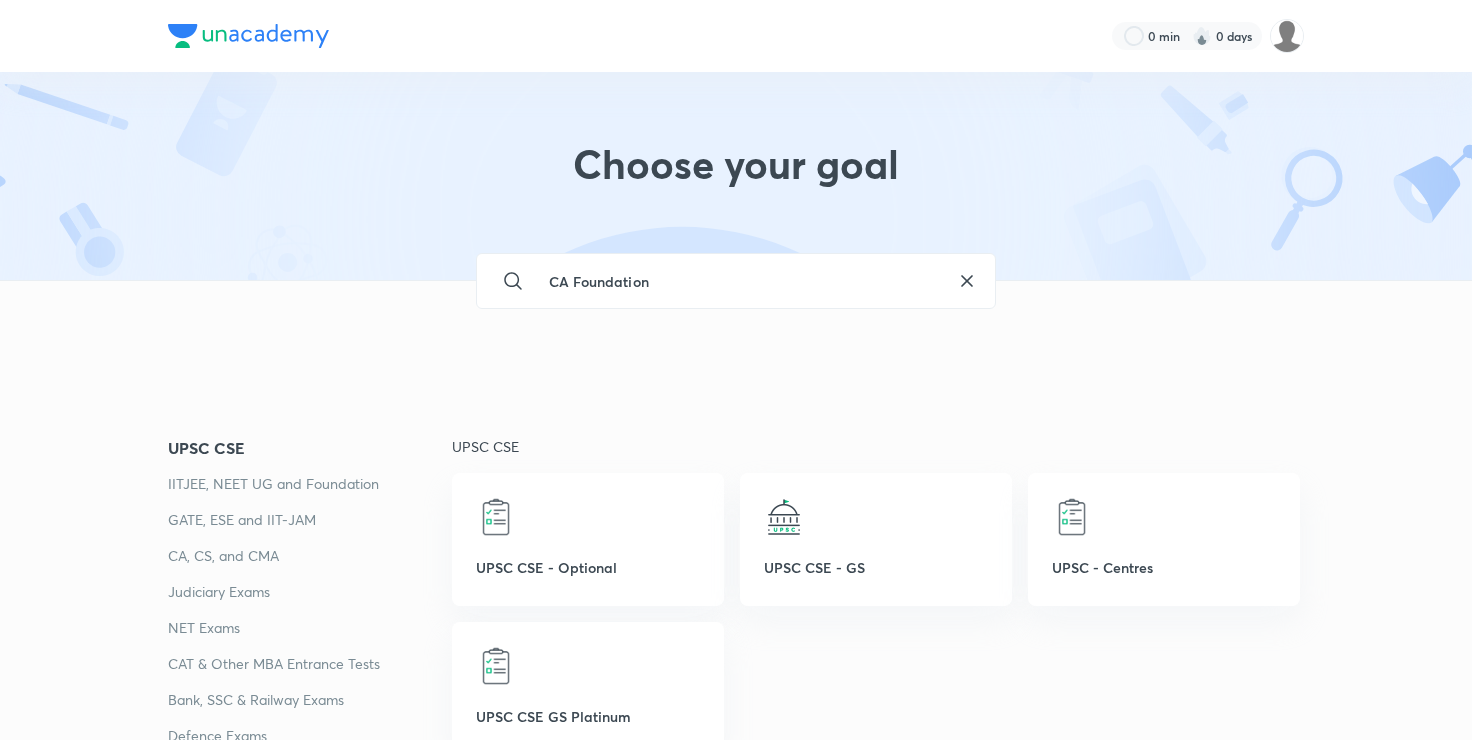 click on "CA, CS, and CMA" at bounding box center (310, 556) 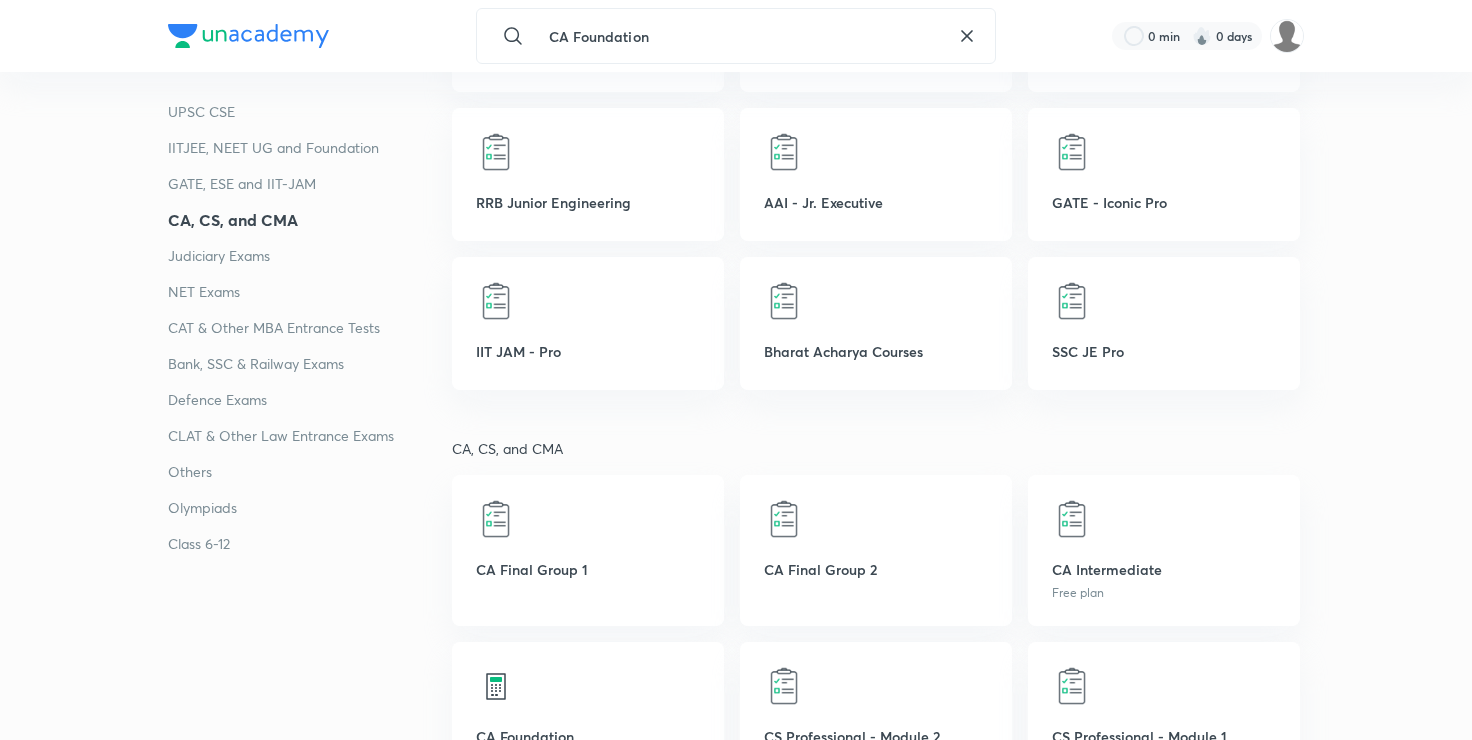 scroll, scrollTop: 1590, scrollLeft: 0, axis: vertical 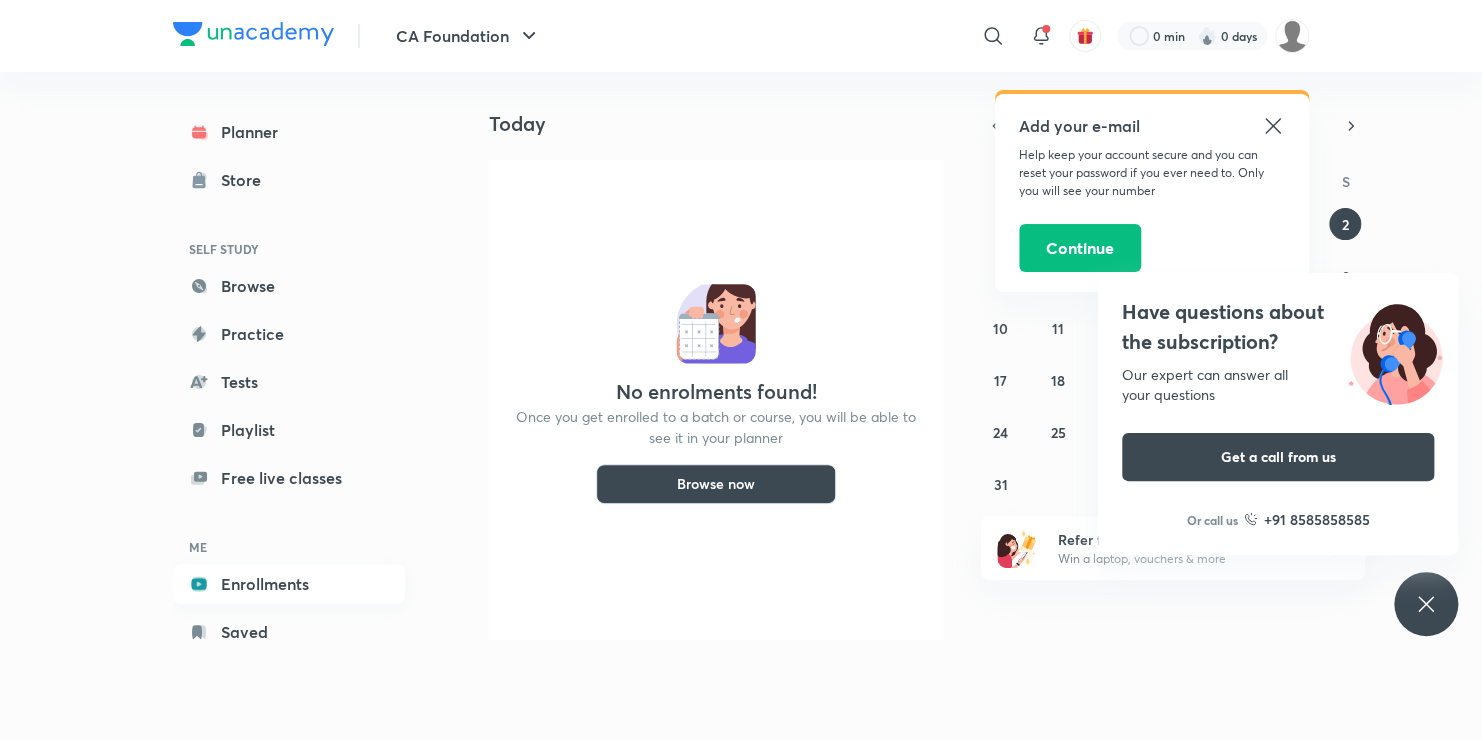 click on "Enrollments" at bounding box center [289, 584] 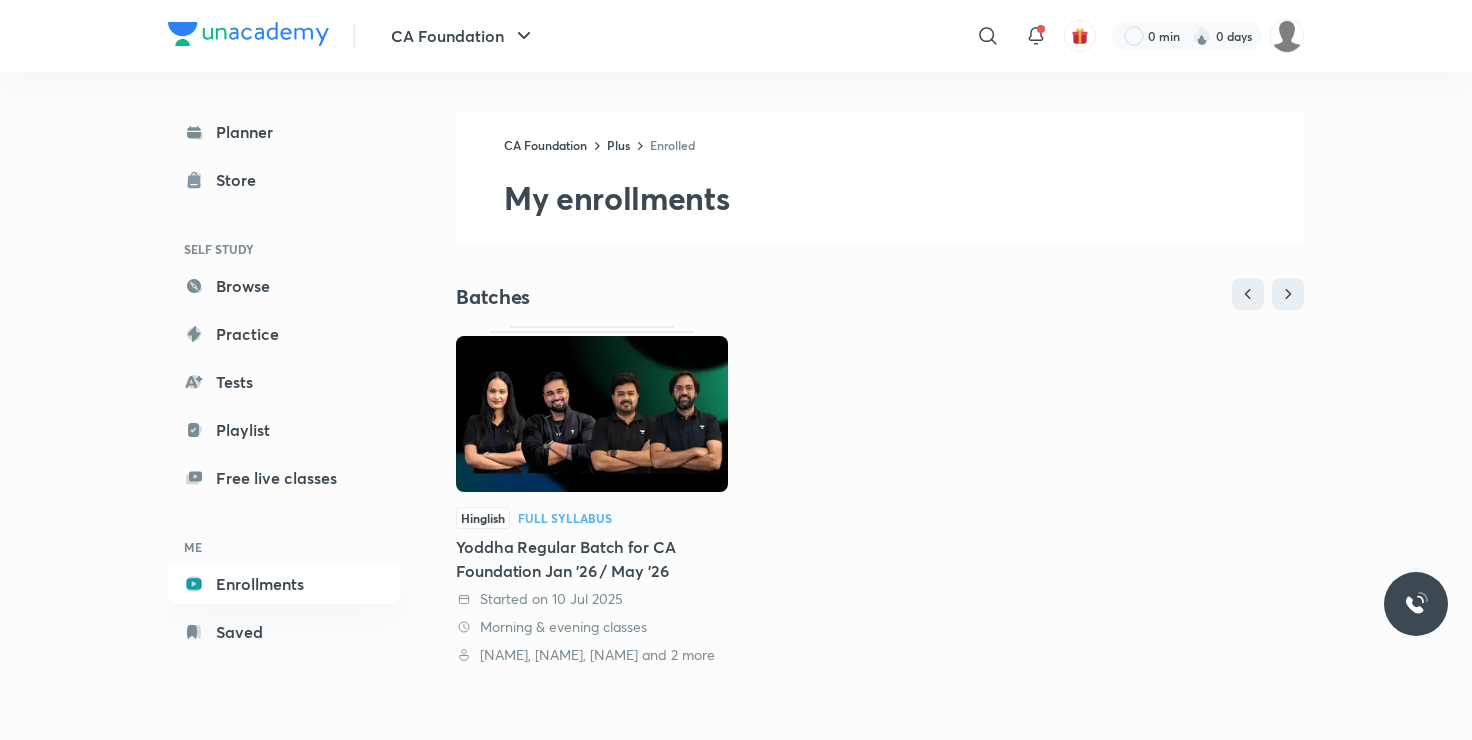 click at bounding box center (592, 414) 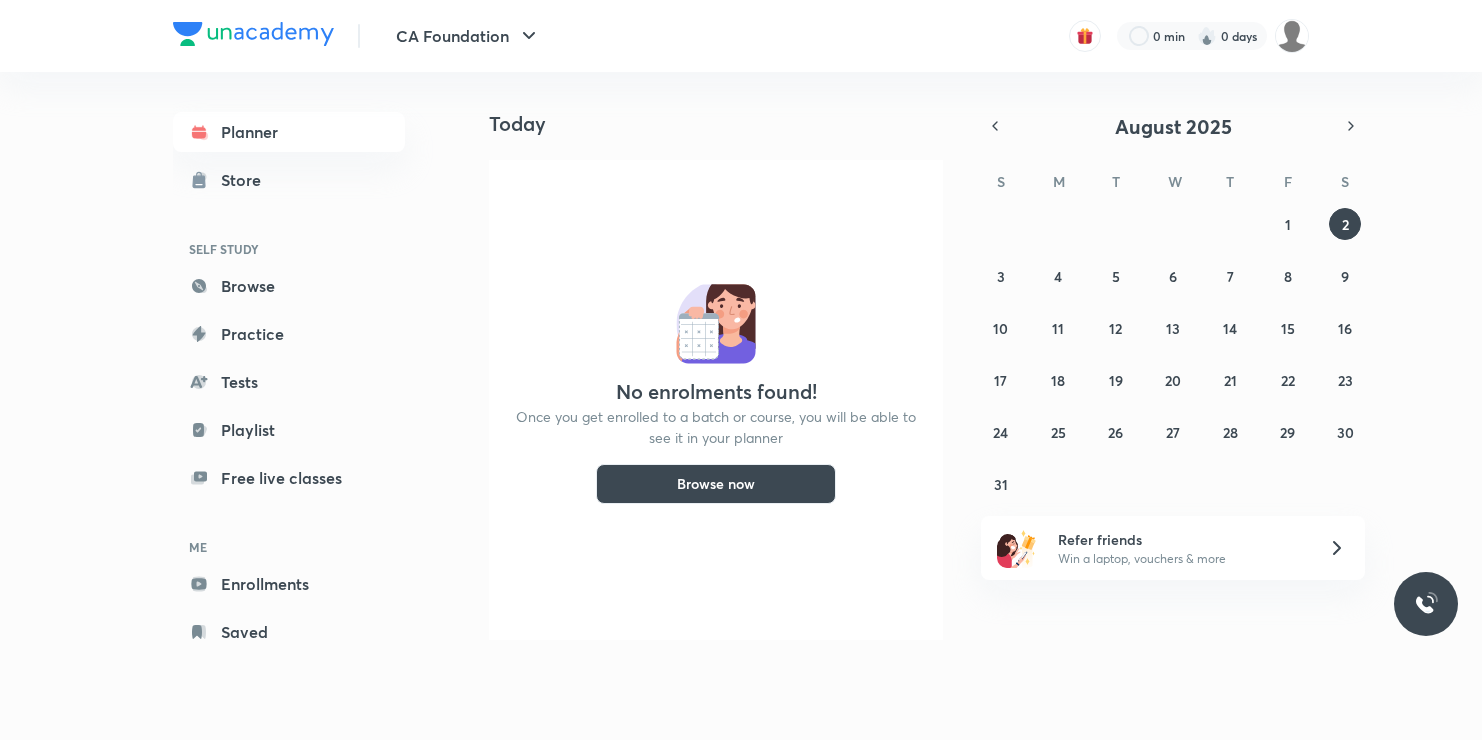 scroll, scrollTop: 0, scrollLeft: 0, axis: both 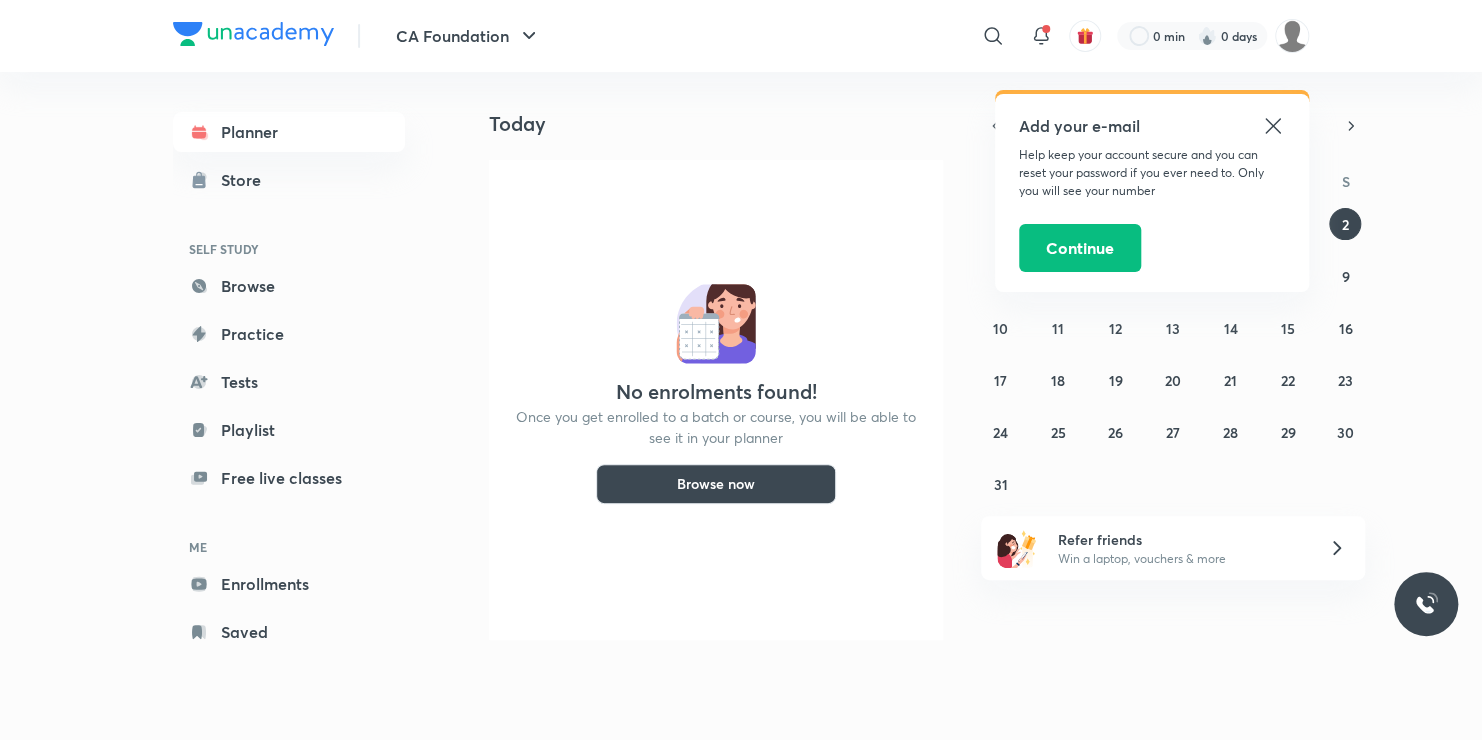 click 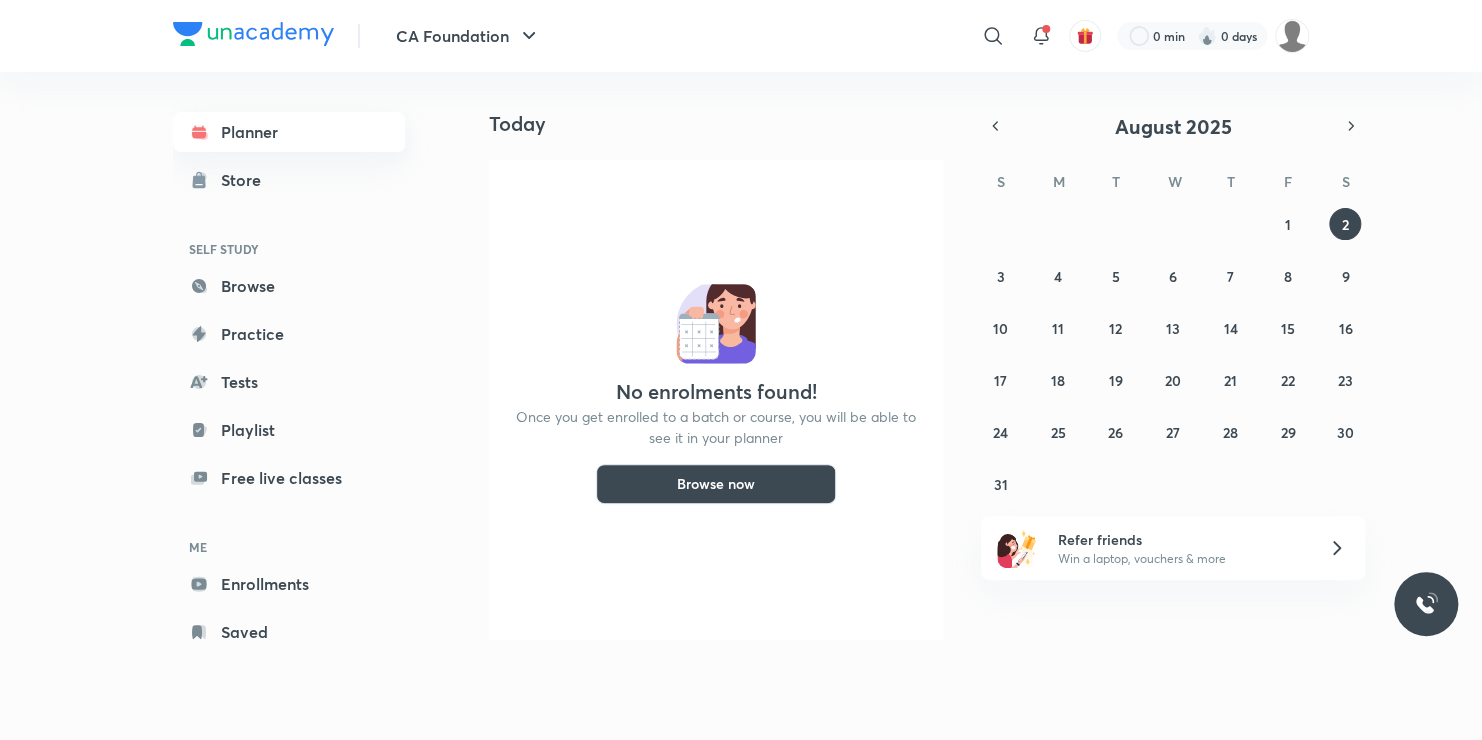 click on "Planner" at bounding box center [289, 132] 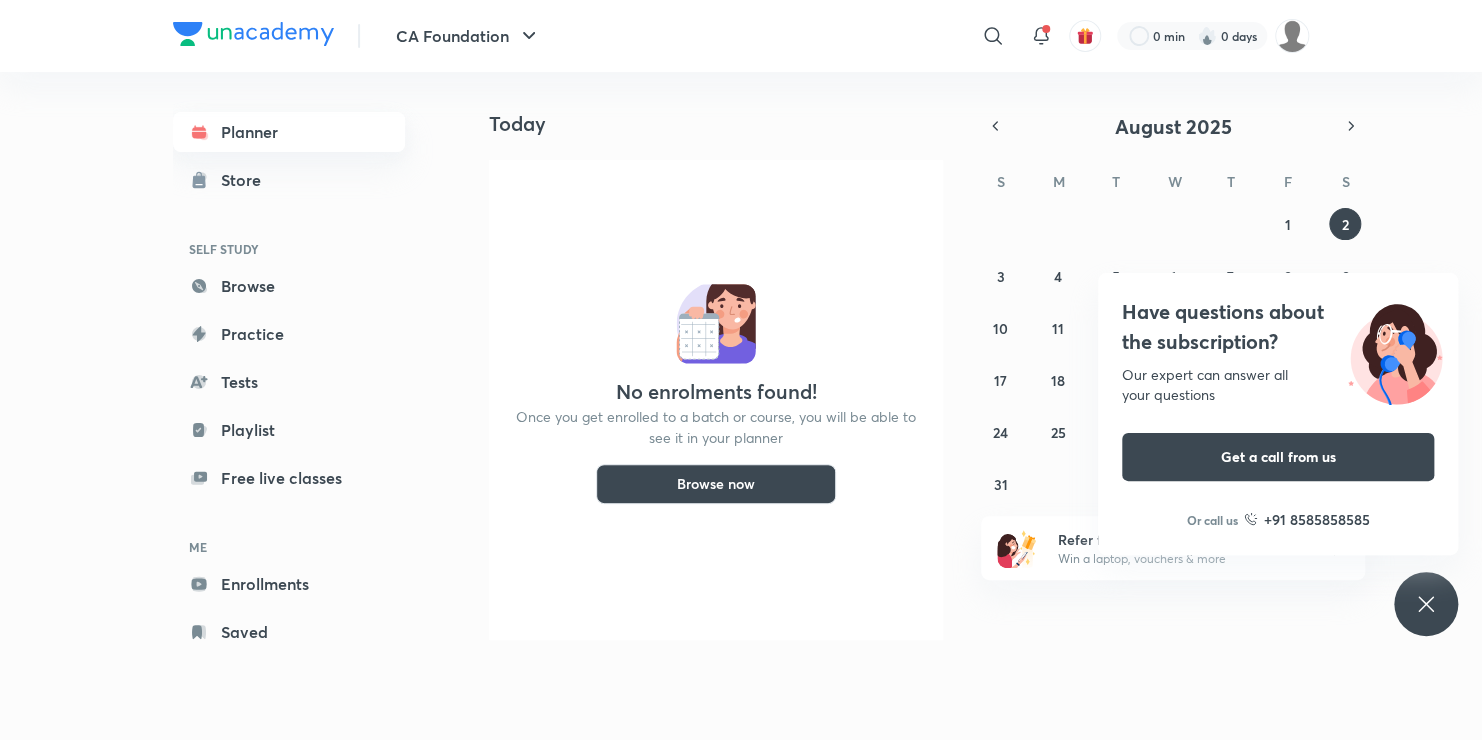 click on "Planner" at bounding box center (289, 132) 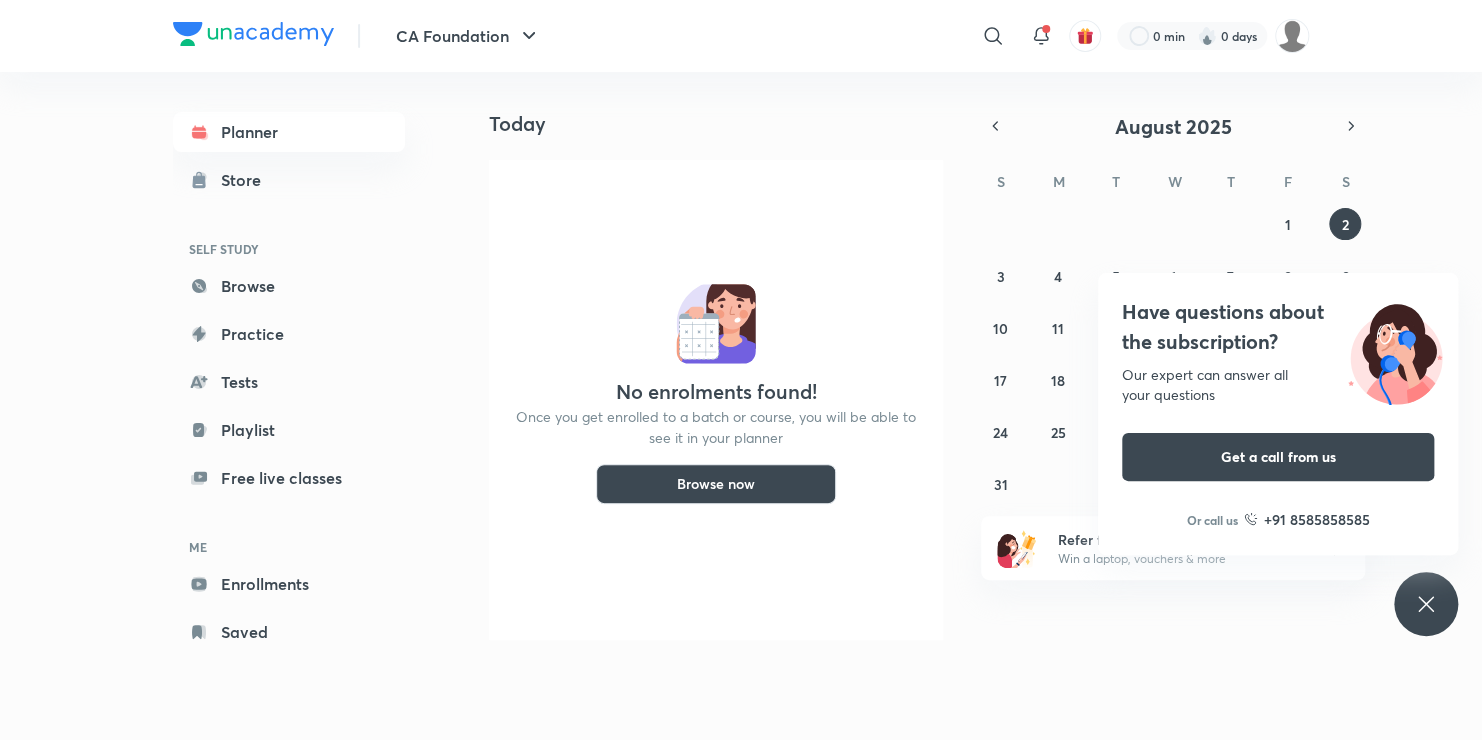 click 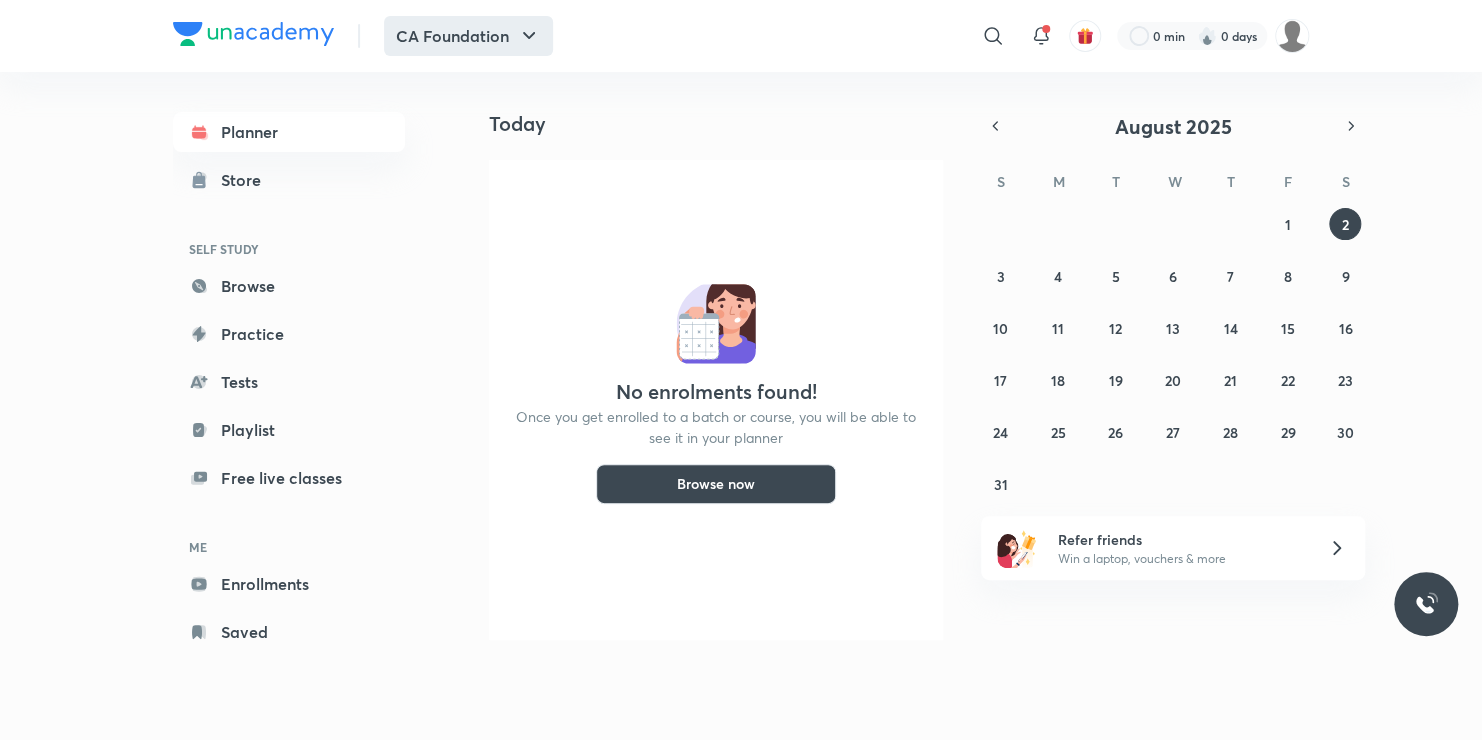 click 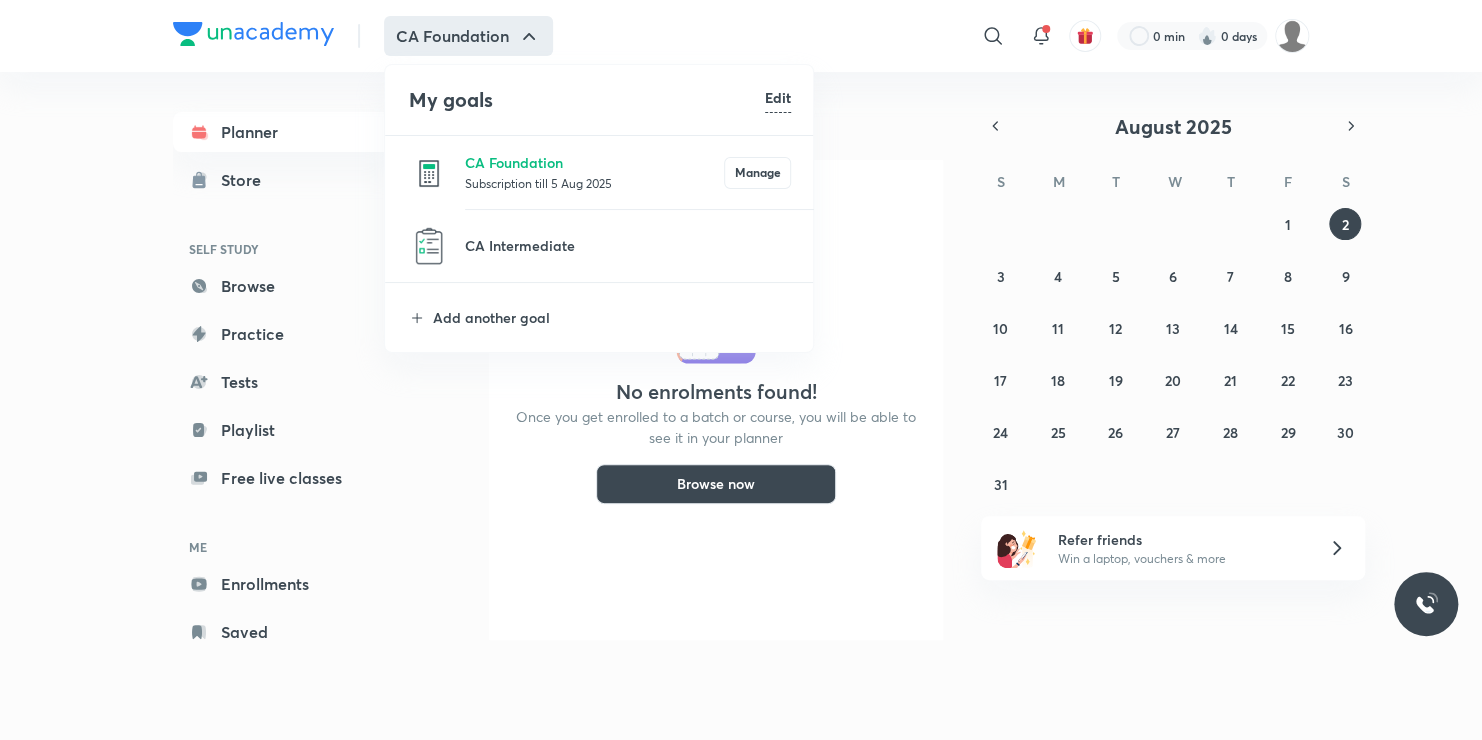 click at bounding box center [741, 370] 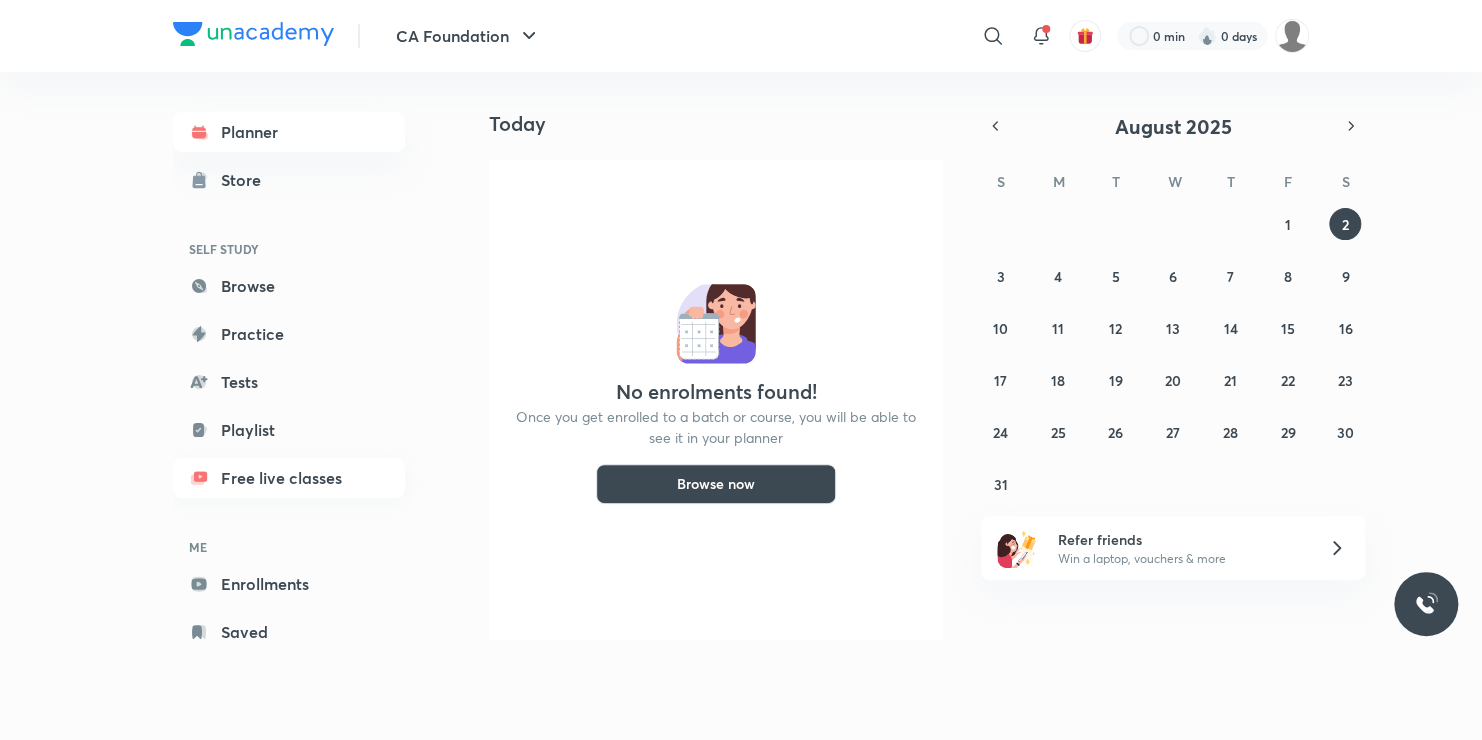 click on "Free live classes" at bounding box center (289, 478) 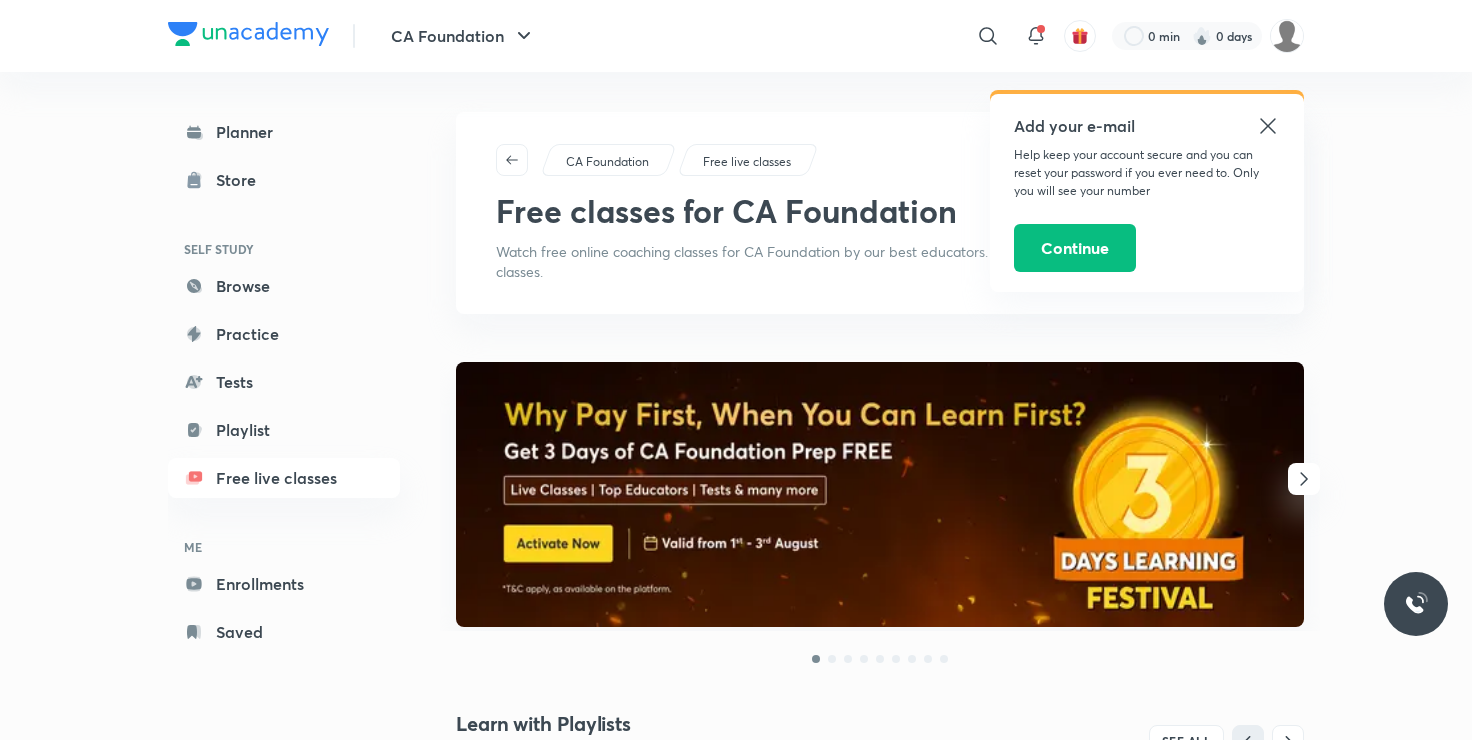 click at bounding box center (880, 494) 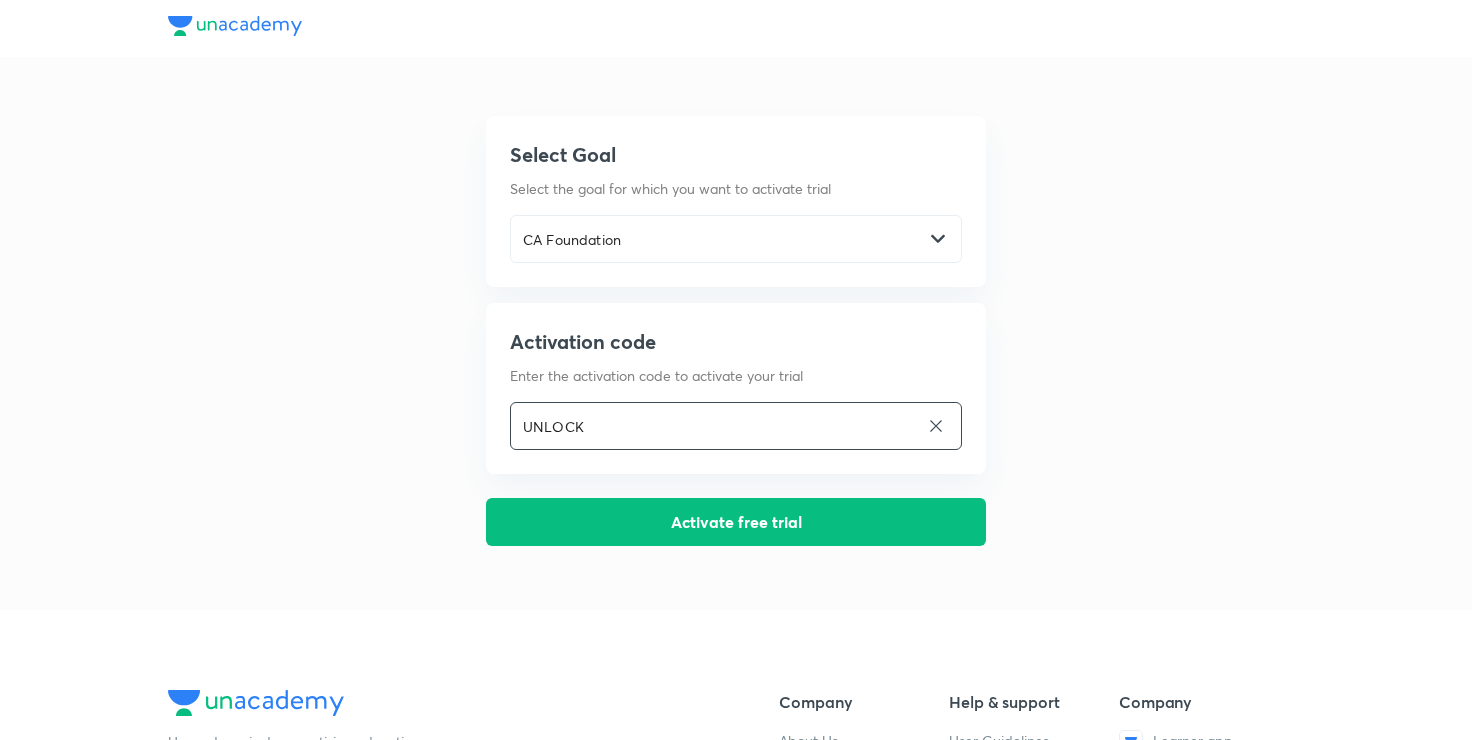 scroll, scrollTop: 0, scrollLeft: 0, axis: both 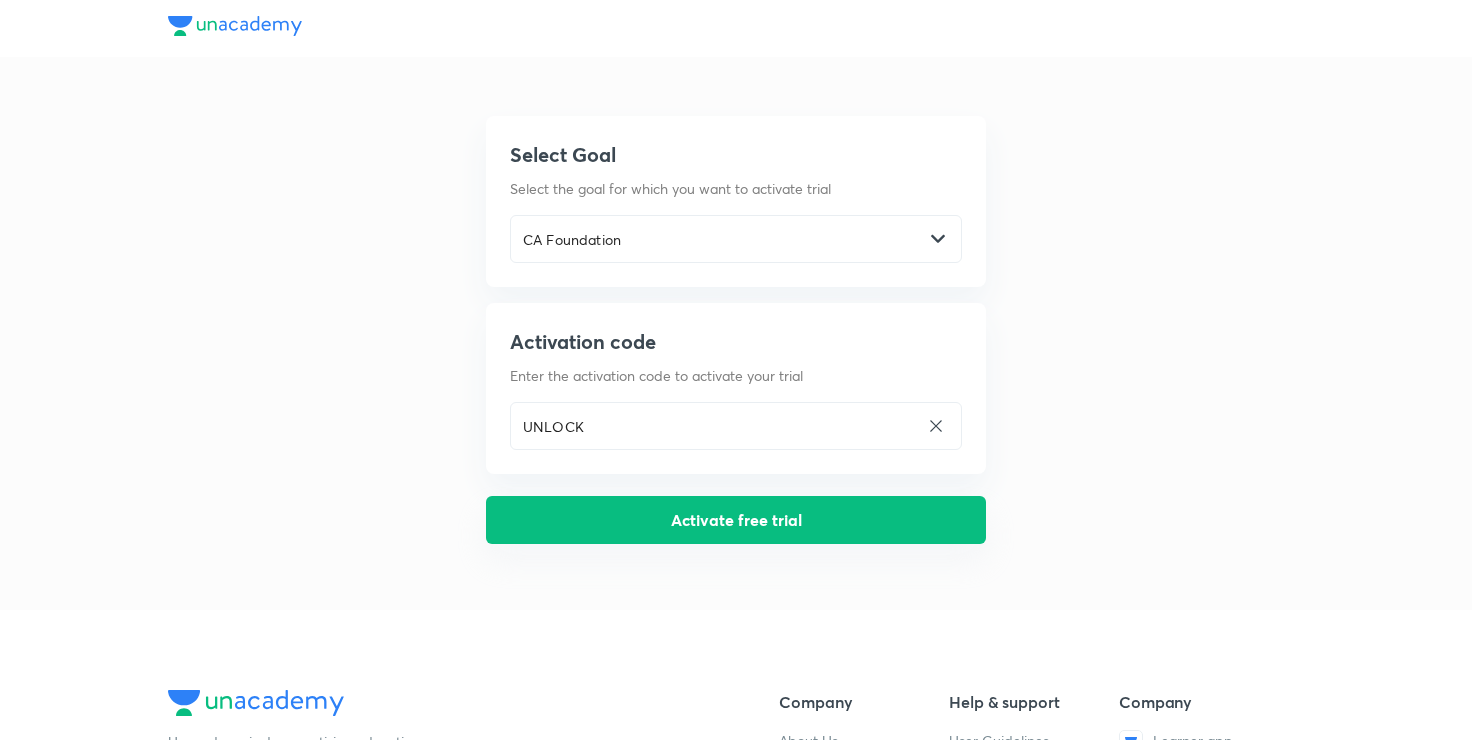 click on "Activate free trial" at bounding box center [736, 520] 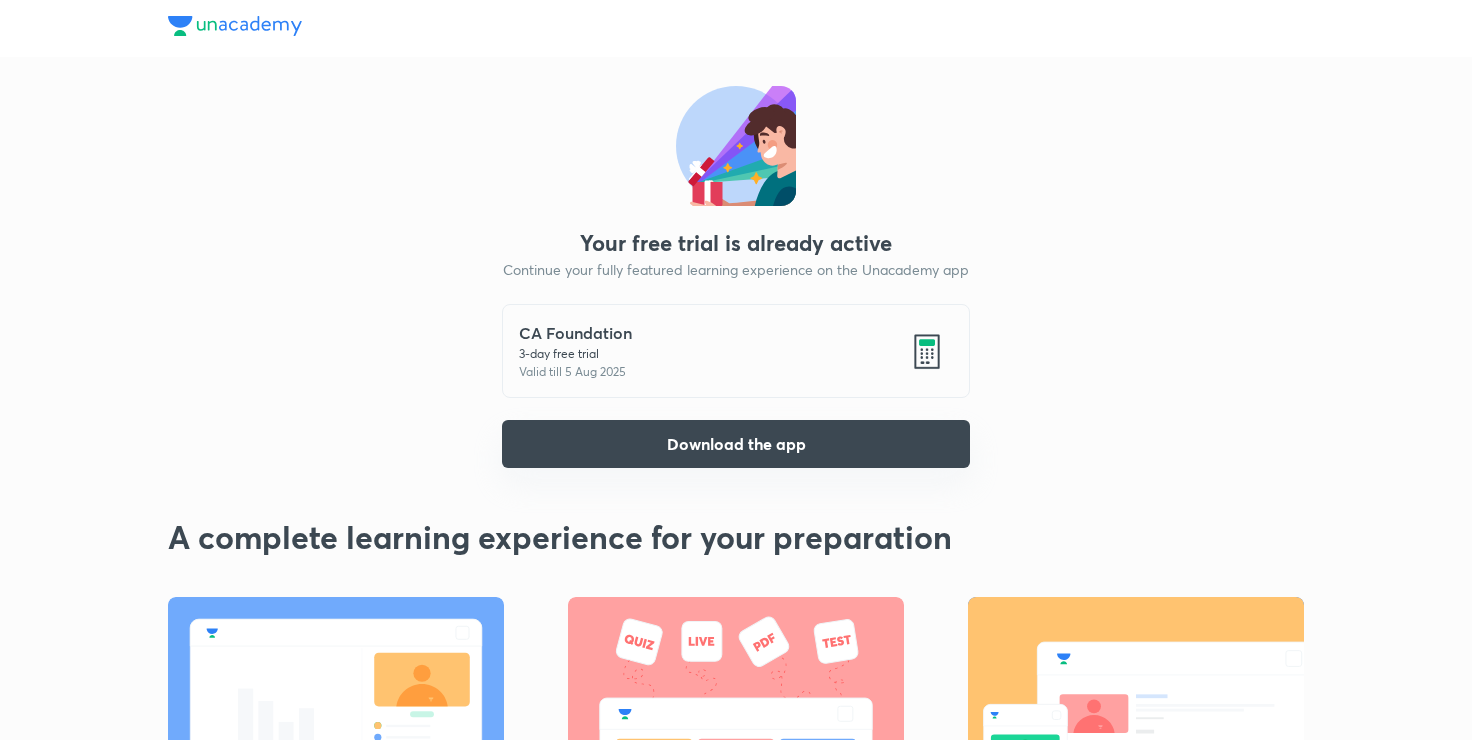 click on "Download the app" at bounding box center [736, 444] 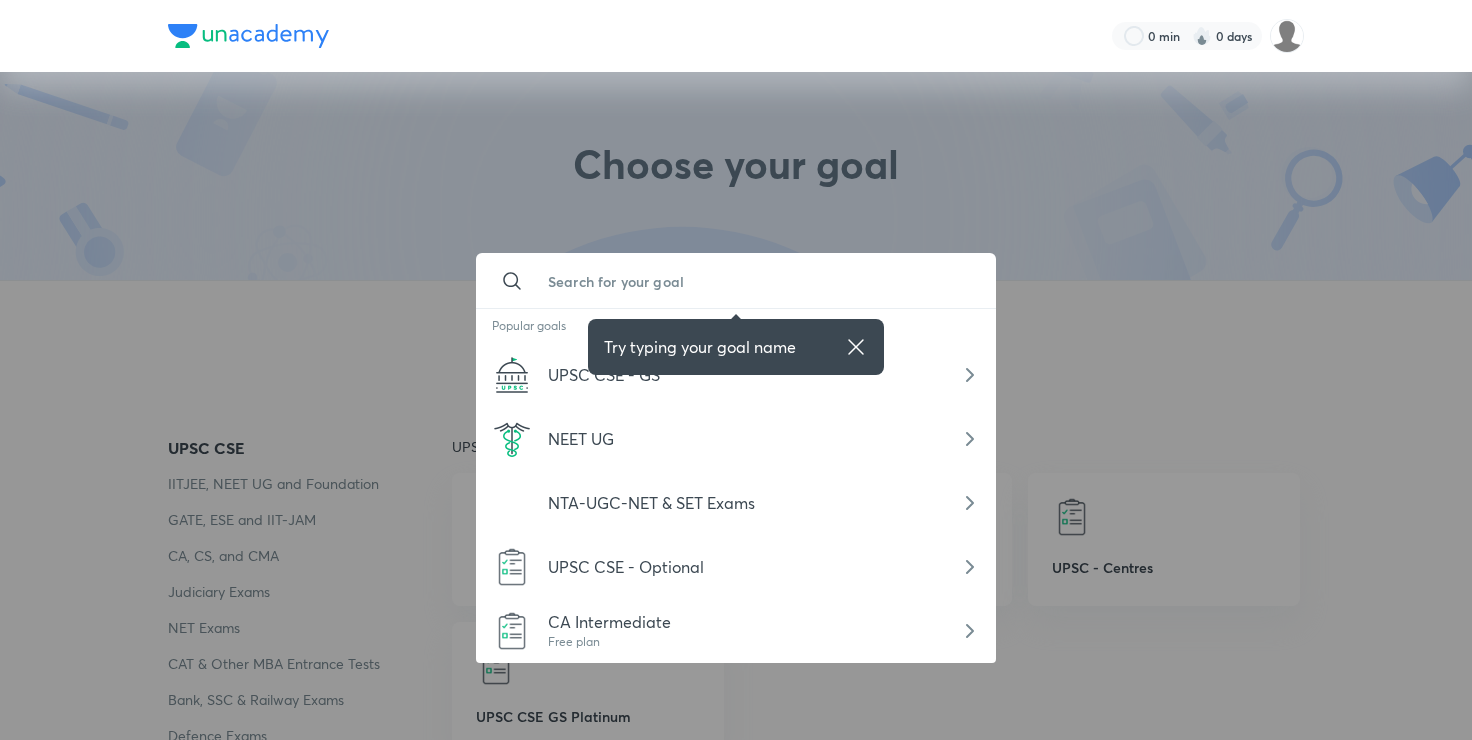 scroll, scrollTop: 0, scrollLeft: 0, axis: both 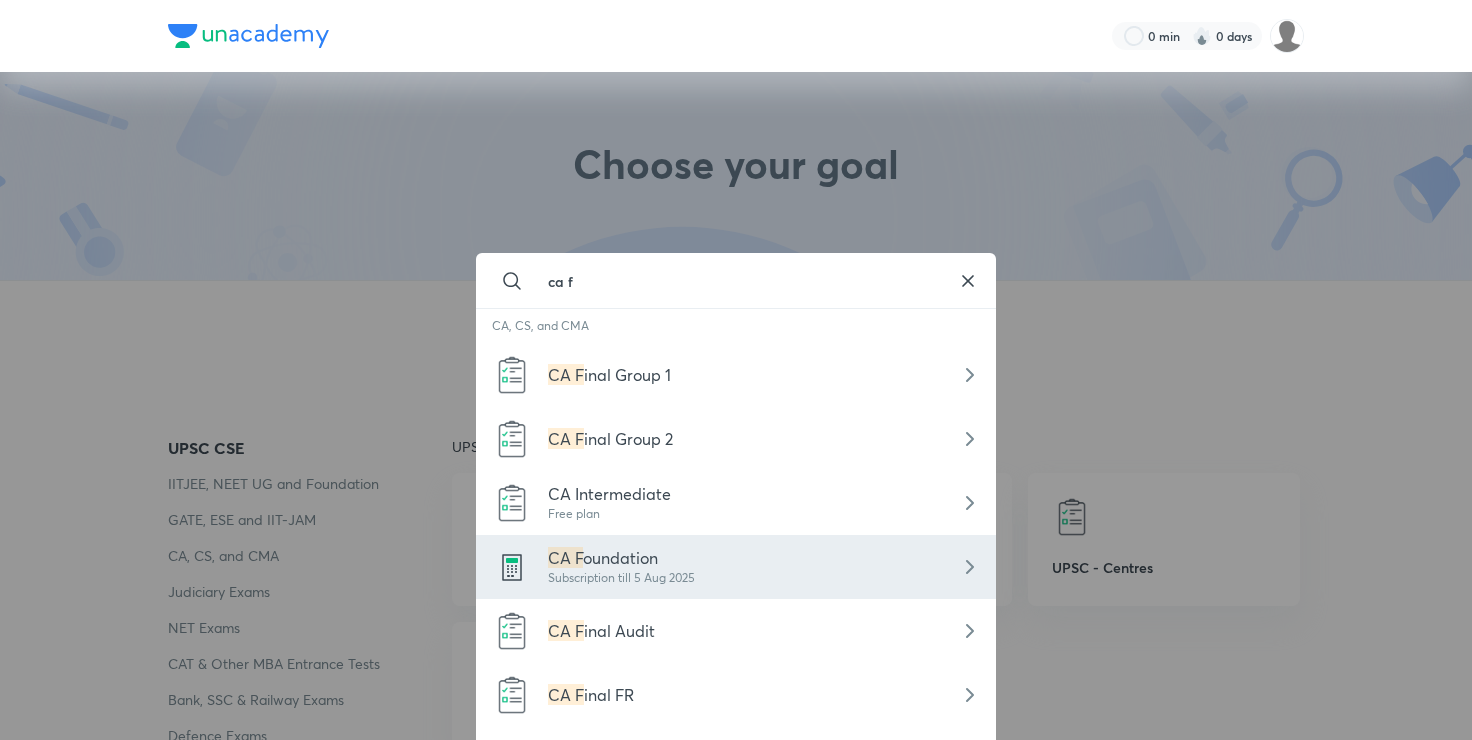 click on "oundation" at bounding box center (620, 557) 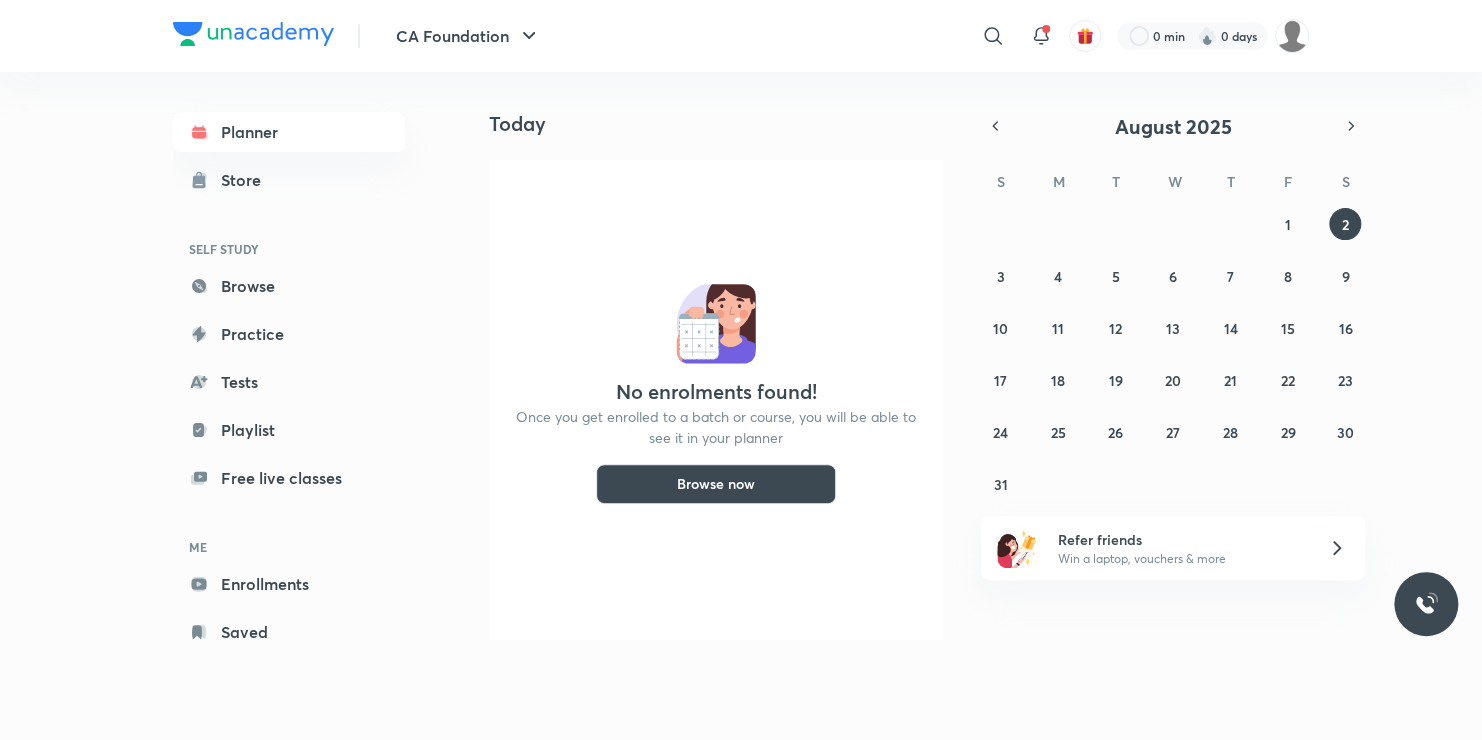 click on "Browse now" at bounding box center [716, 484] 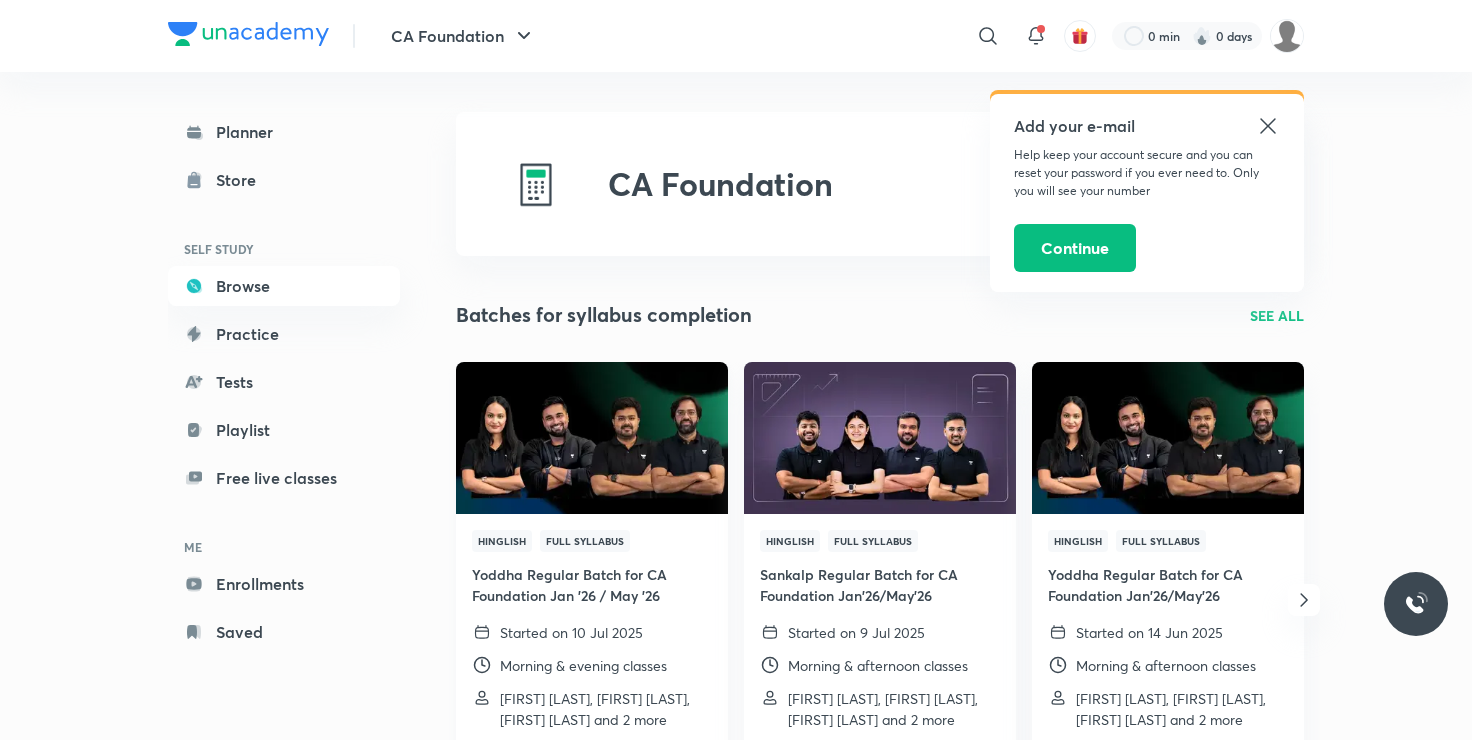 click at bounding box center (591, 437) 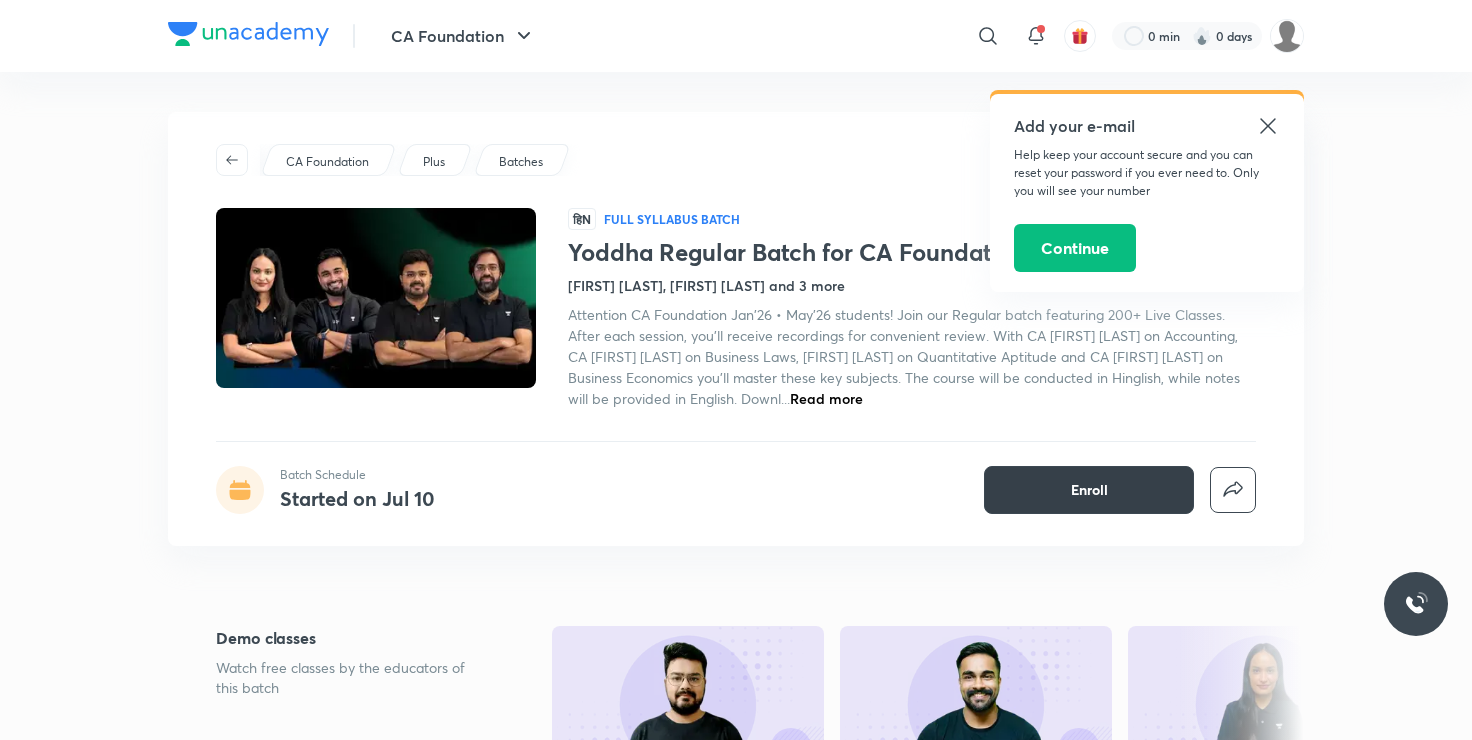 click on "Enroll" at bounding box center (1089, 490) 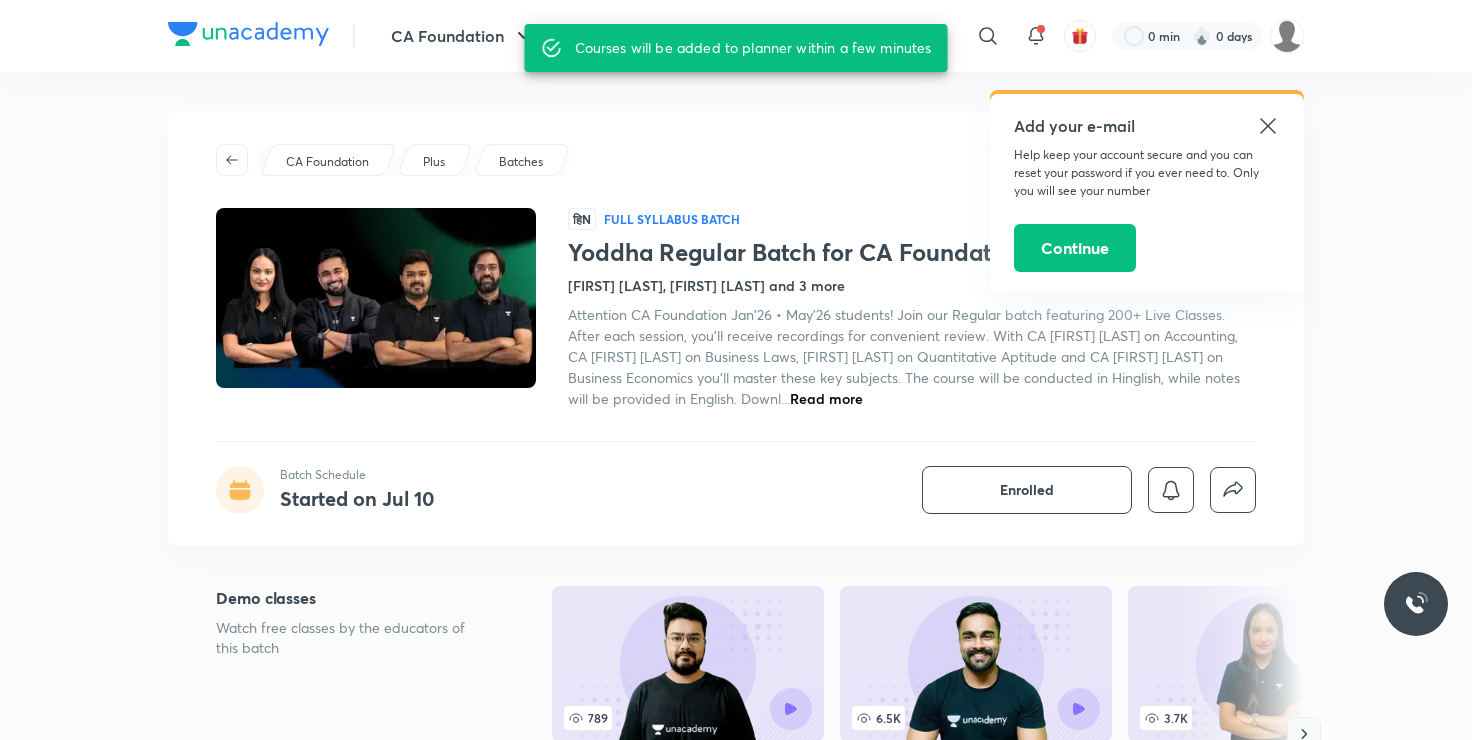 click 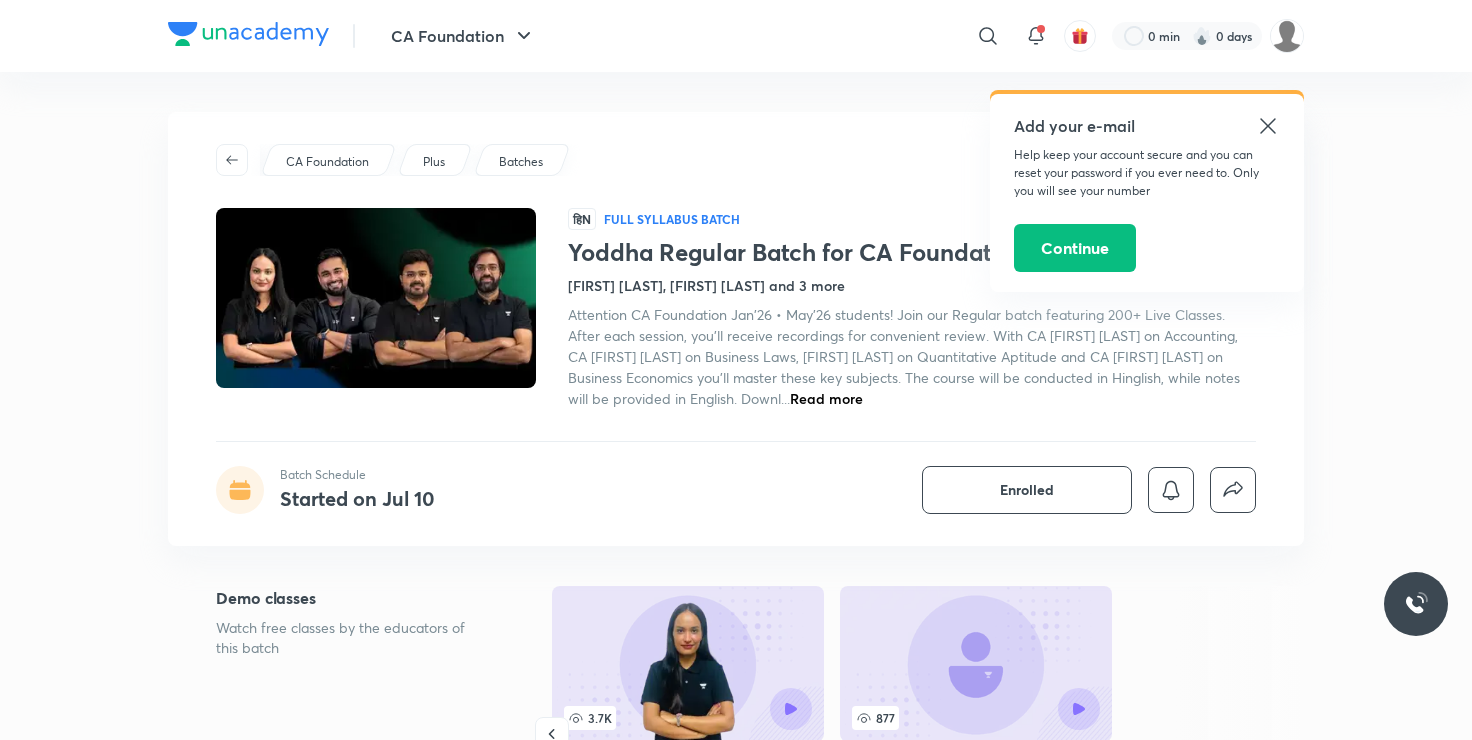 click at bounding box center [1240, 734] 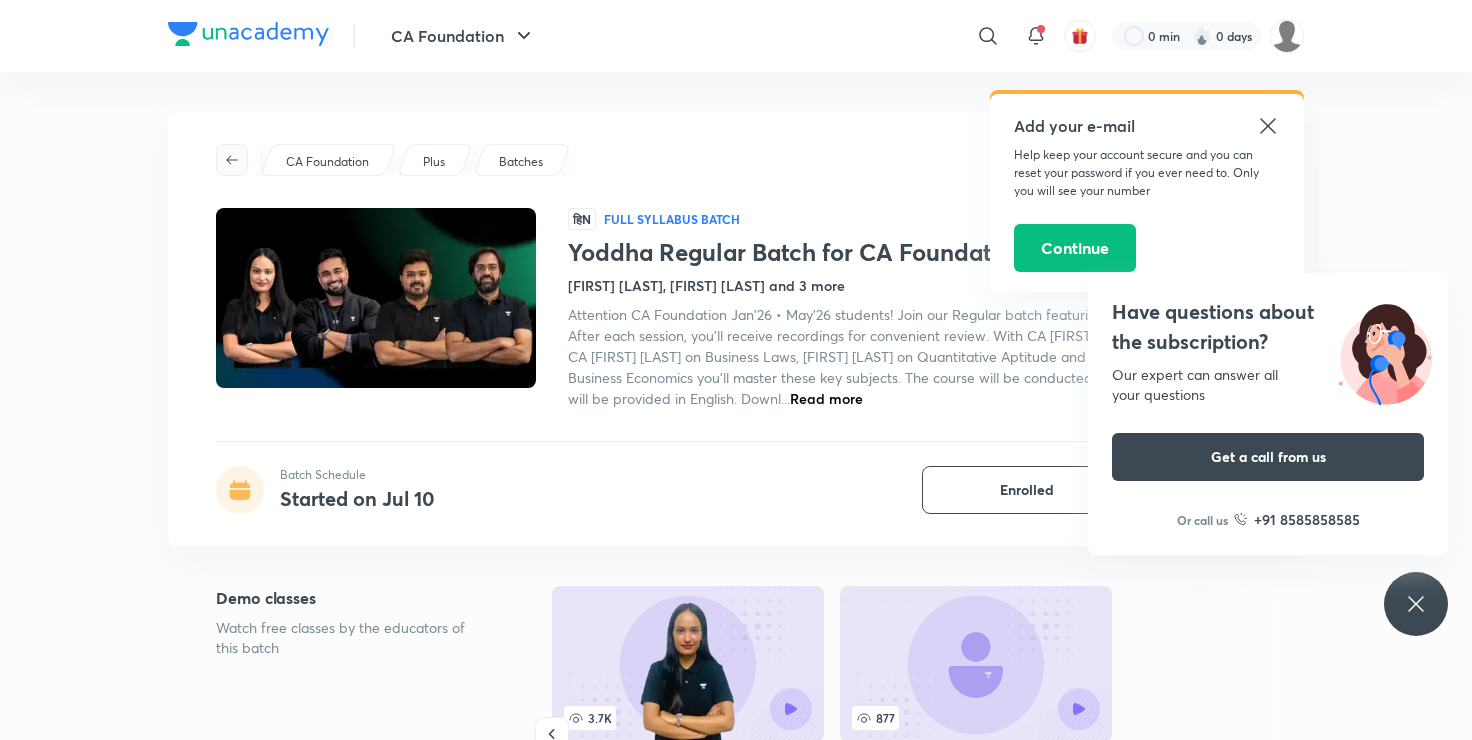 click at bounding box center [232, 160] 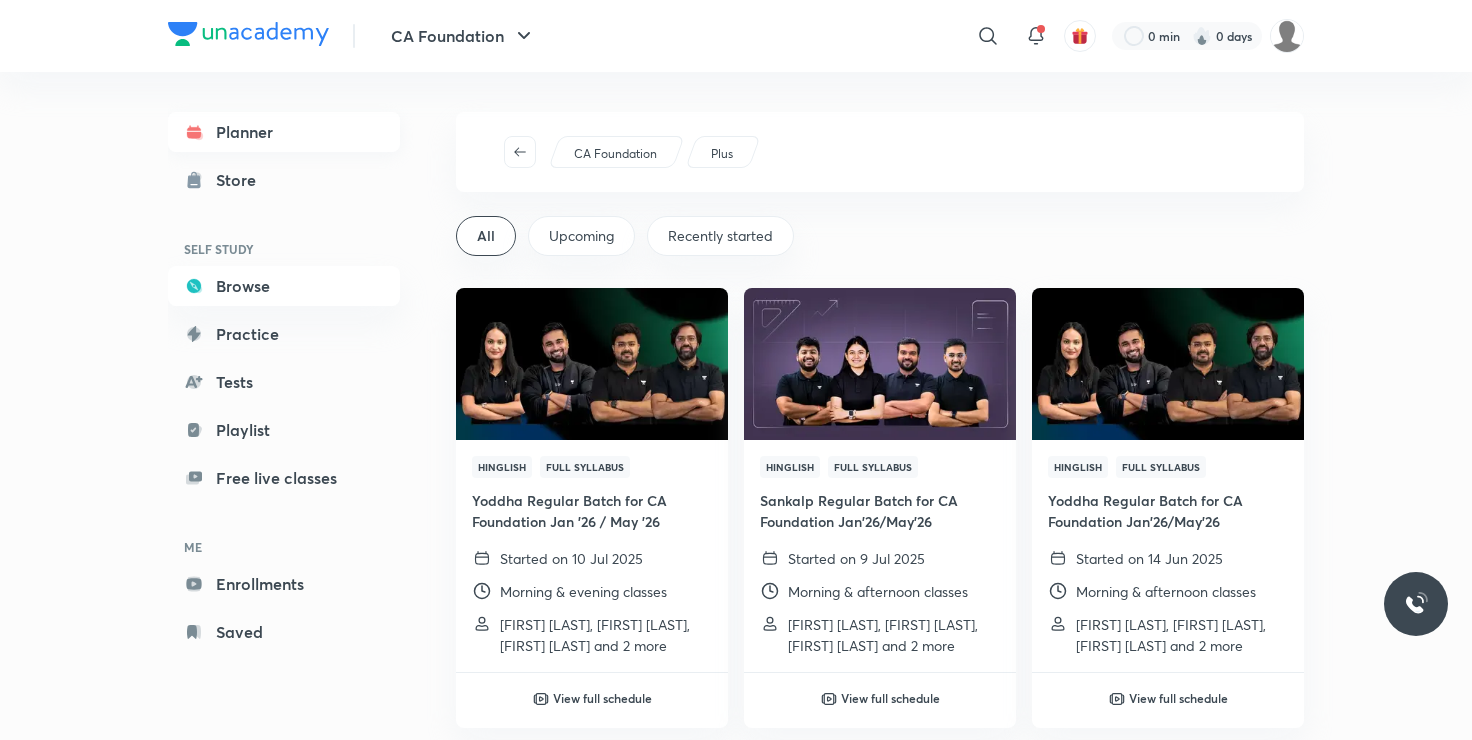 click on "Planner" at bounding box center [284, 132] 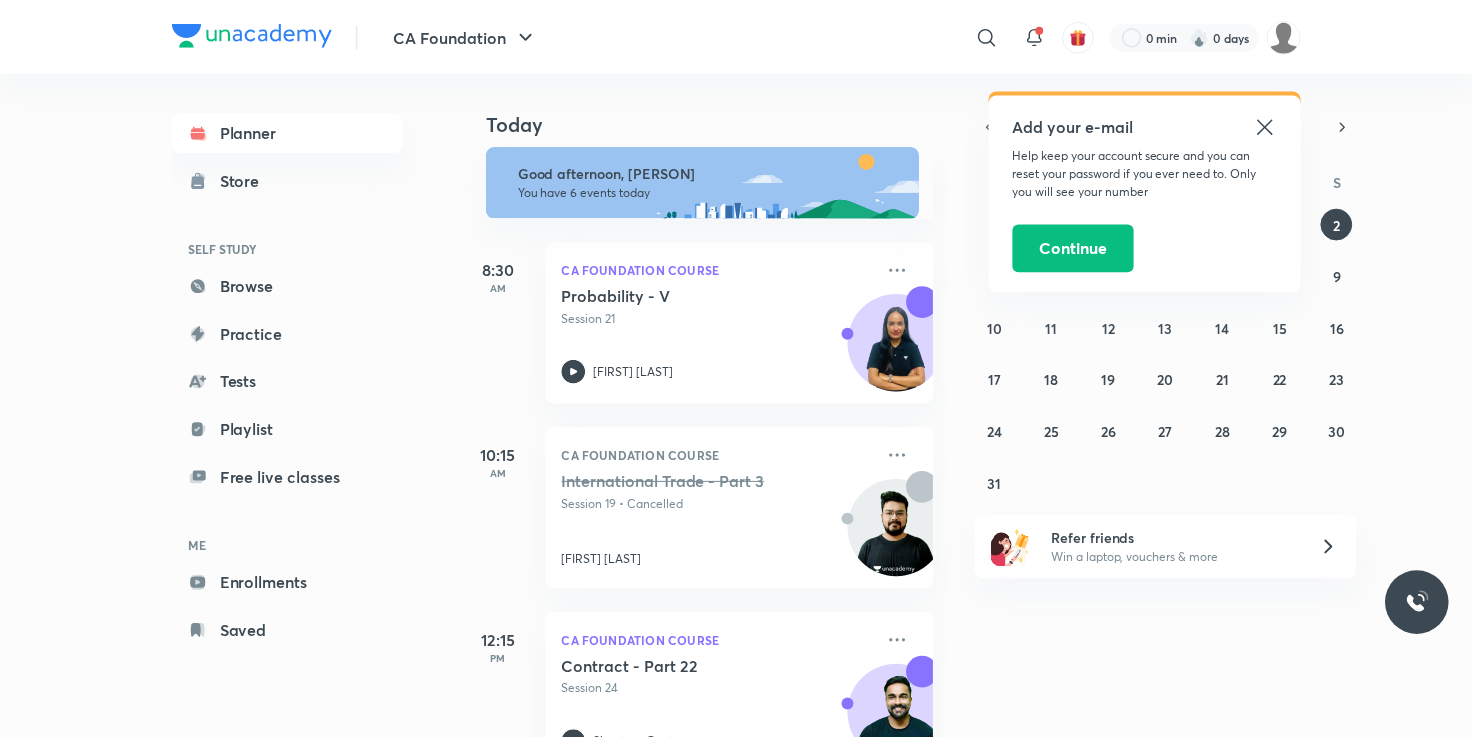 scroll, scrollTop: 10, scrollLeft: 0, axis: vertical 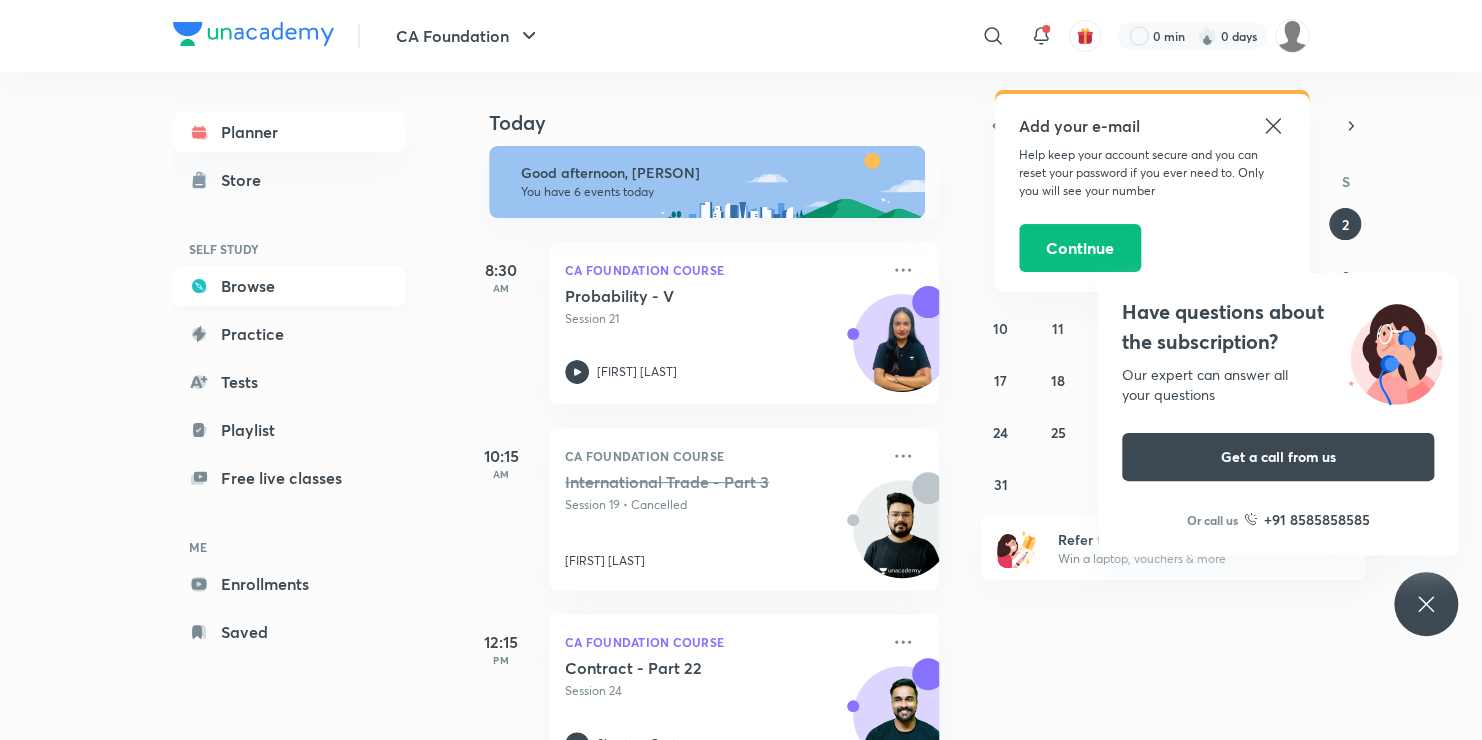 click on "Browse" at bounding box center [289, 286] 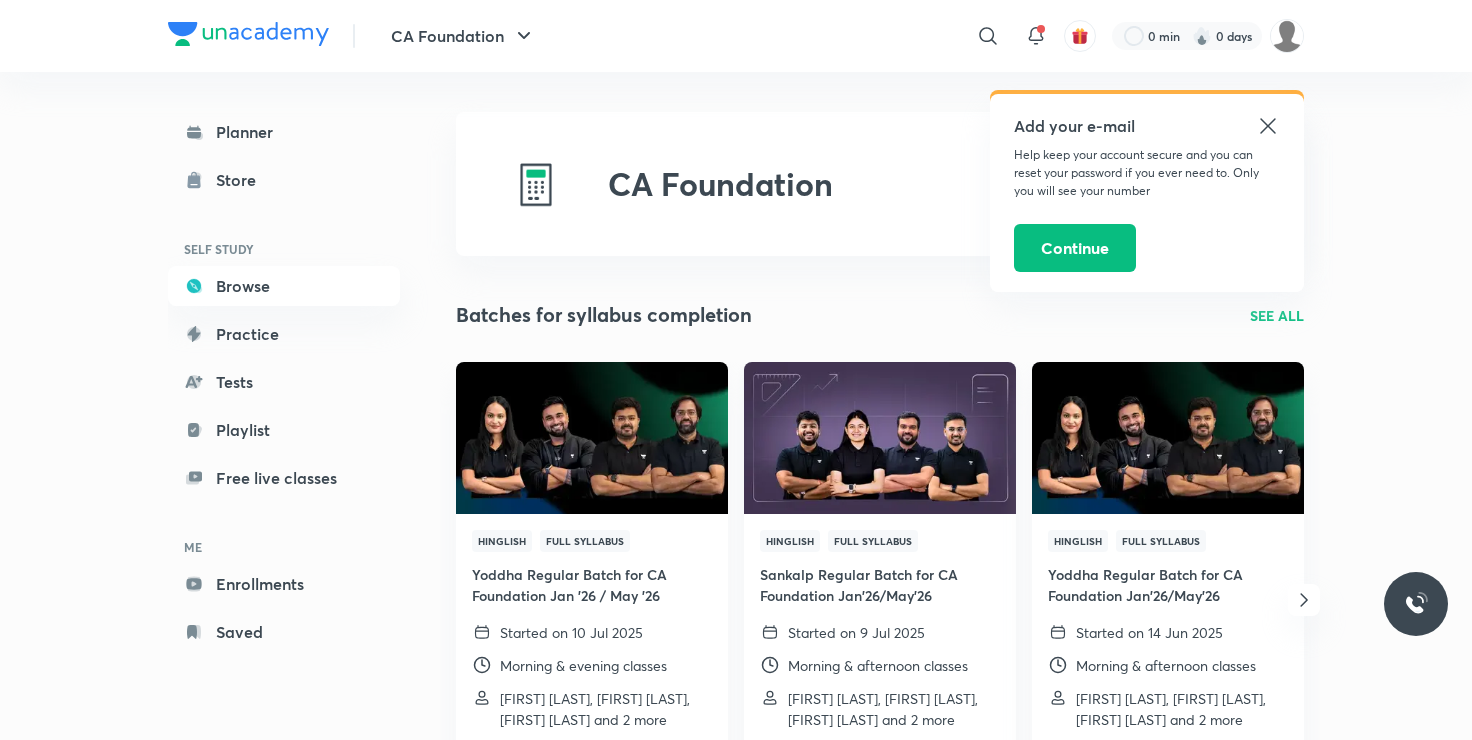 click on "Hinglish Full Syllabus" at bounding box center (880, 541) 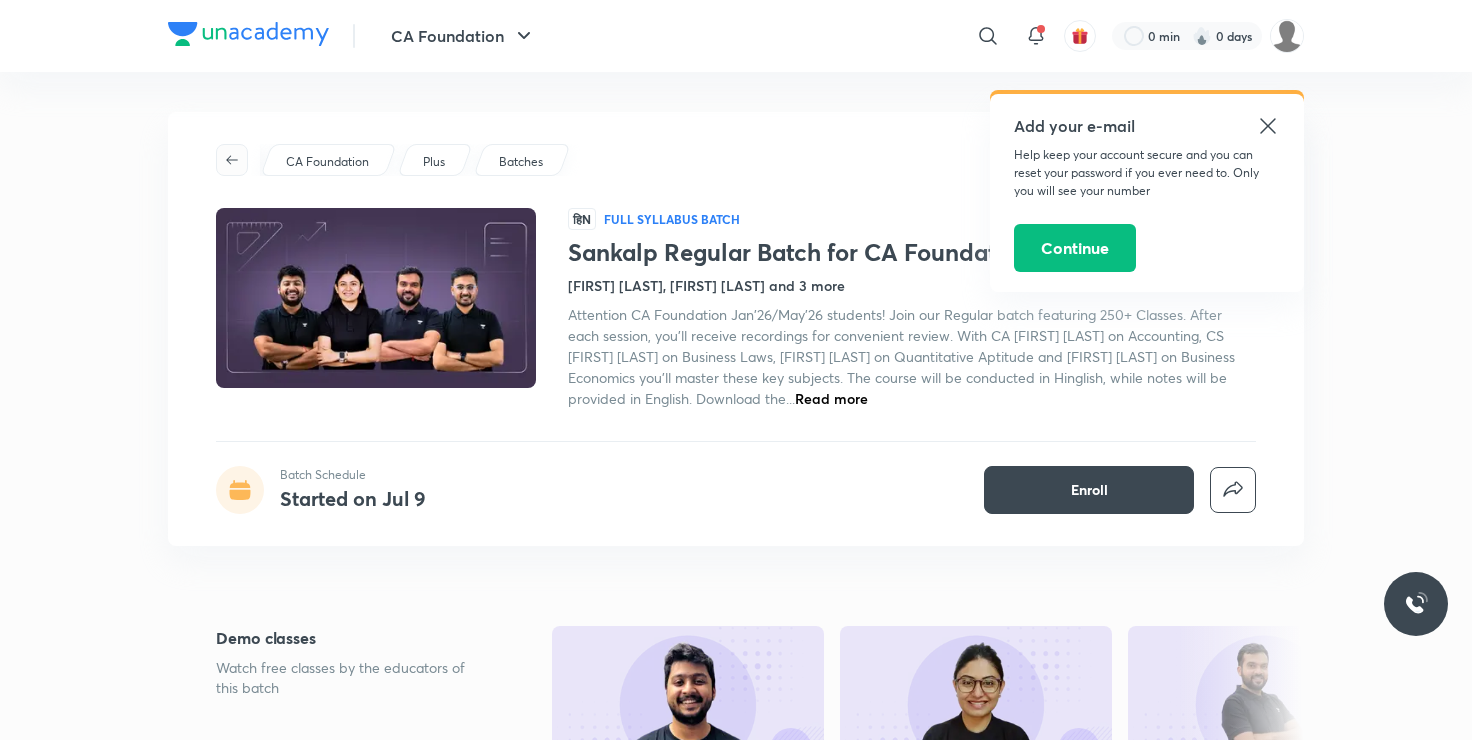 click at bounding box center [232, 160] 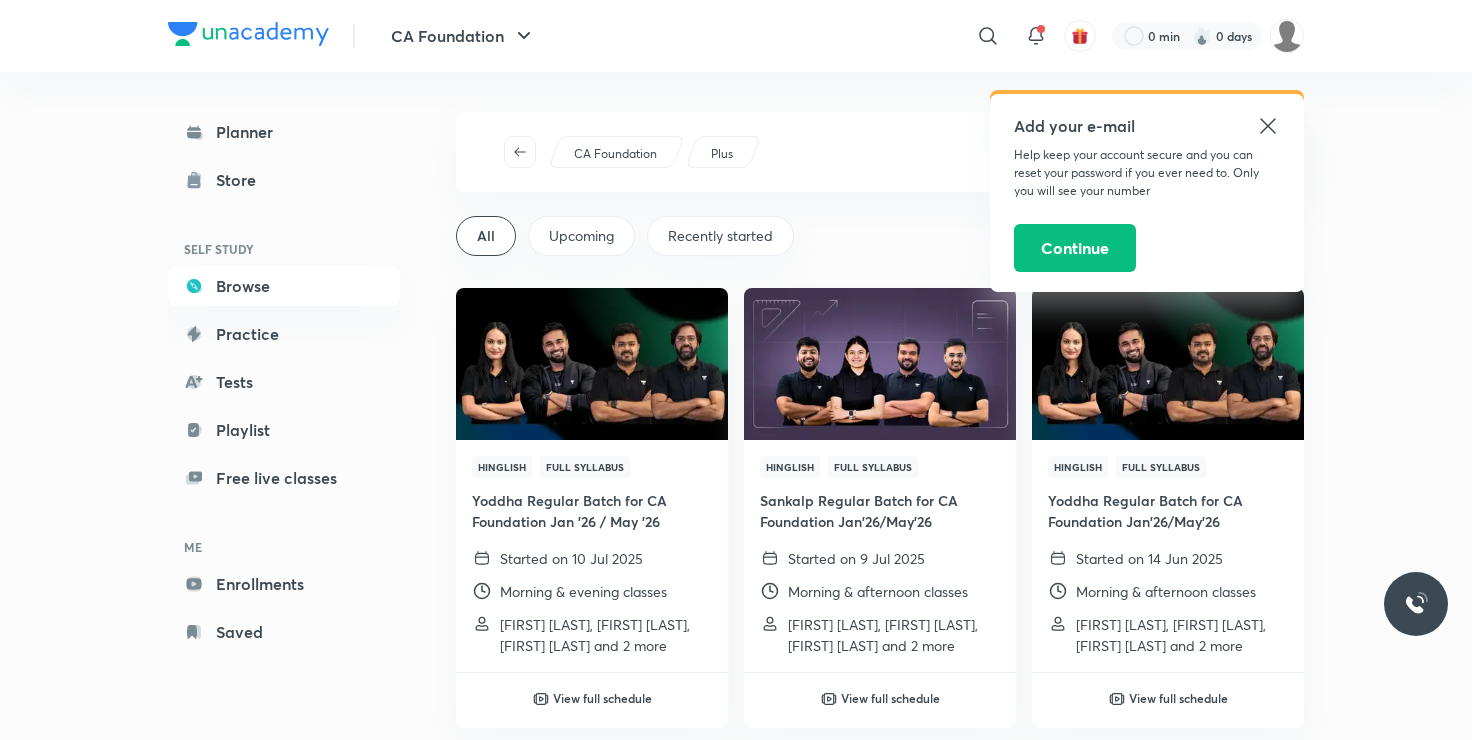 click on "Recently started" at bounding box center (720, 236) 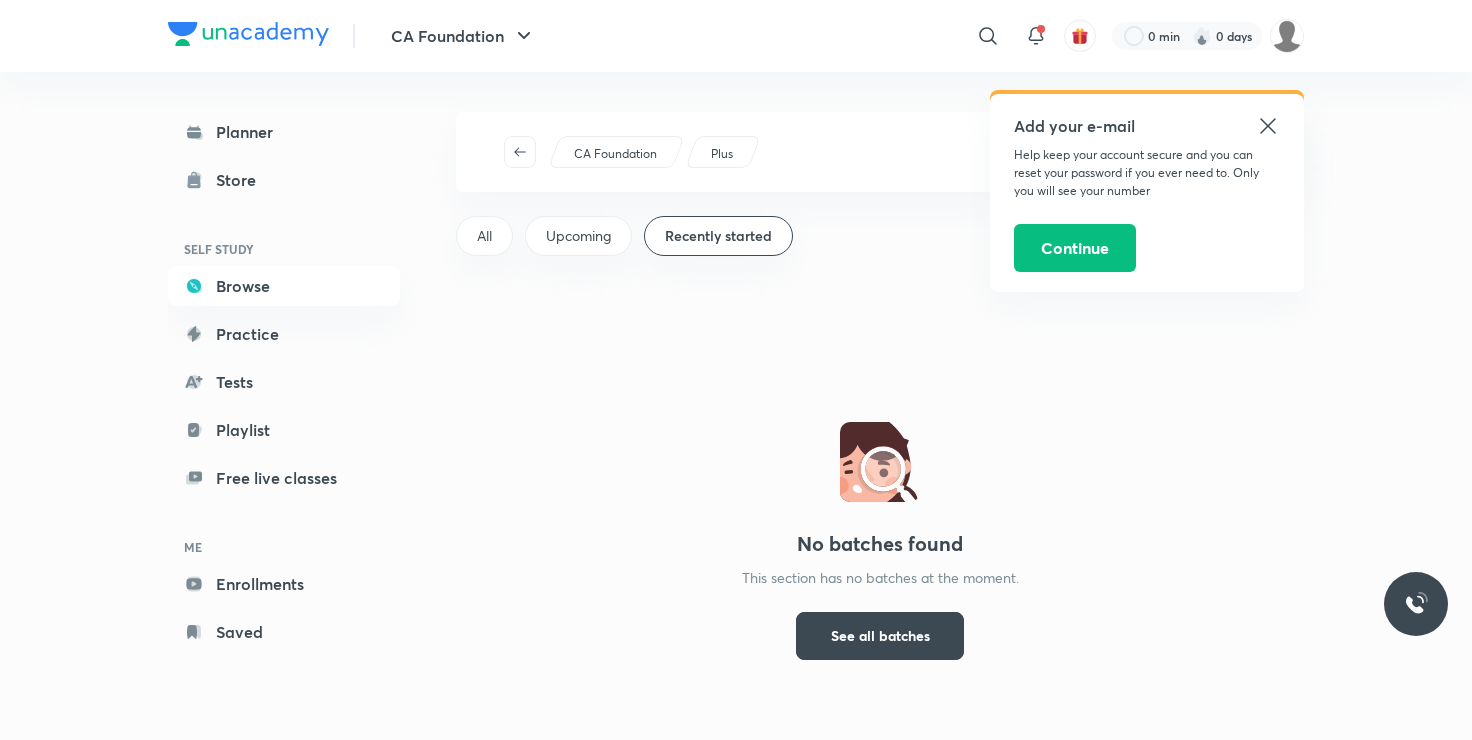 click on "Upcoming" at bounding box center [578, 236] 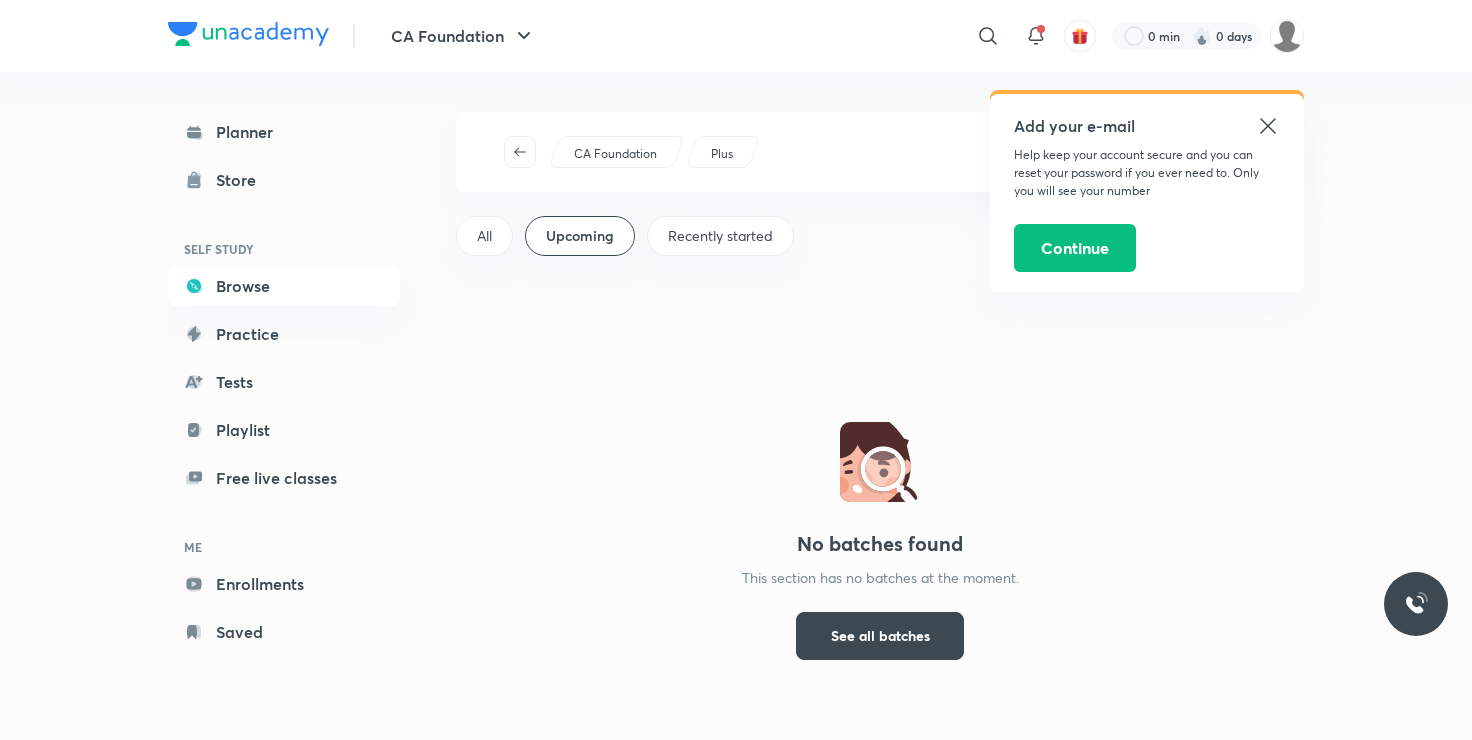 click on "All" at bounding box center (484, 236) 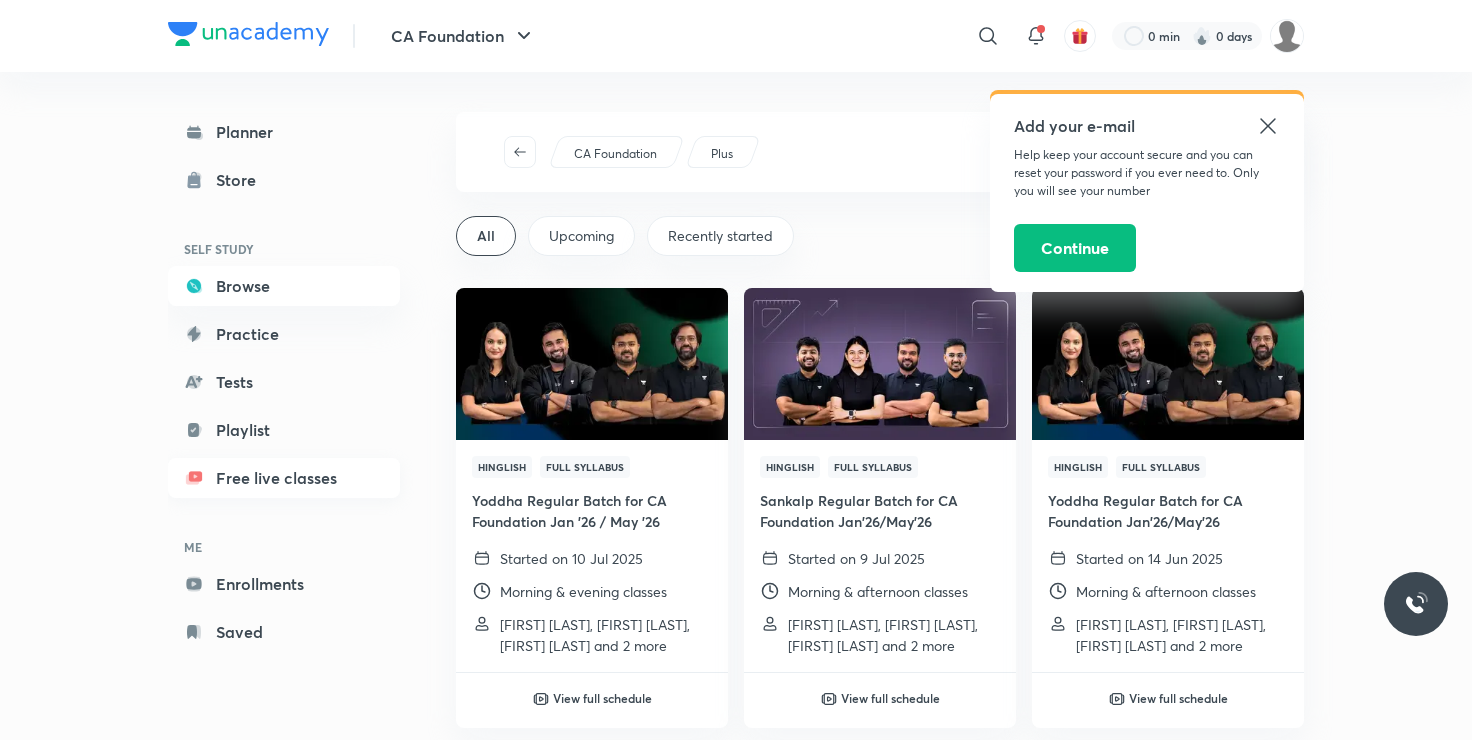 click on "Free live classes" at bounding box center (284, 478) 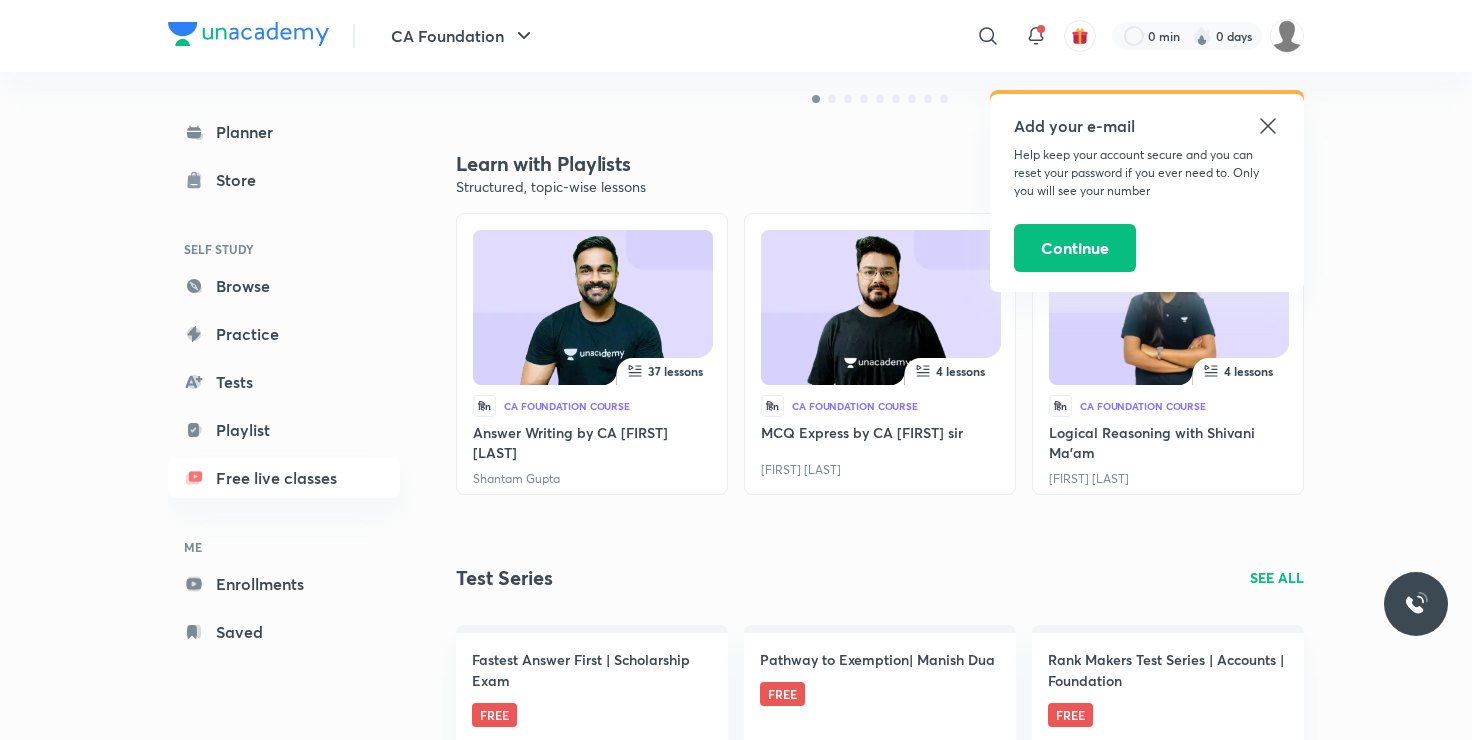 scroll, scrollTop: 600, scrollLeft: 0, axis: vertical 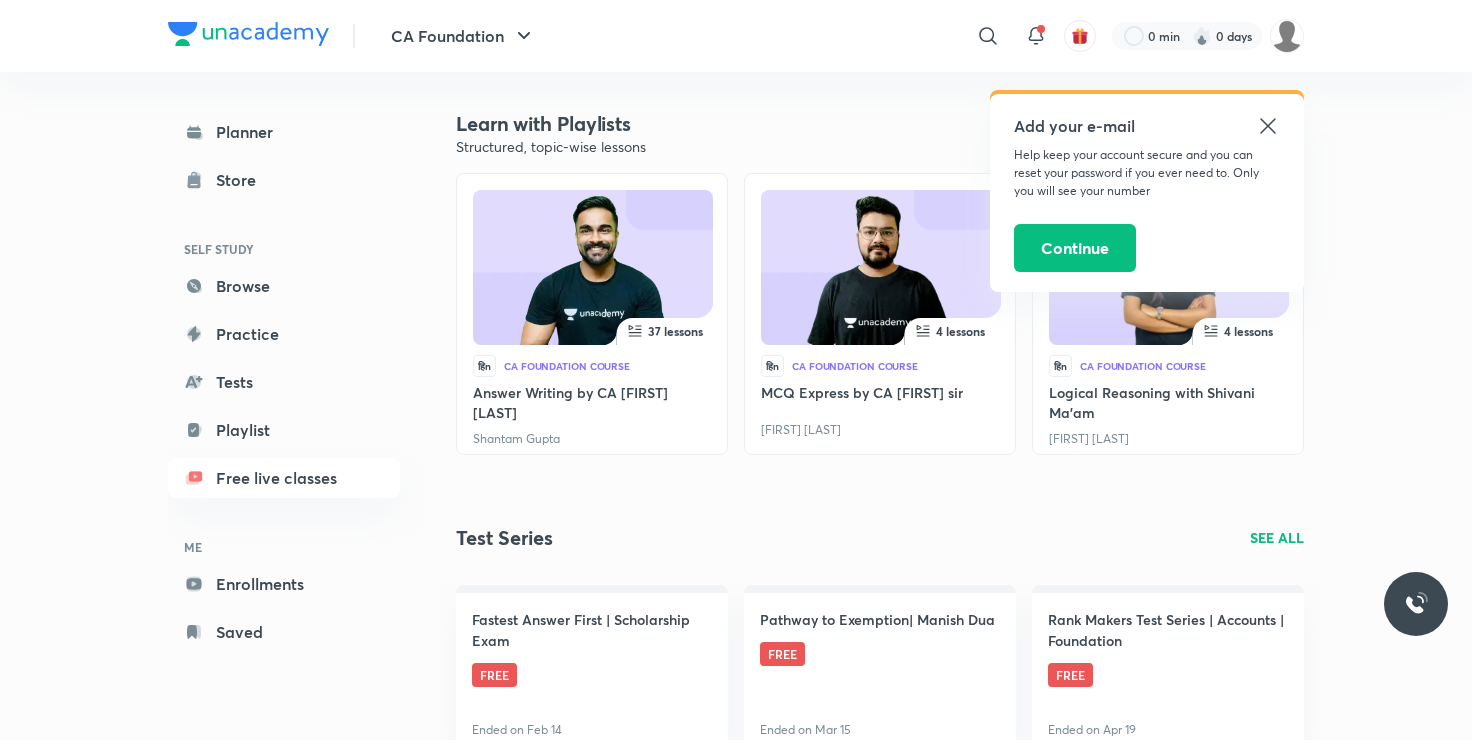 click on "37 lessons" at bounding box center (660, 331) 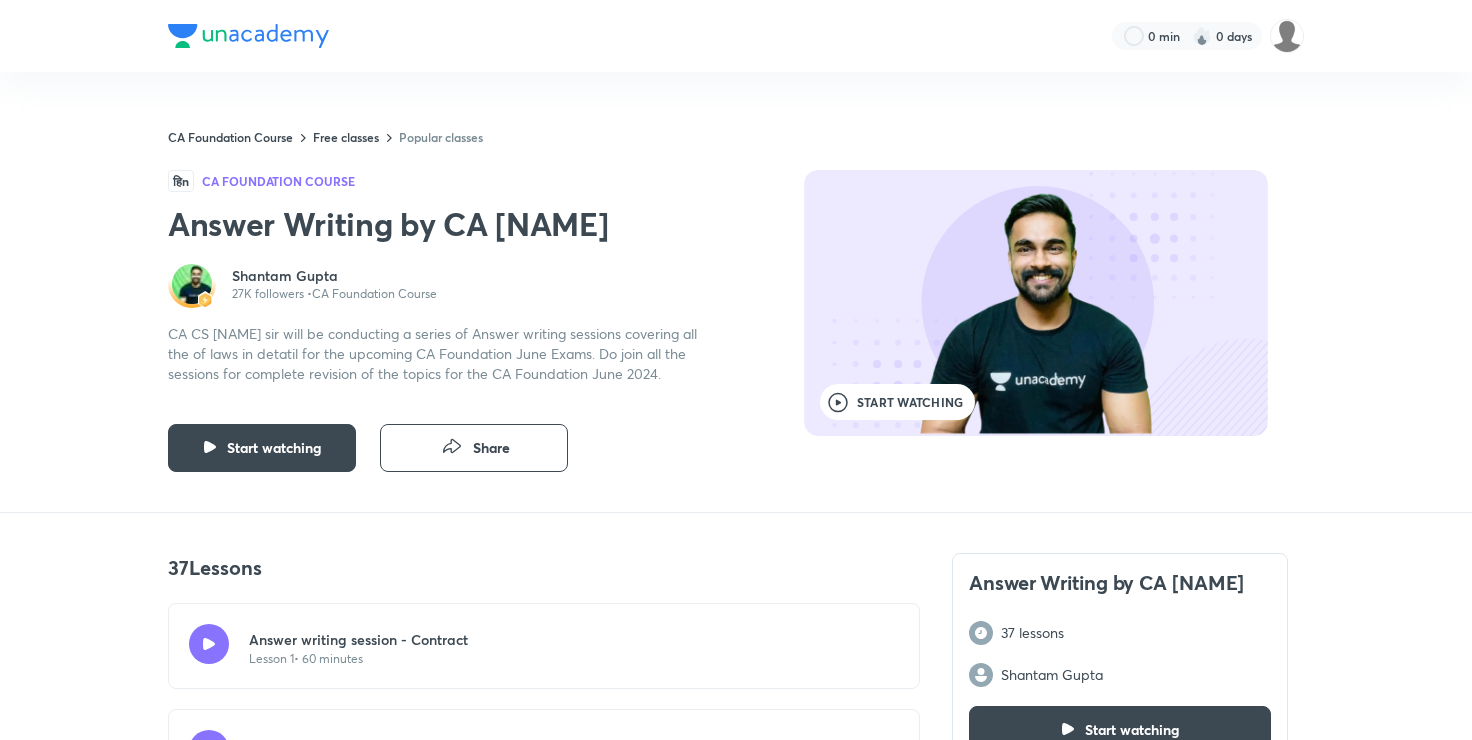 scroll, scrollTop: 0, scrollLeft: 0, axis: both 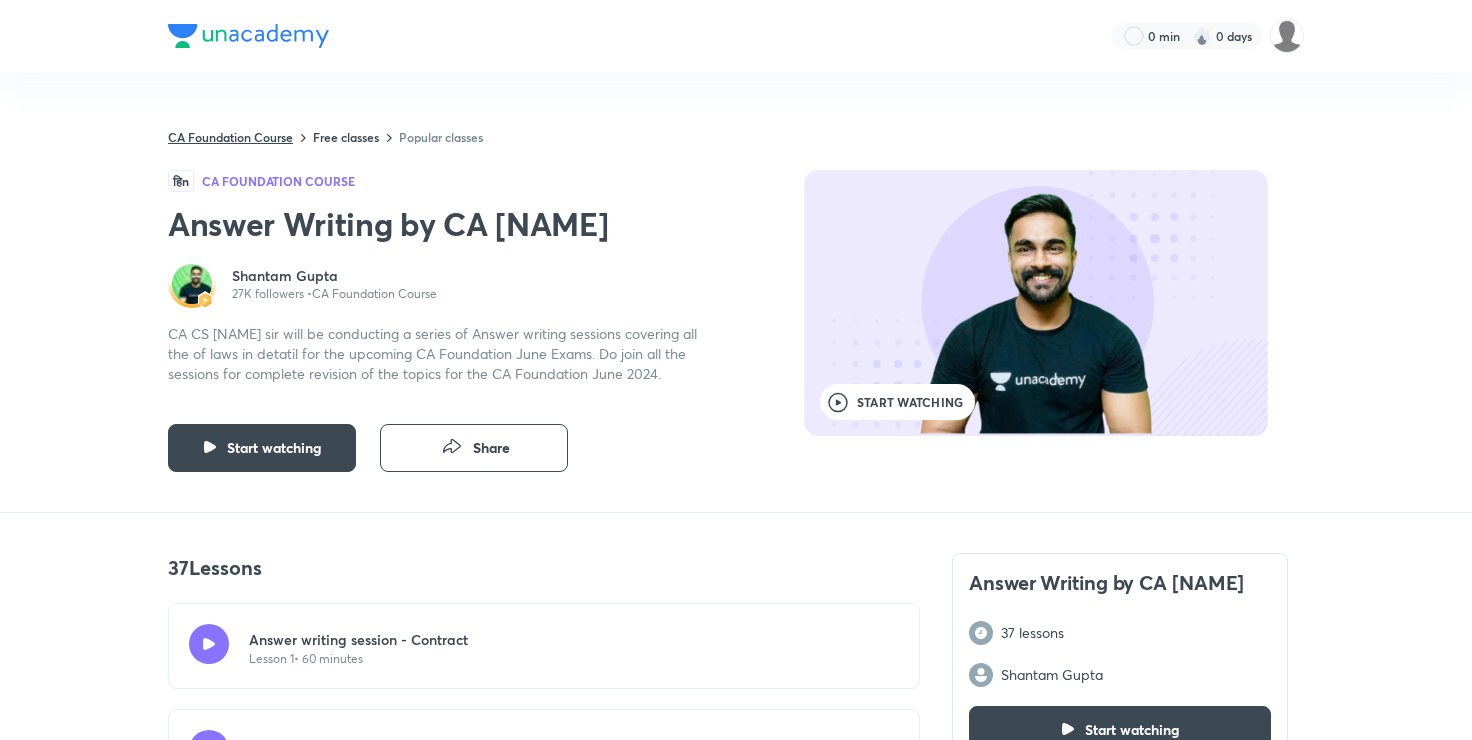click on "CA Foundation Course" at bounding box center [230, 137] 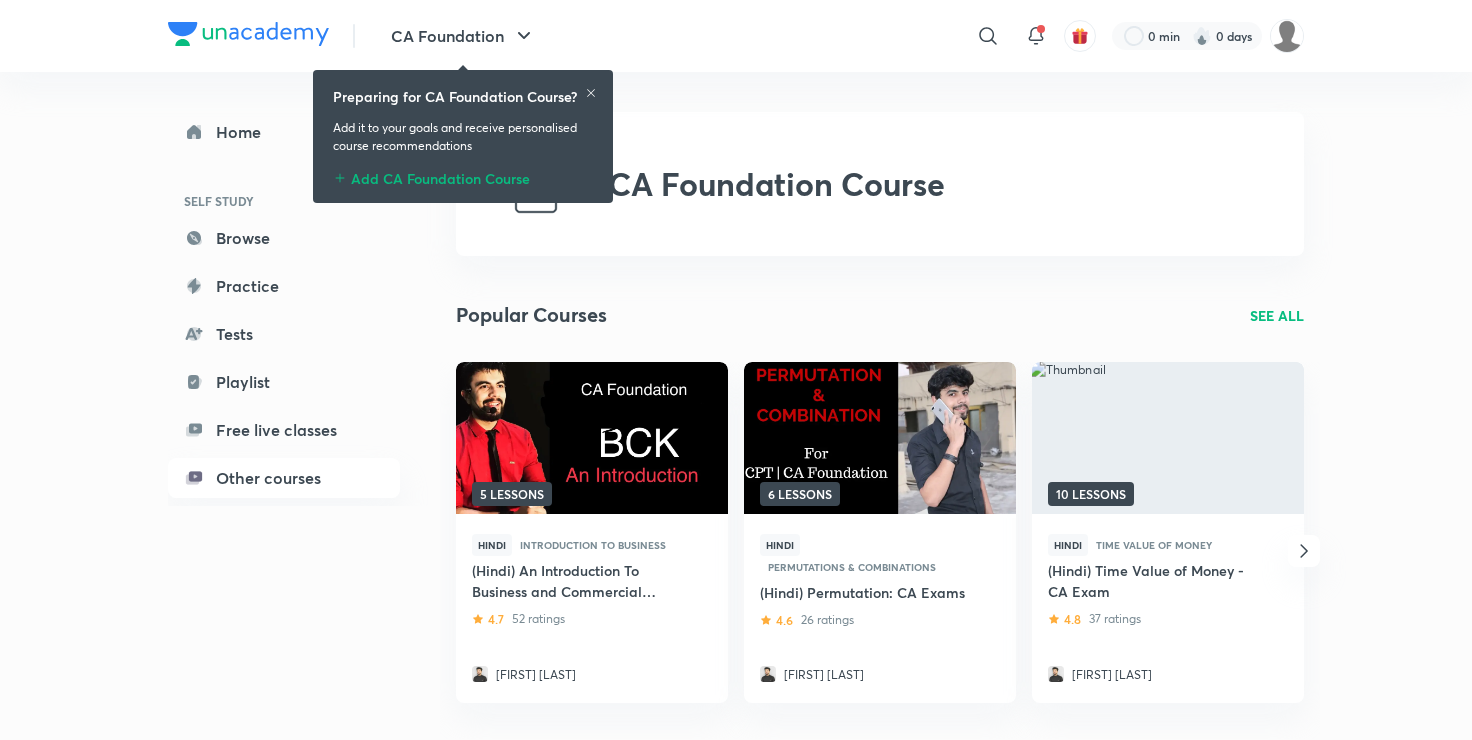 scroll, scrollTop: 0, scrollLeft: 0, axis: both 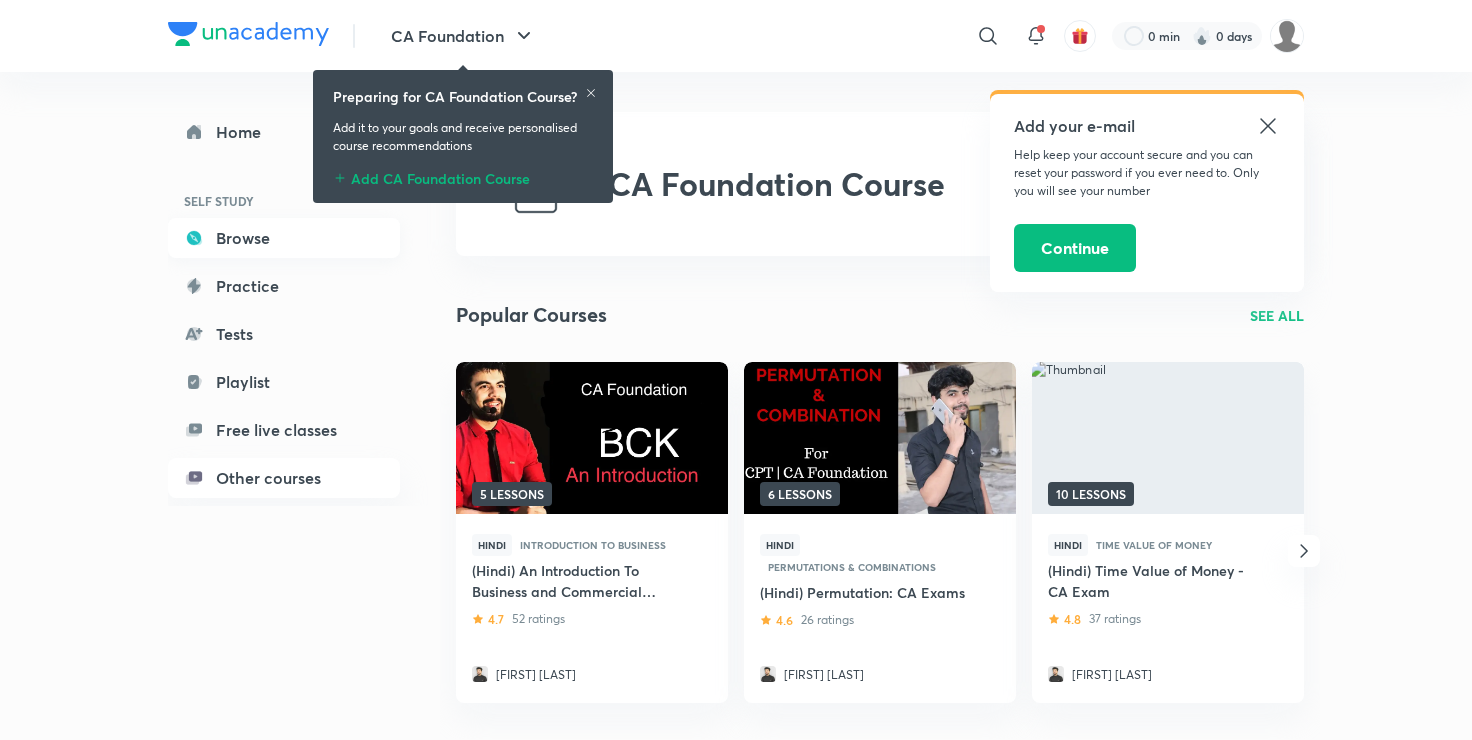 click on "Browse" at bounding box center [284, 238] 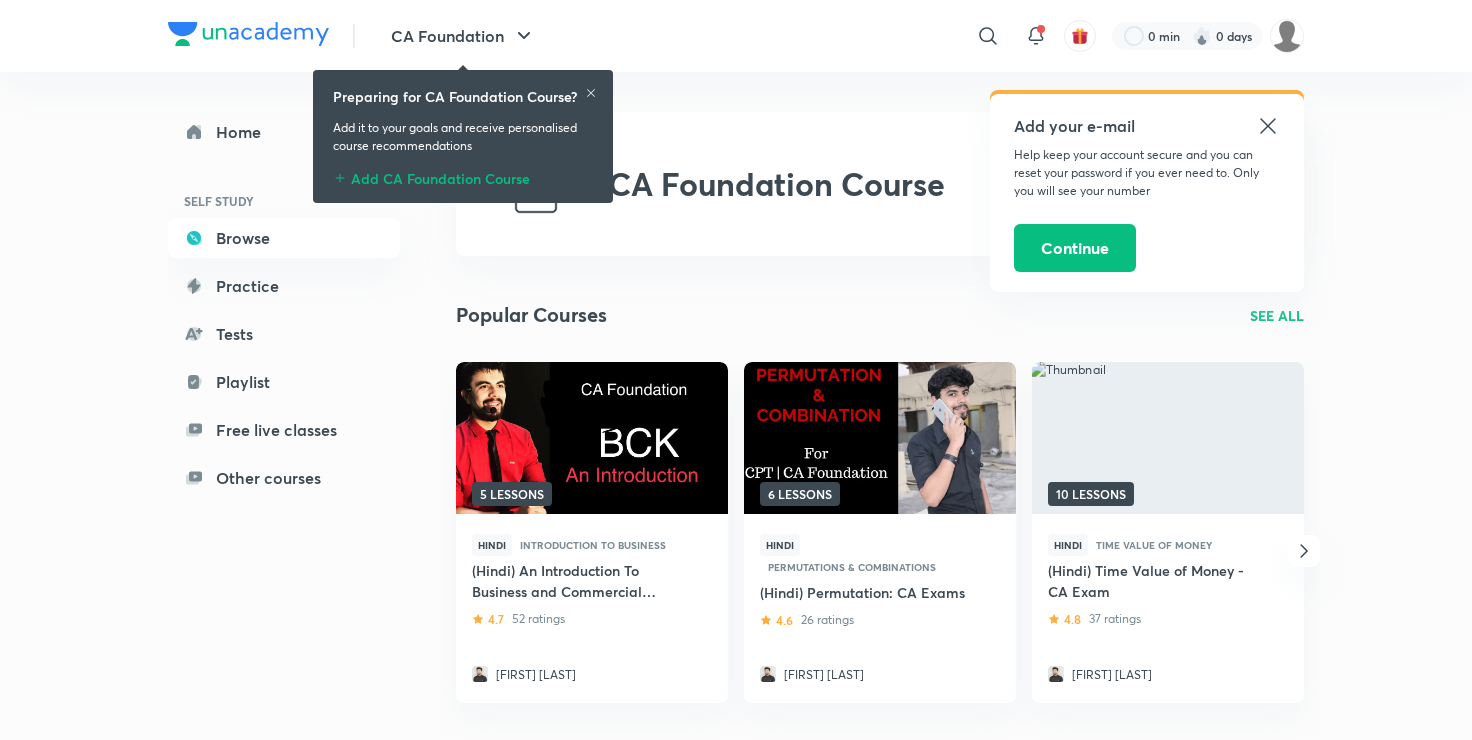 click on "Preparing for CA Foundation Course? Add it to your goals and receive personalised course recommendations Add CA Foundation Course" at bounding box center [463, 136] 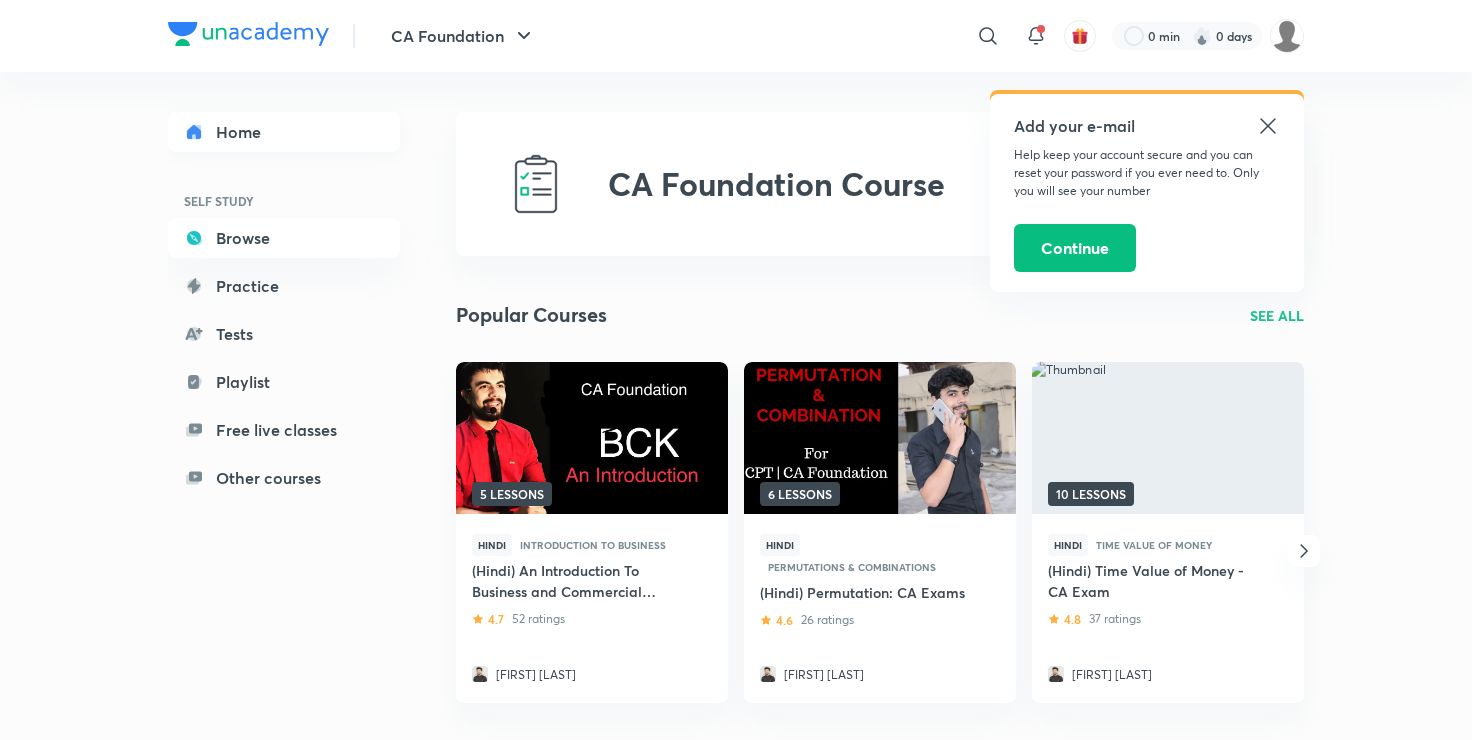 click on "Home" at bounding box center (284, 132) 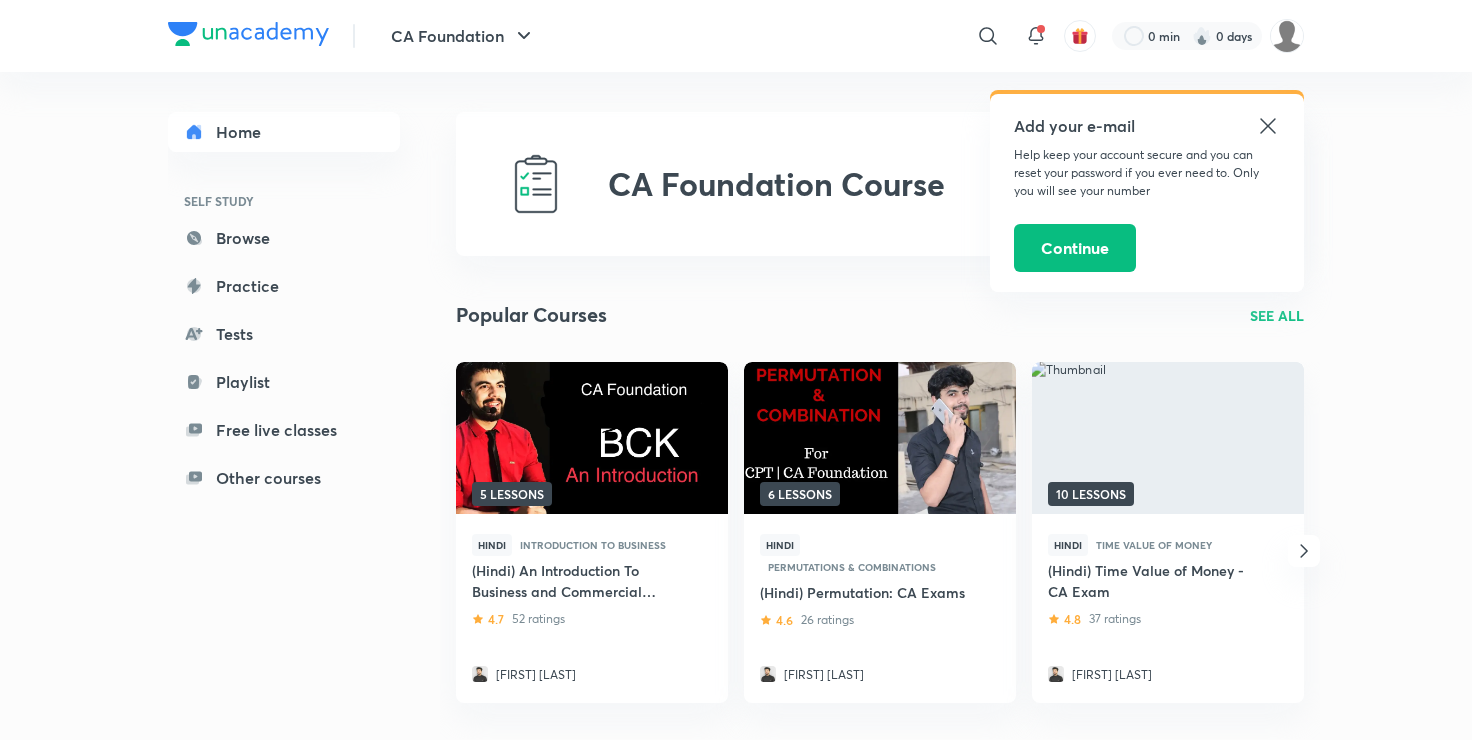 click 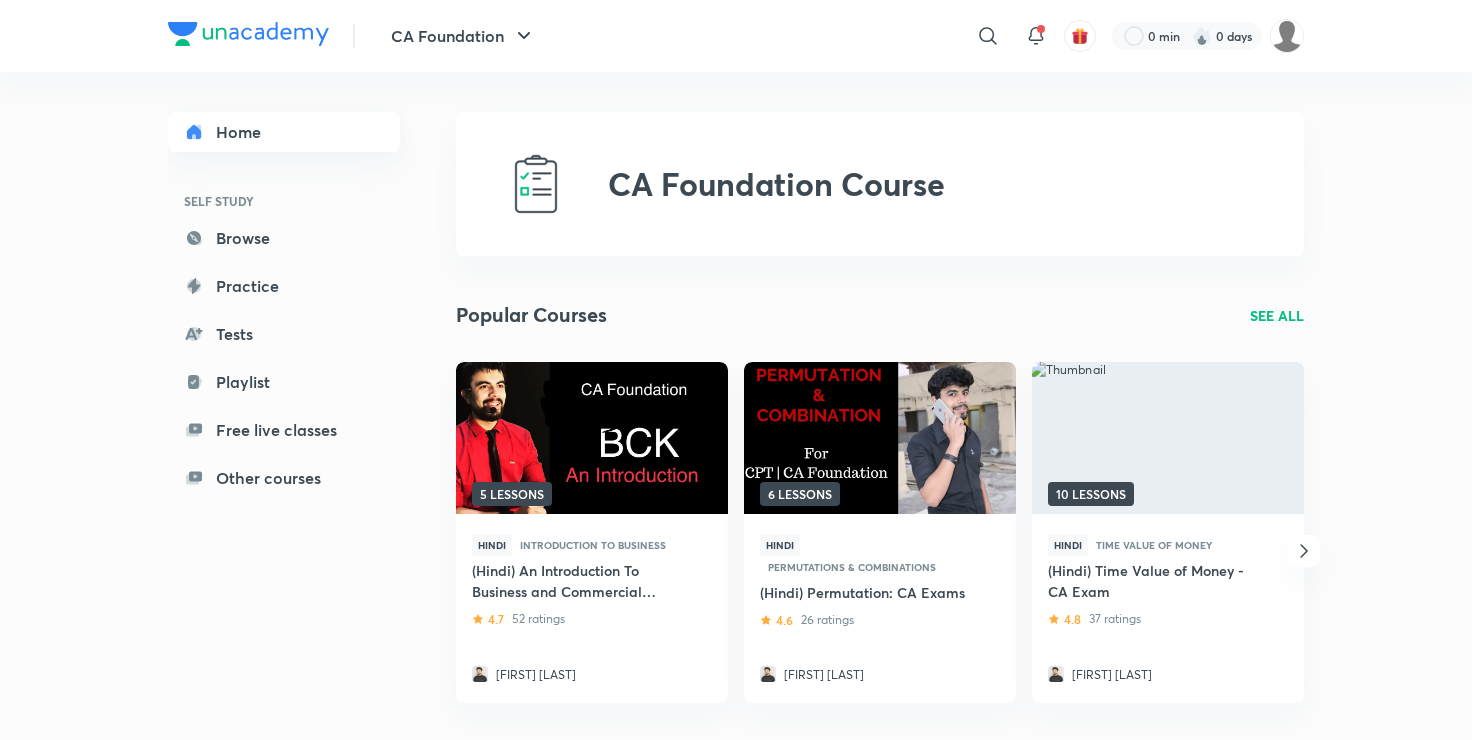 click on "Home" at bounding box center [284, 132] 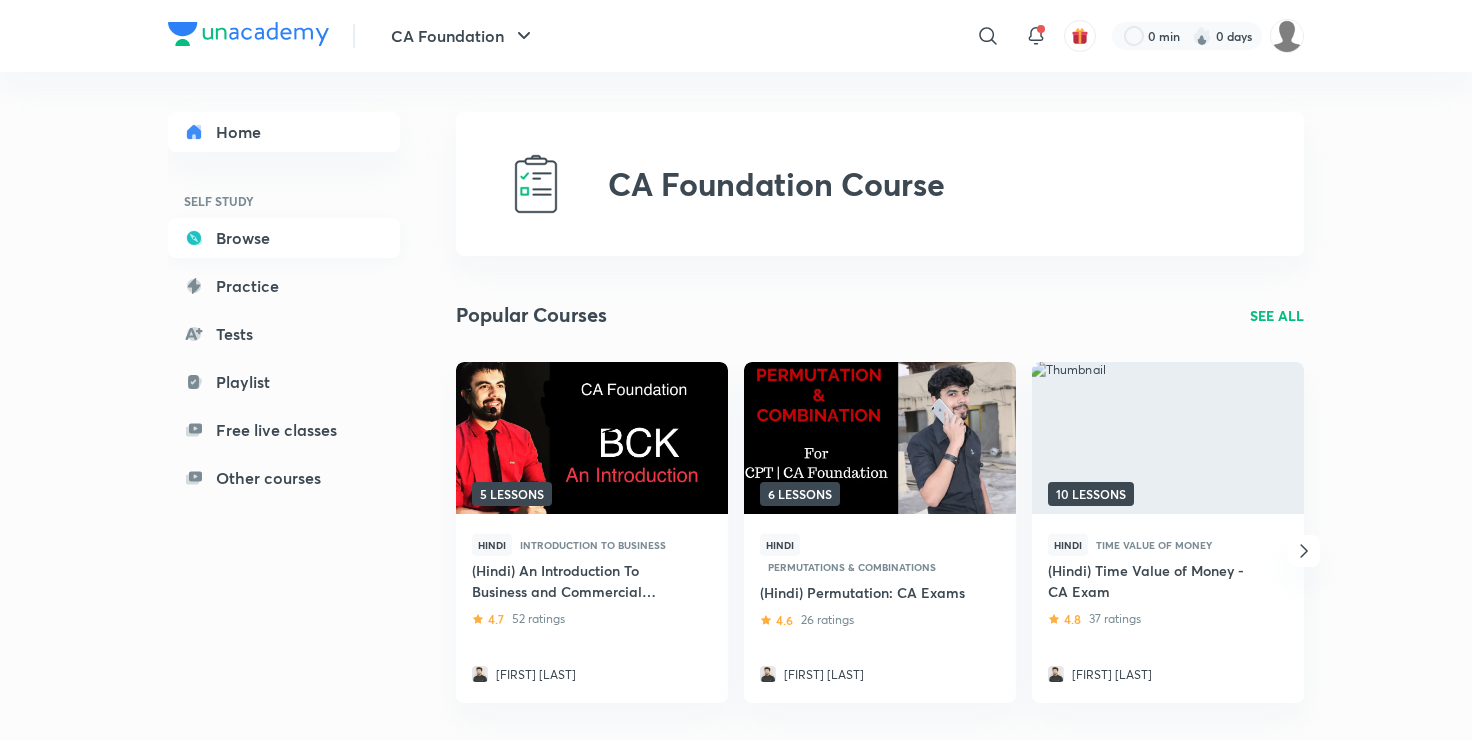 click on "Browse" at bounding box center (284, 238) 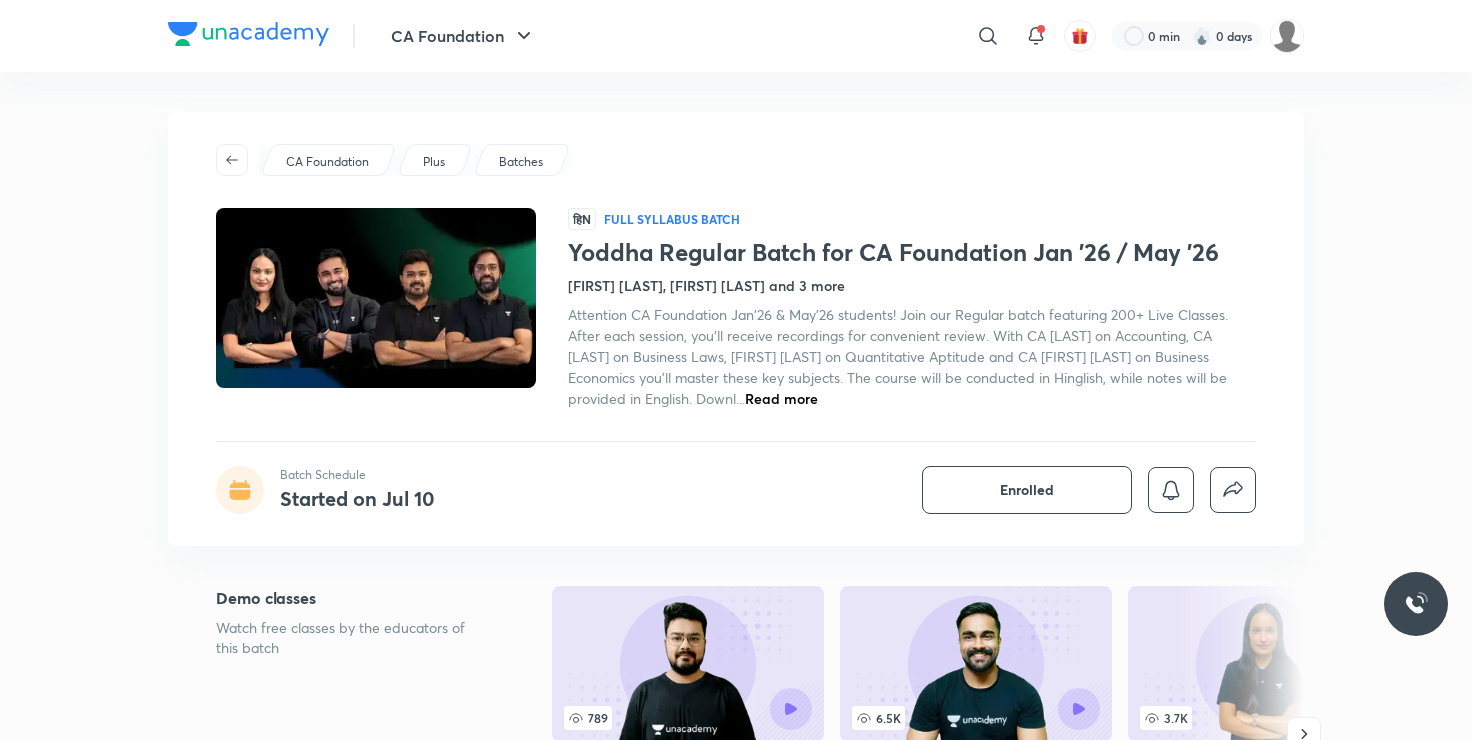 scroll, scrollTop: 0, scrollLeft: 0, axis: both 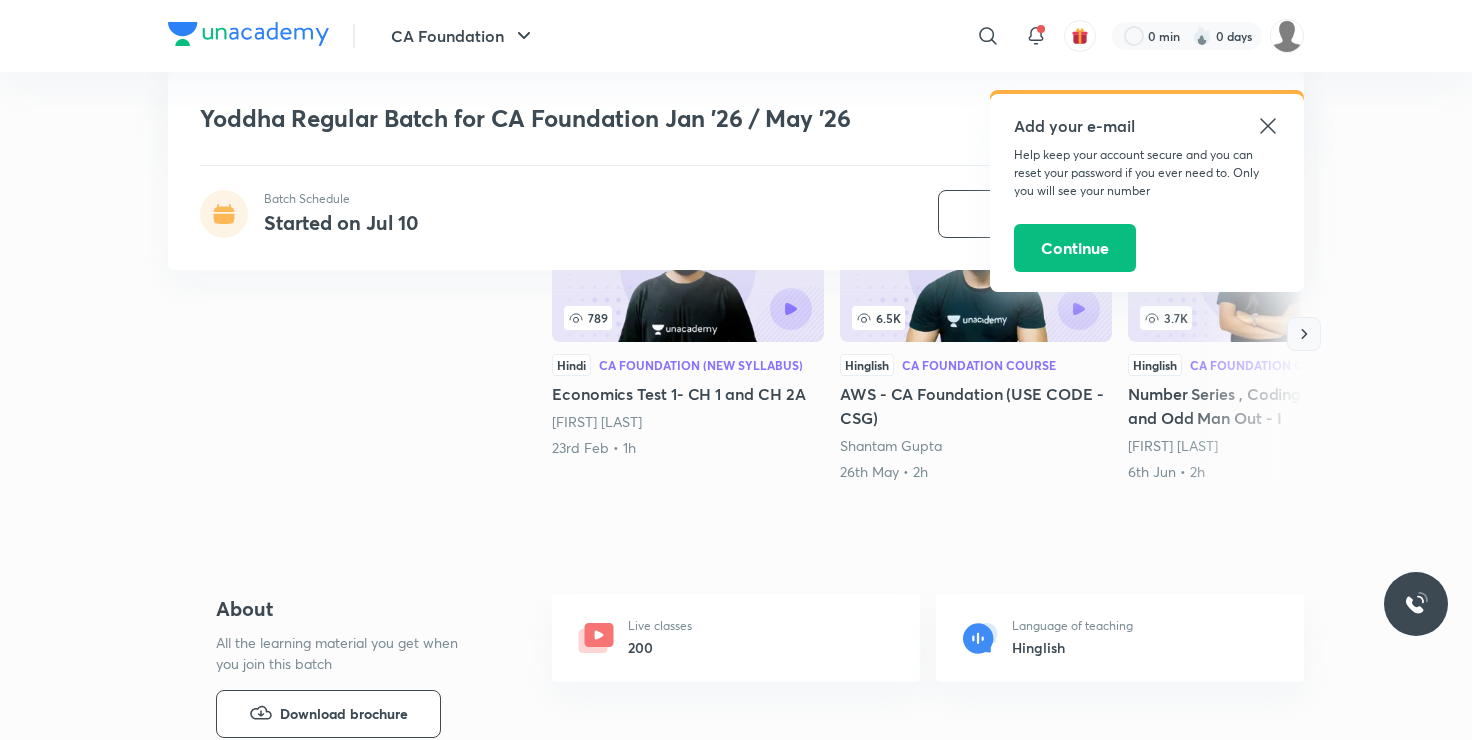 click 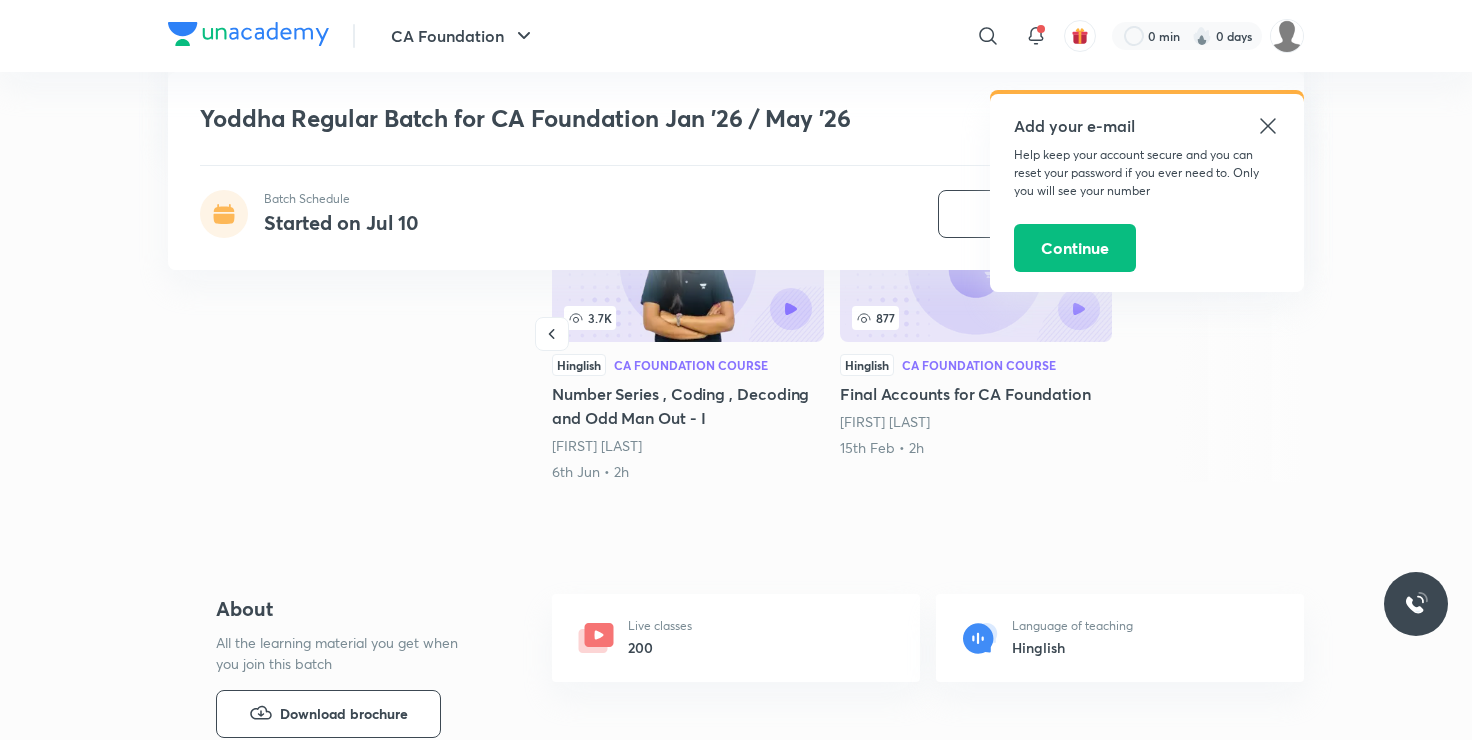 click at bounding box center [1240, 334] 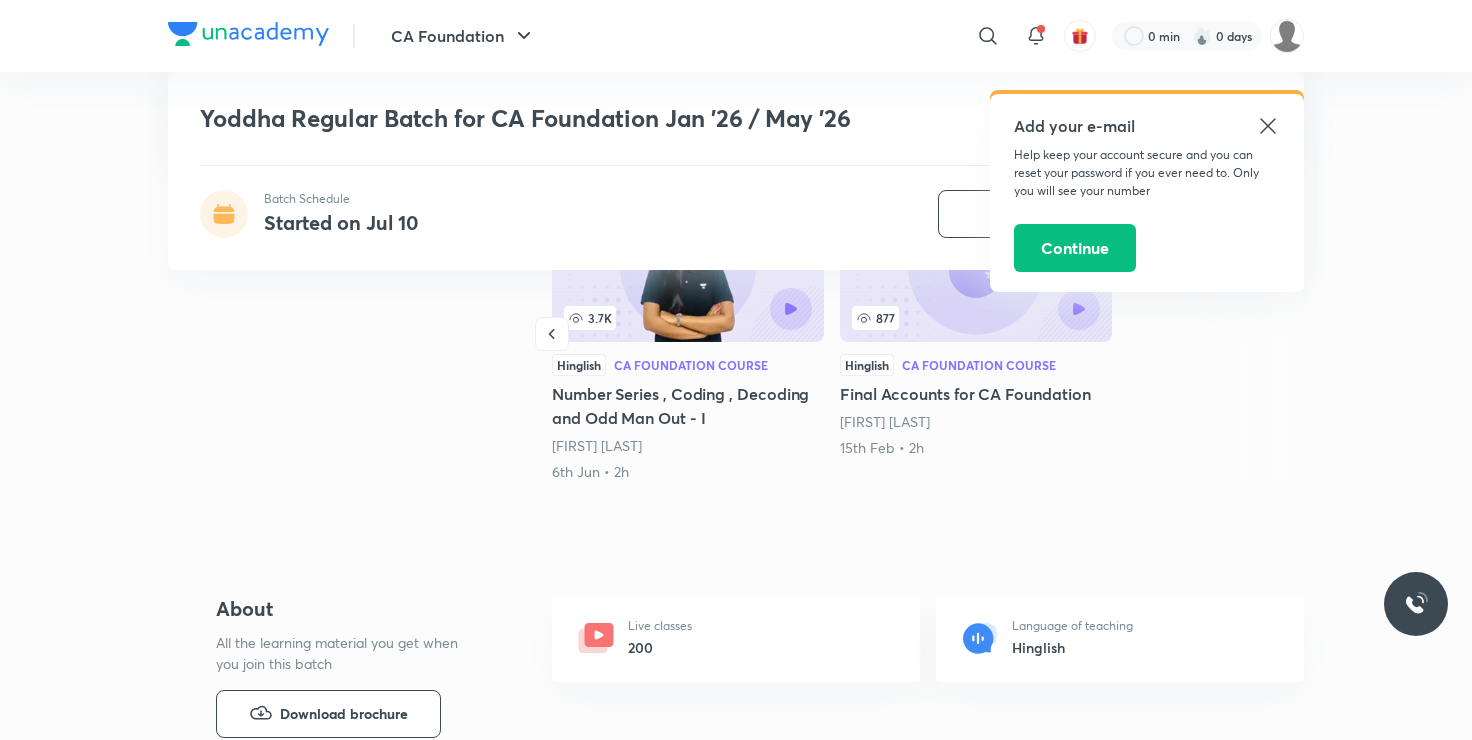 click on "Live classes 200" at bounding box center (736, 638) 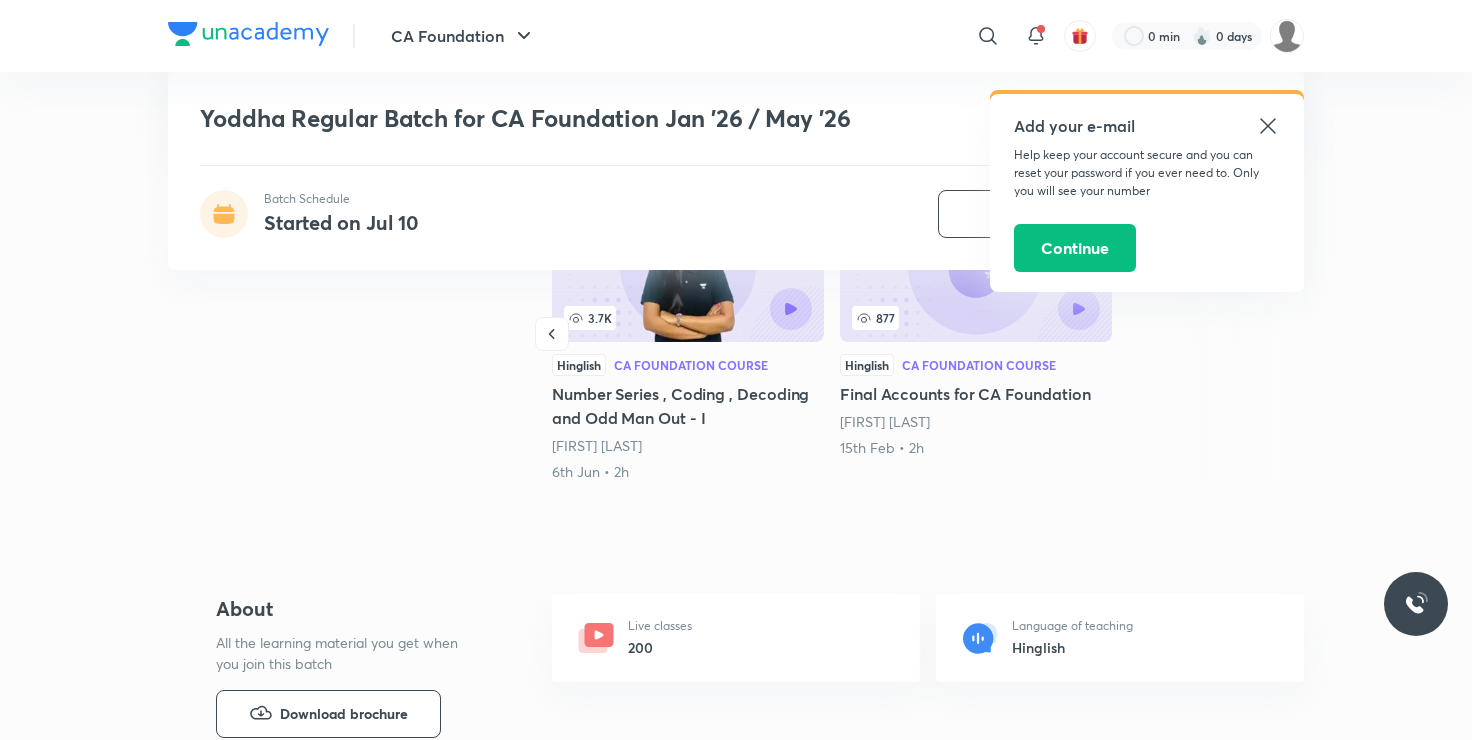click on "Live classes 200" at bounding box center (736, 638) 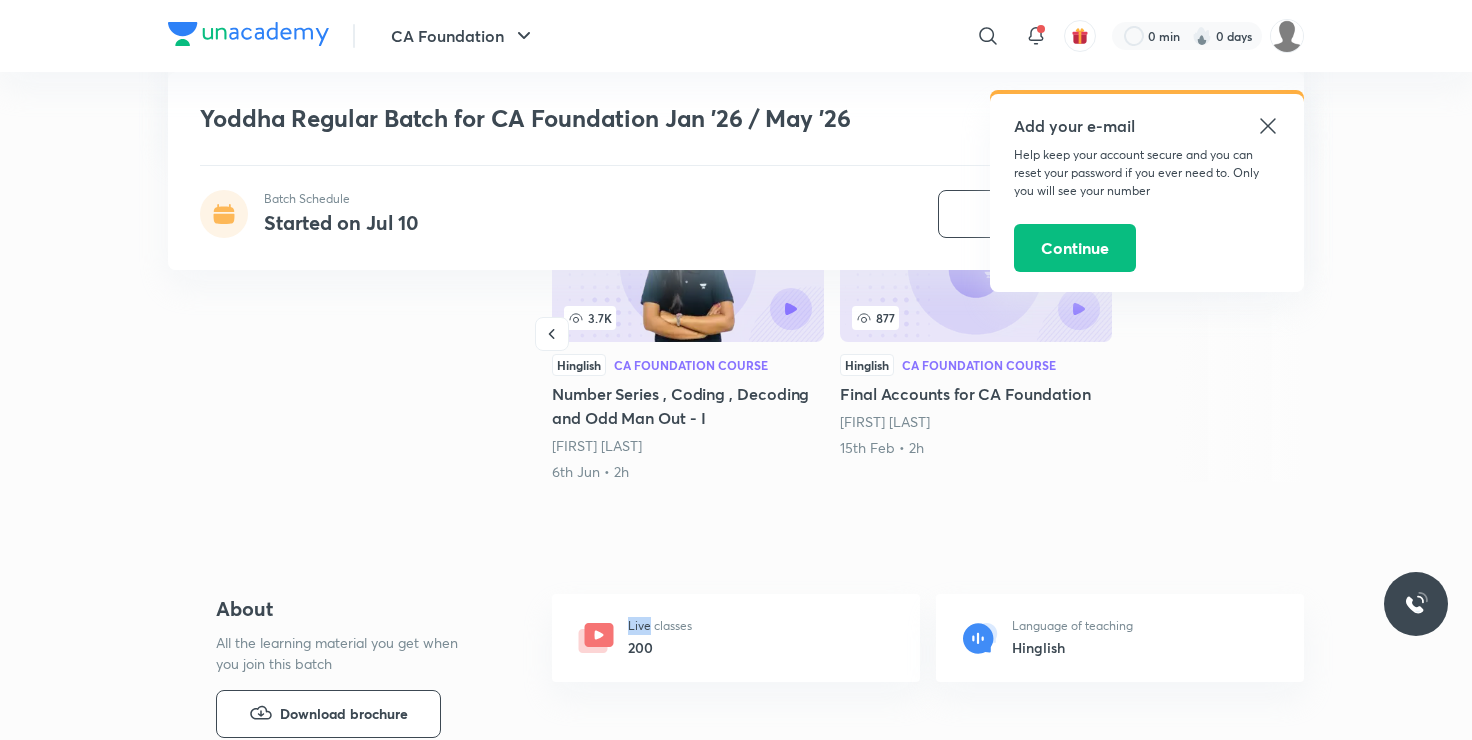drag, startPoint x: 601, startPoint y: 651, endPoint x: 595, endPoint y: 640, distance: 12.529964 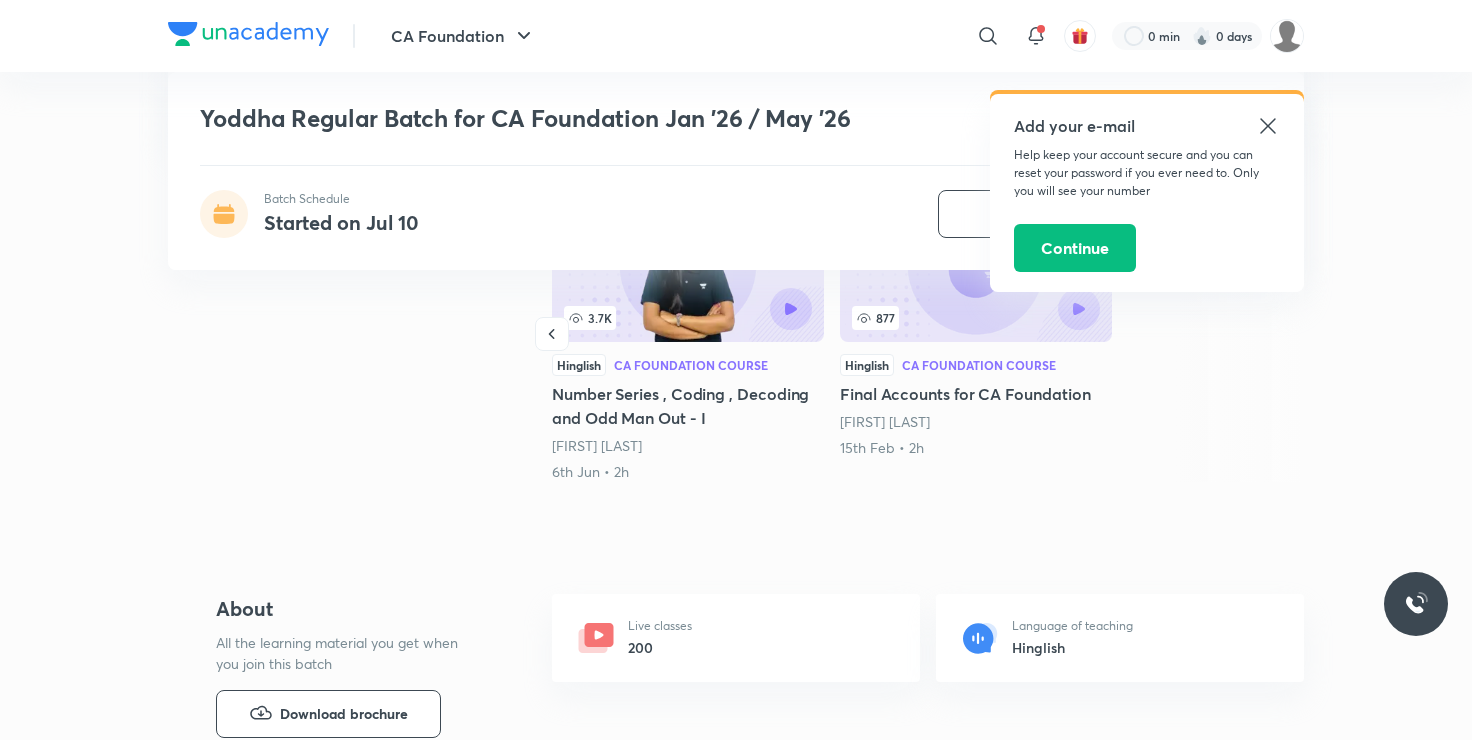 click 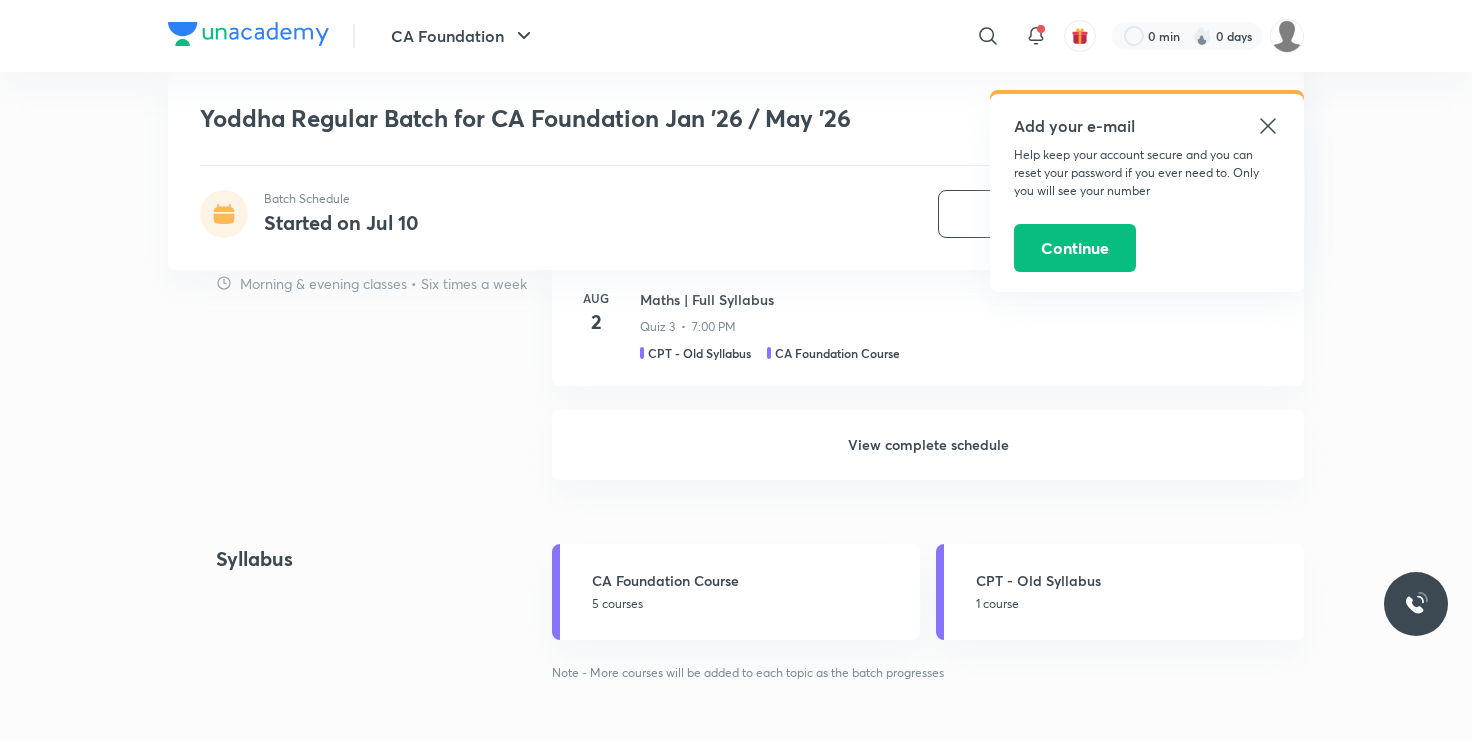 scroll, scrollTop: 1880, scrollLeft: 0, axis: vertical 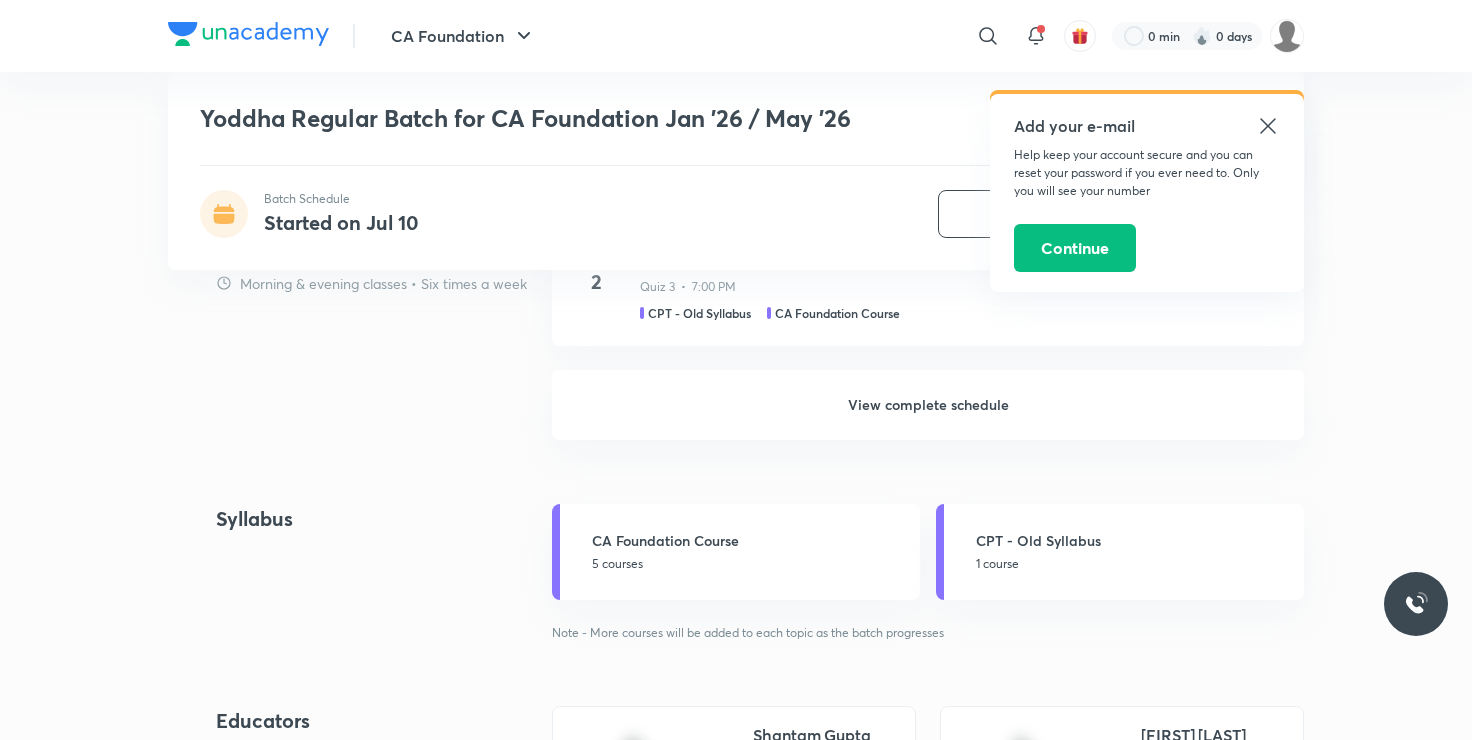 click on "View complete schedule" at bounding box center (928, 405) 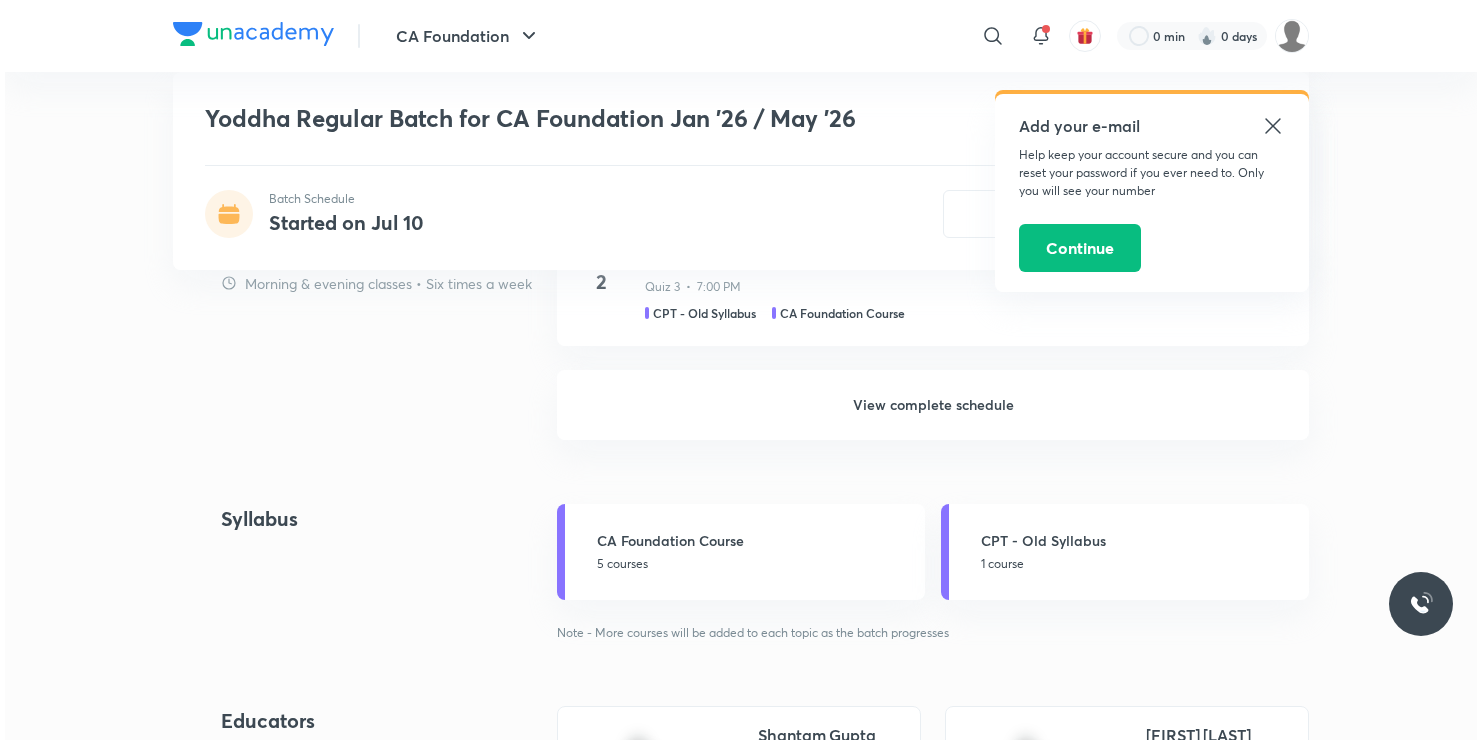 scroll, scrollTop: 0, scrollLeft: 0, axis: both 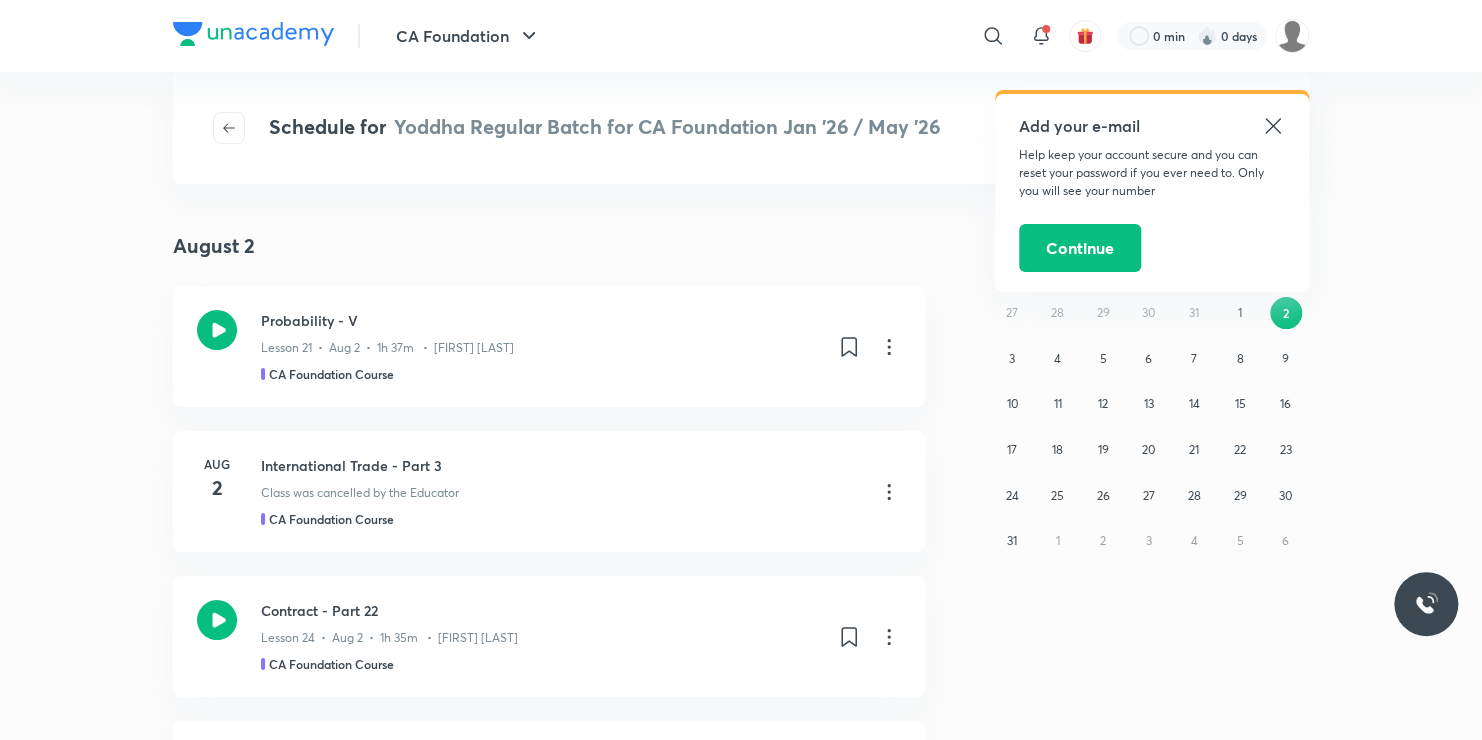 click on "August 2025 S M T W T F S 27 28 29 30 31 1 2 3 4 5 6 7 8 9 10 11 12 13 14 15 16 17 18 19 20 21 22 23 24 25 26 27 28 29 30 31 1 2 3 4 5 6" at bounding box center [1101, 1732] 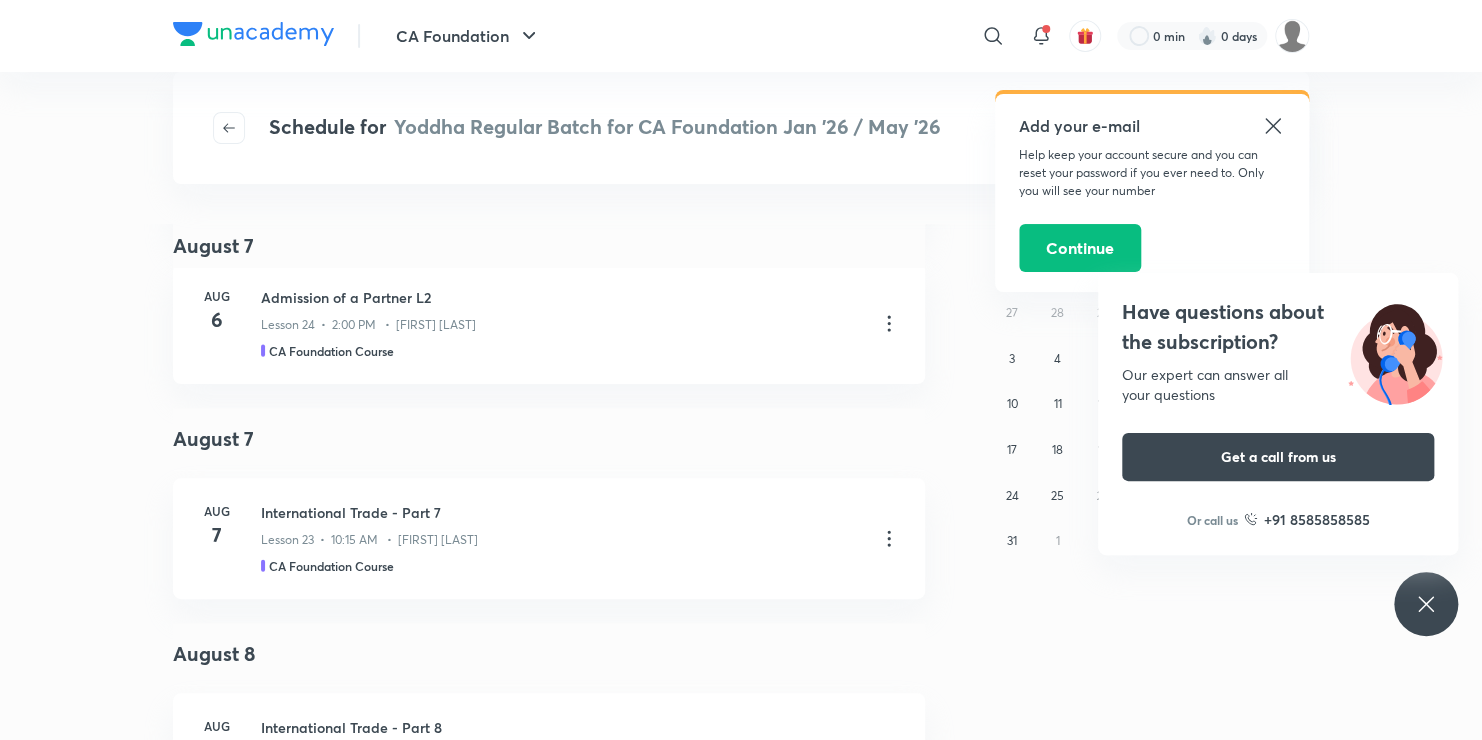 scroll, scrollTop: 2516, scrollLeft: 0, axis: vertical 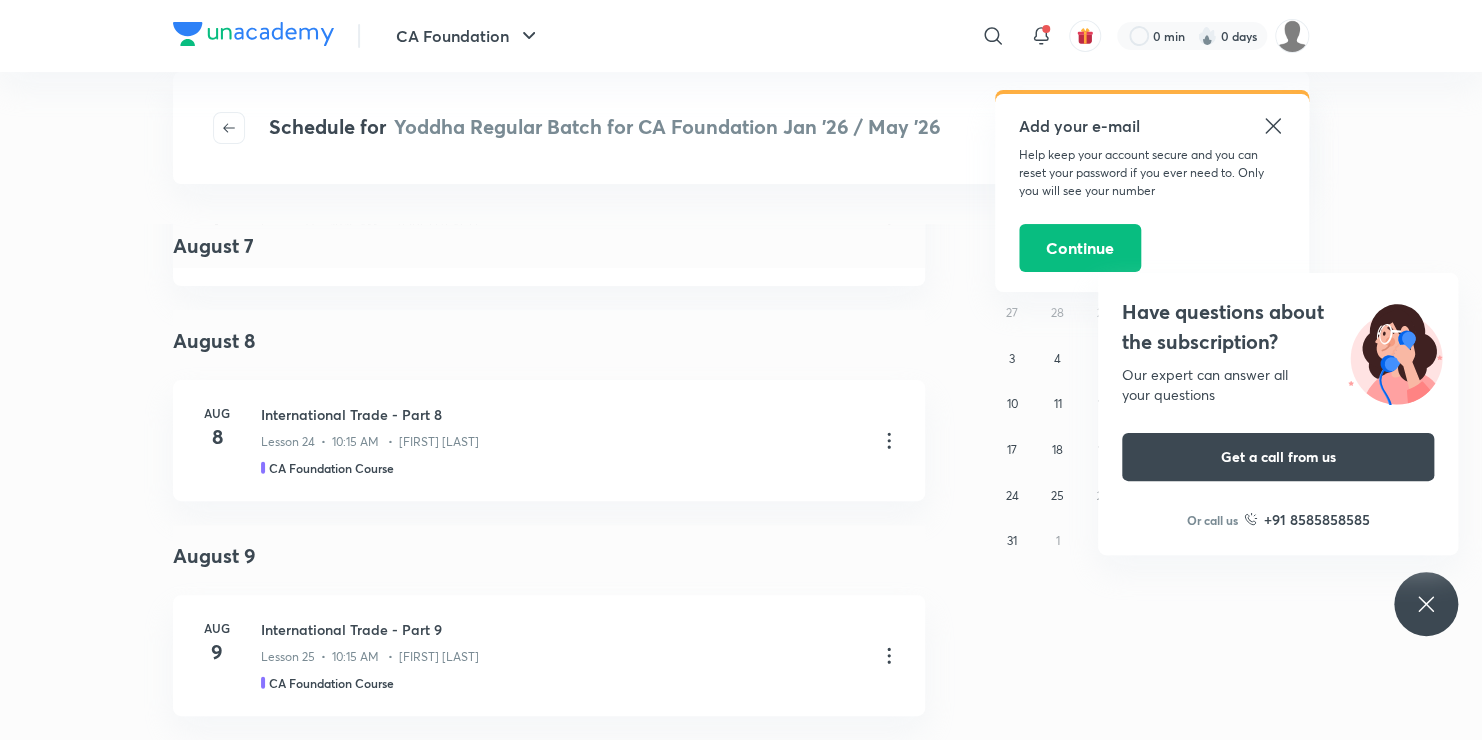 click 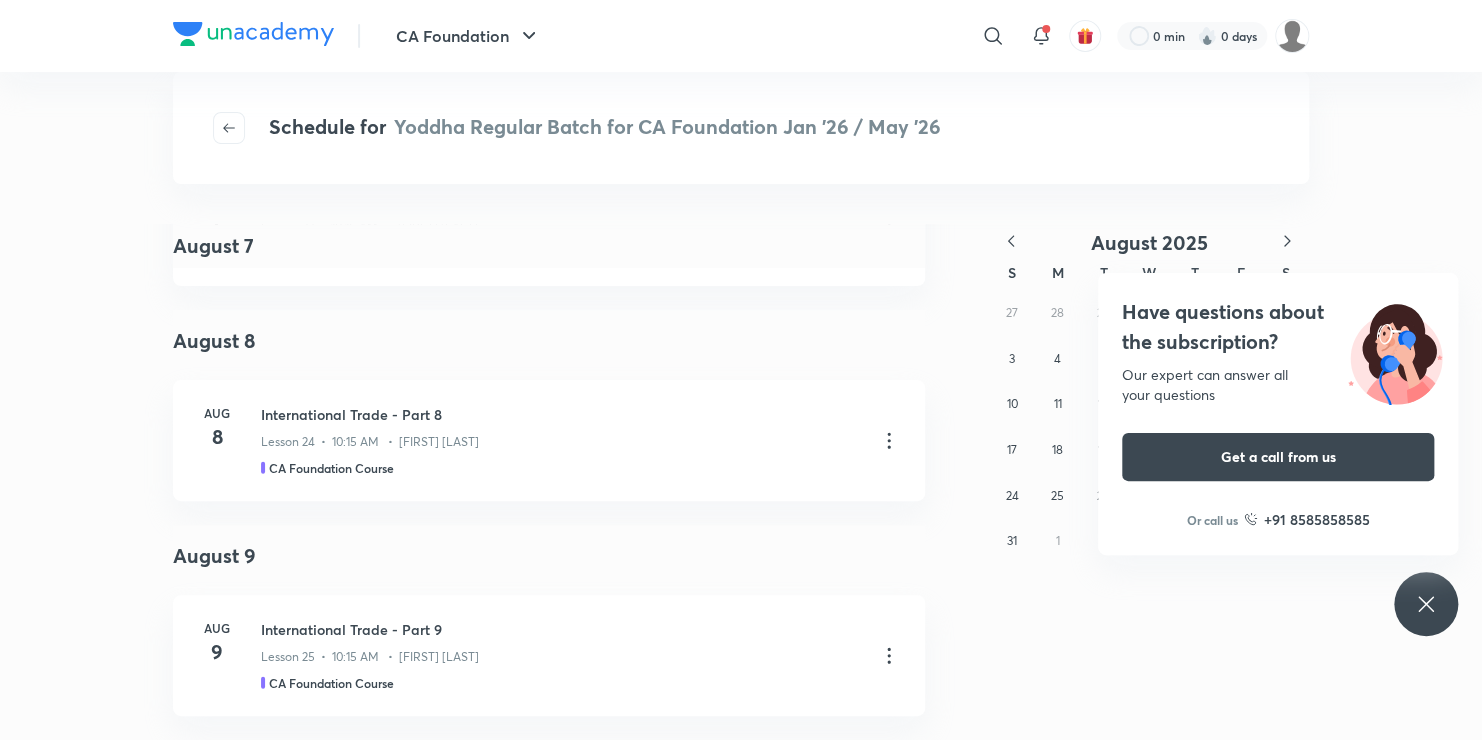 click 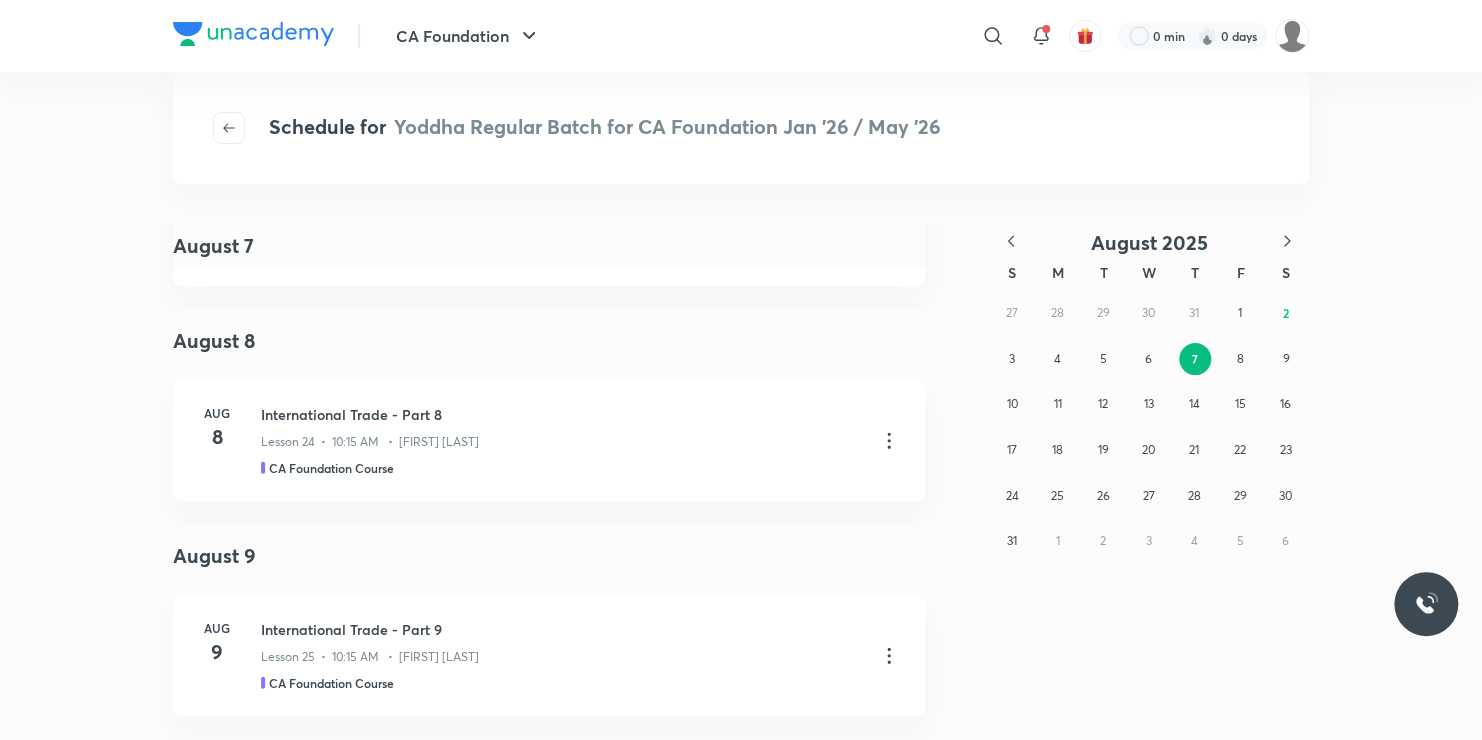click on "August 2025 S M T W T F S 27 28 29 30 31 1 2 3 4 5 6 7 8 9 10 11 12 13 14 15 16 17 18 19 20 21 22 23 24 25 26 27 28 29 30 31 1 2 3 4 5 6" at bounding box center (1101, -769) 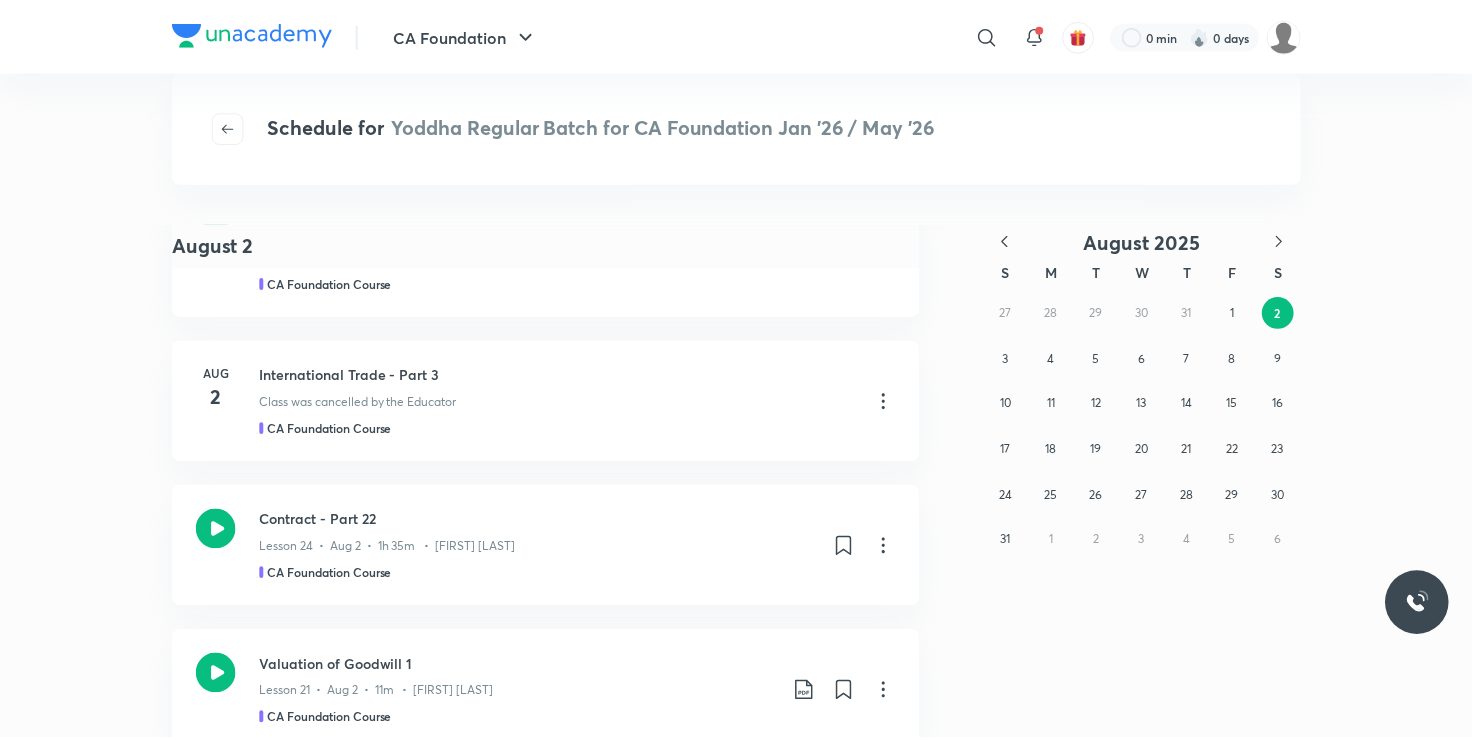 scroll, scrollTop: 0, scrollLeft: 0, axis: both 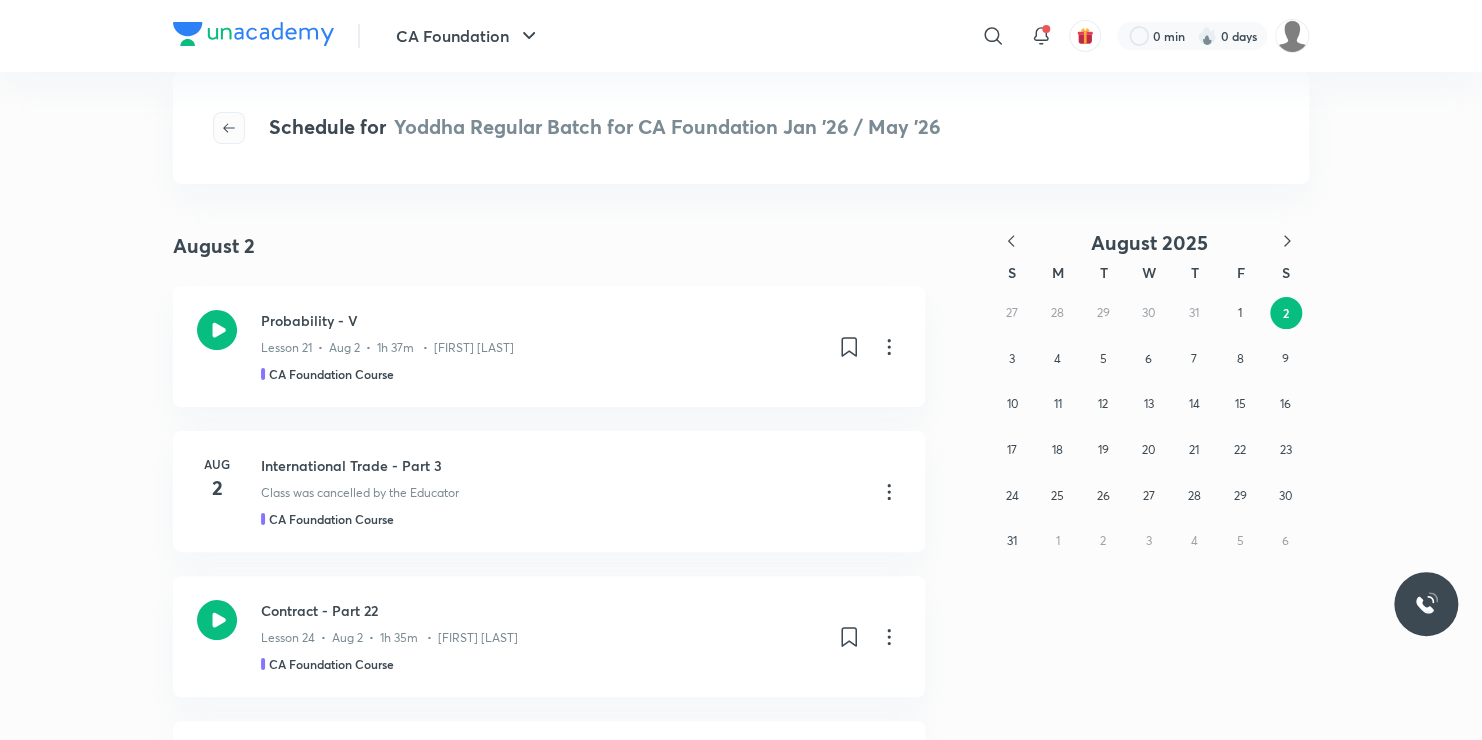 click at bounding box center (229, 128) 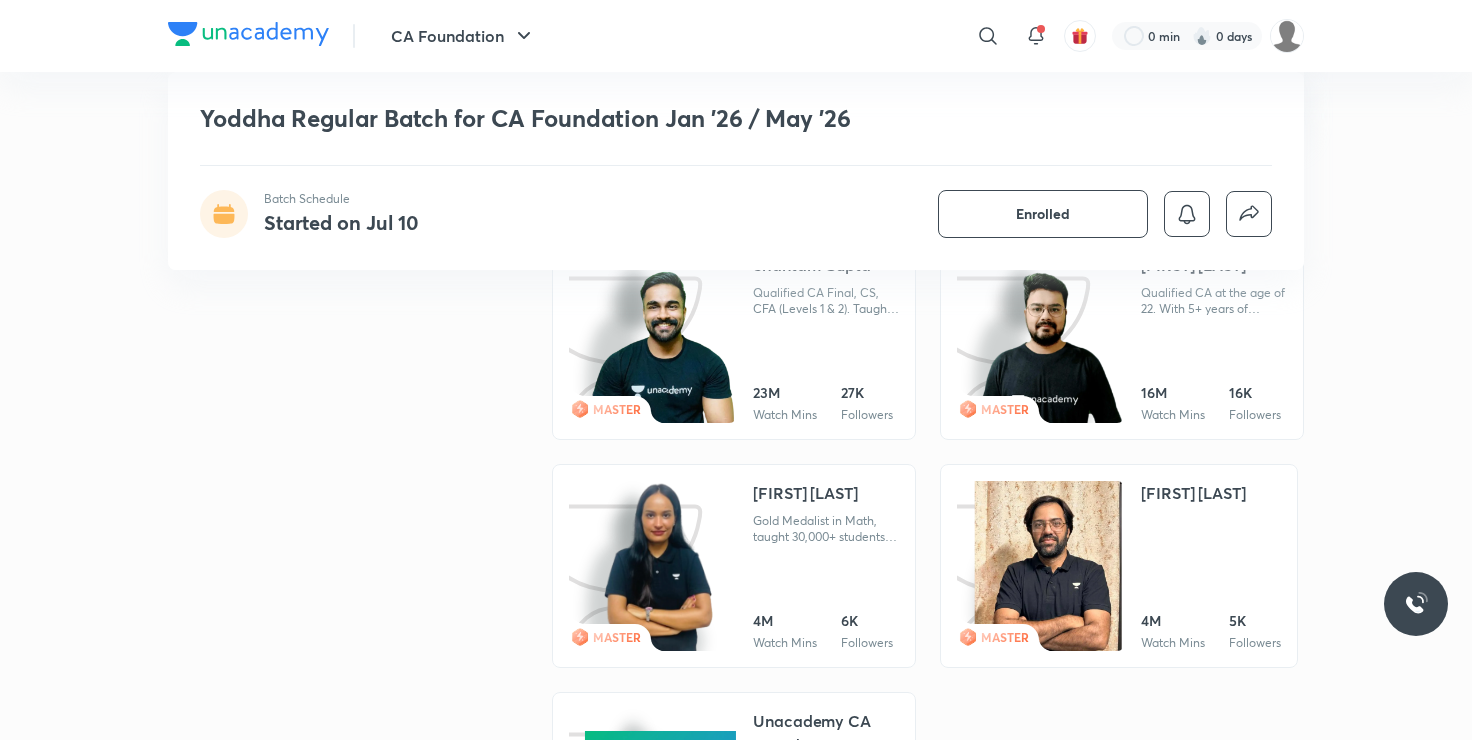 scroll, scrollTop: 2360, scrollLeft: 0, axis: vertical 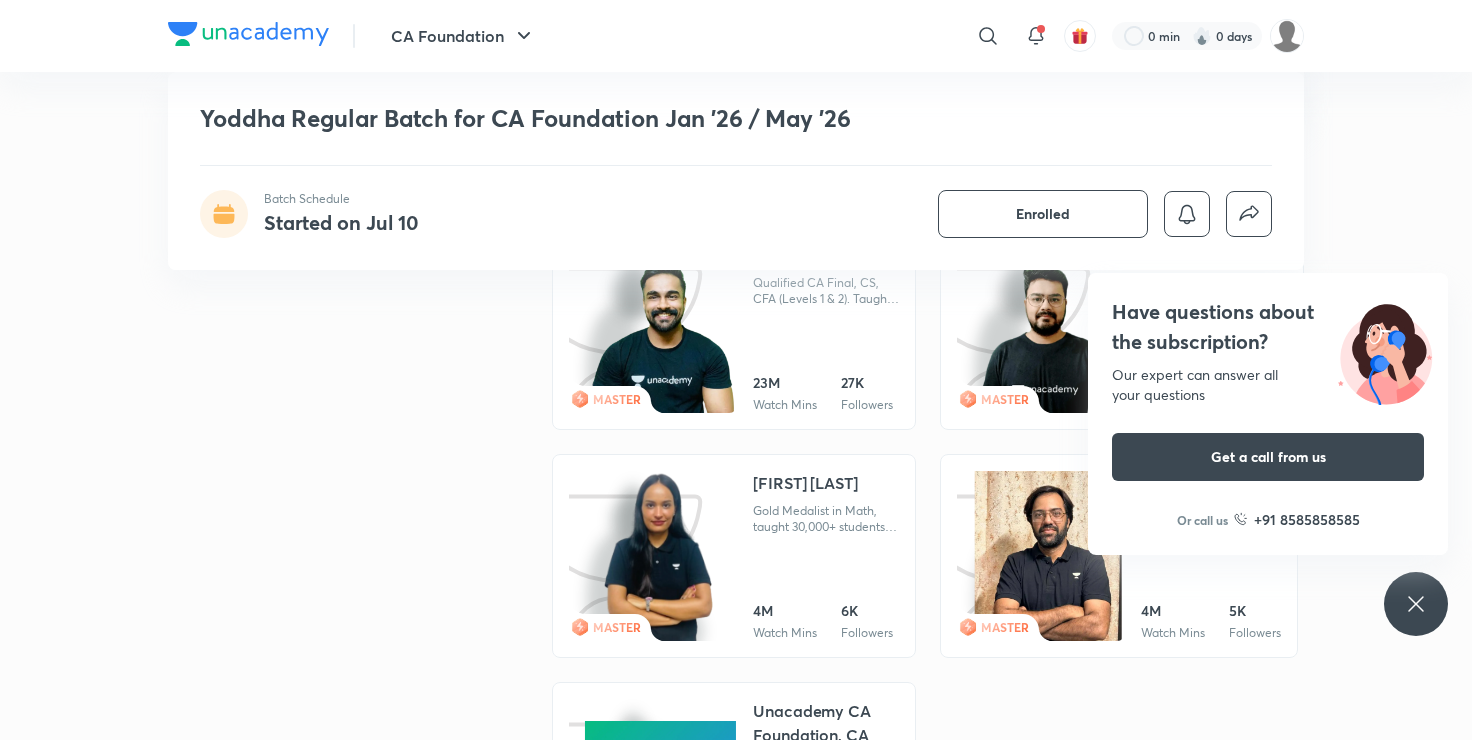 click 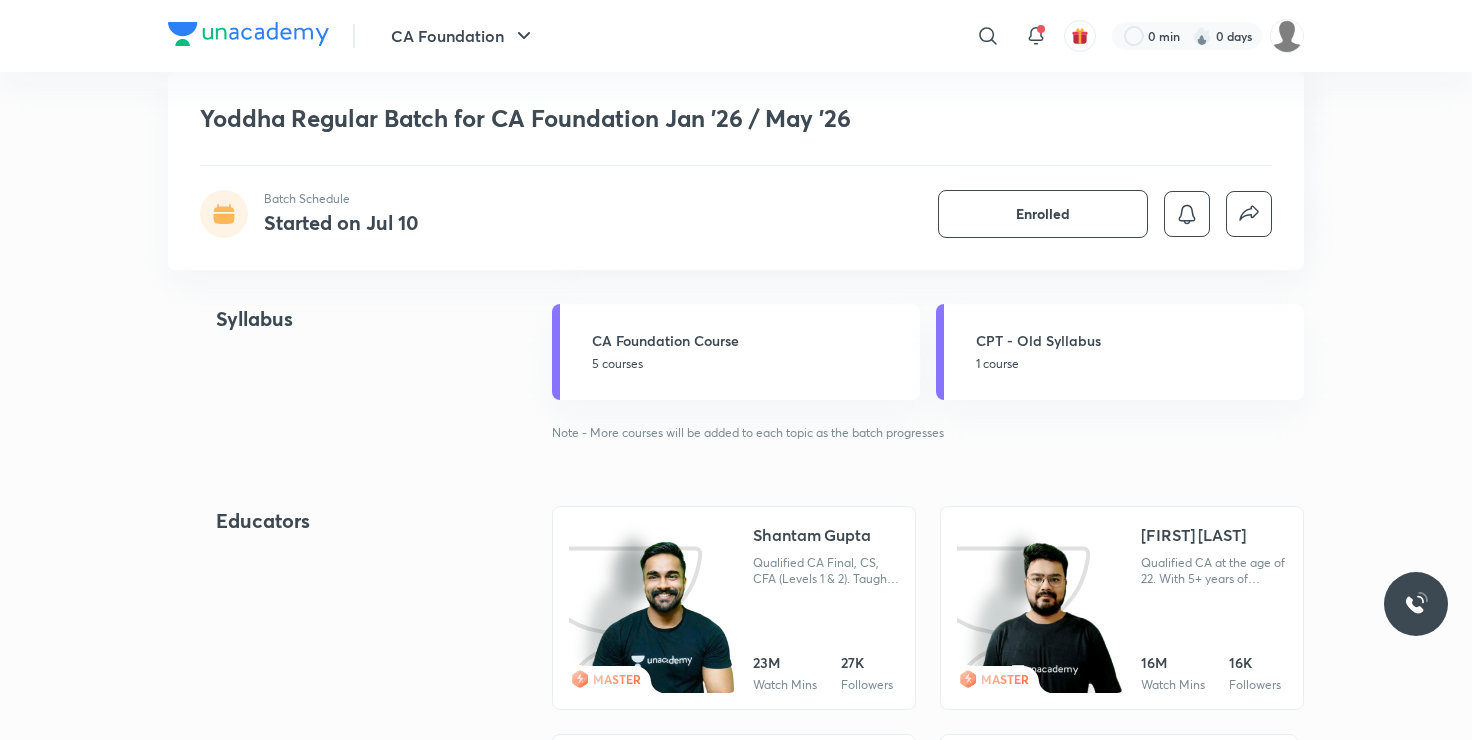 scroll, scrollTop: 2040, scrollLeft: 0, axis: vertical 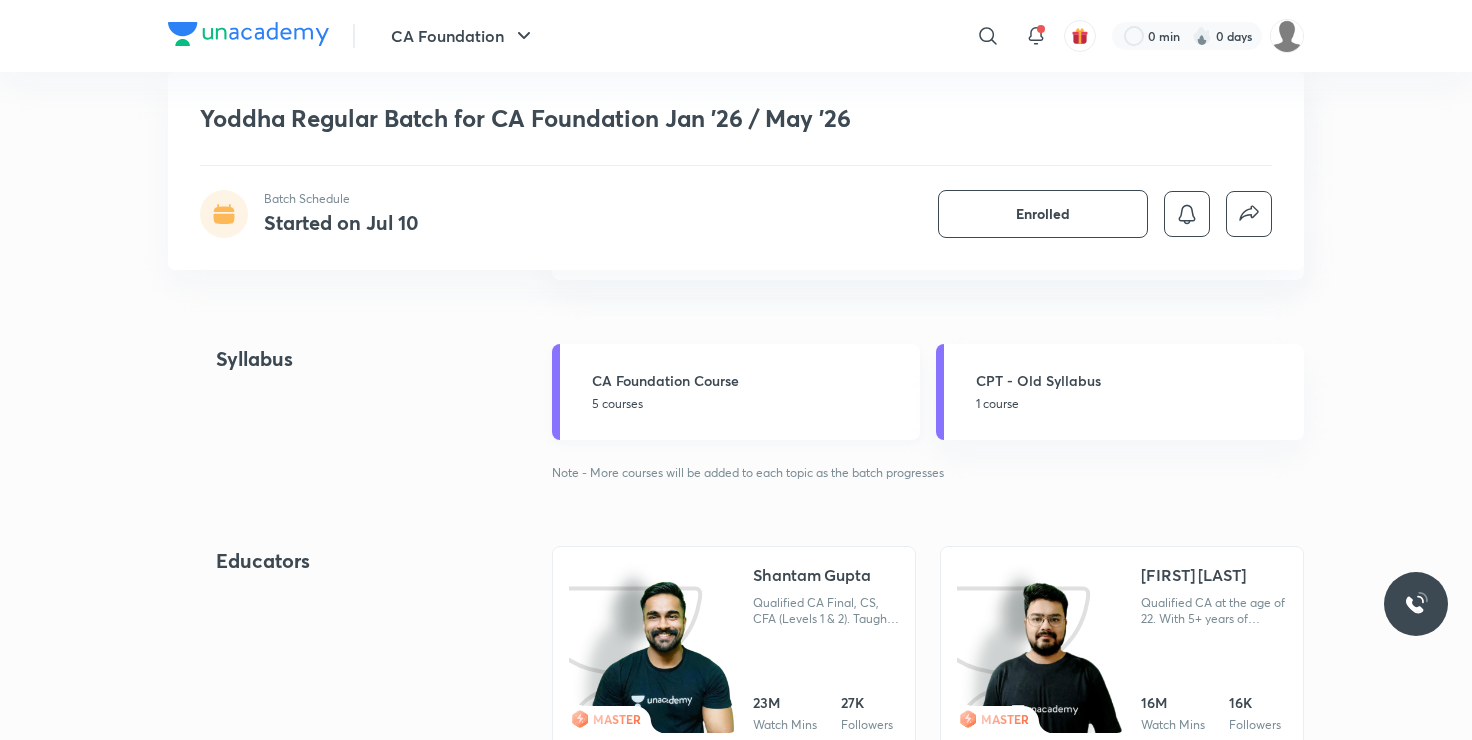 click on "CA Foundation Course 5 courses" at bounding box center [736, 392] 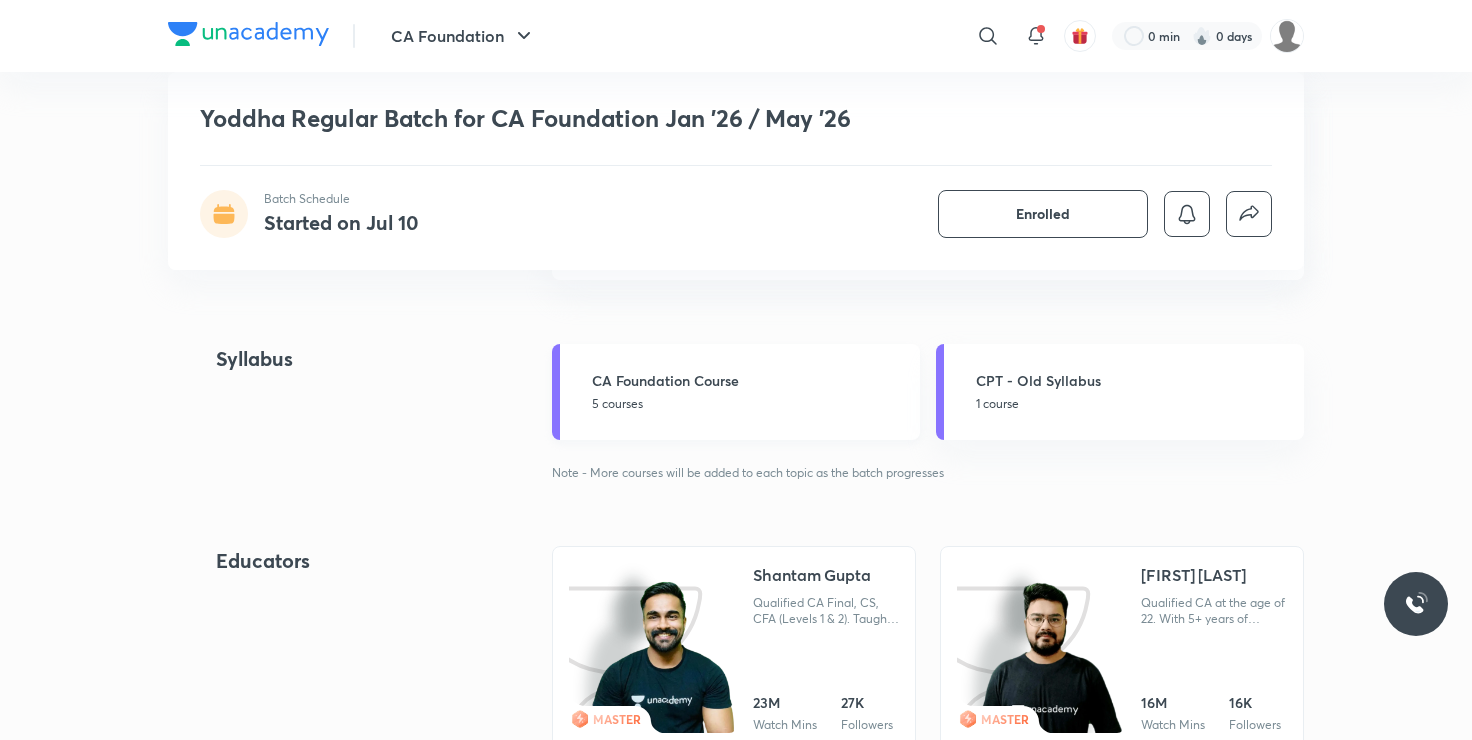 scroll, scrollTop: 0, scrollLeft: 0, axis: both 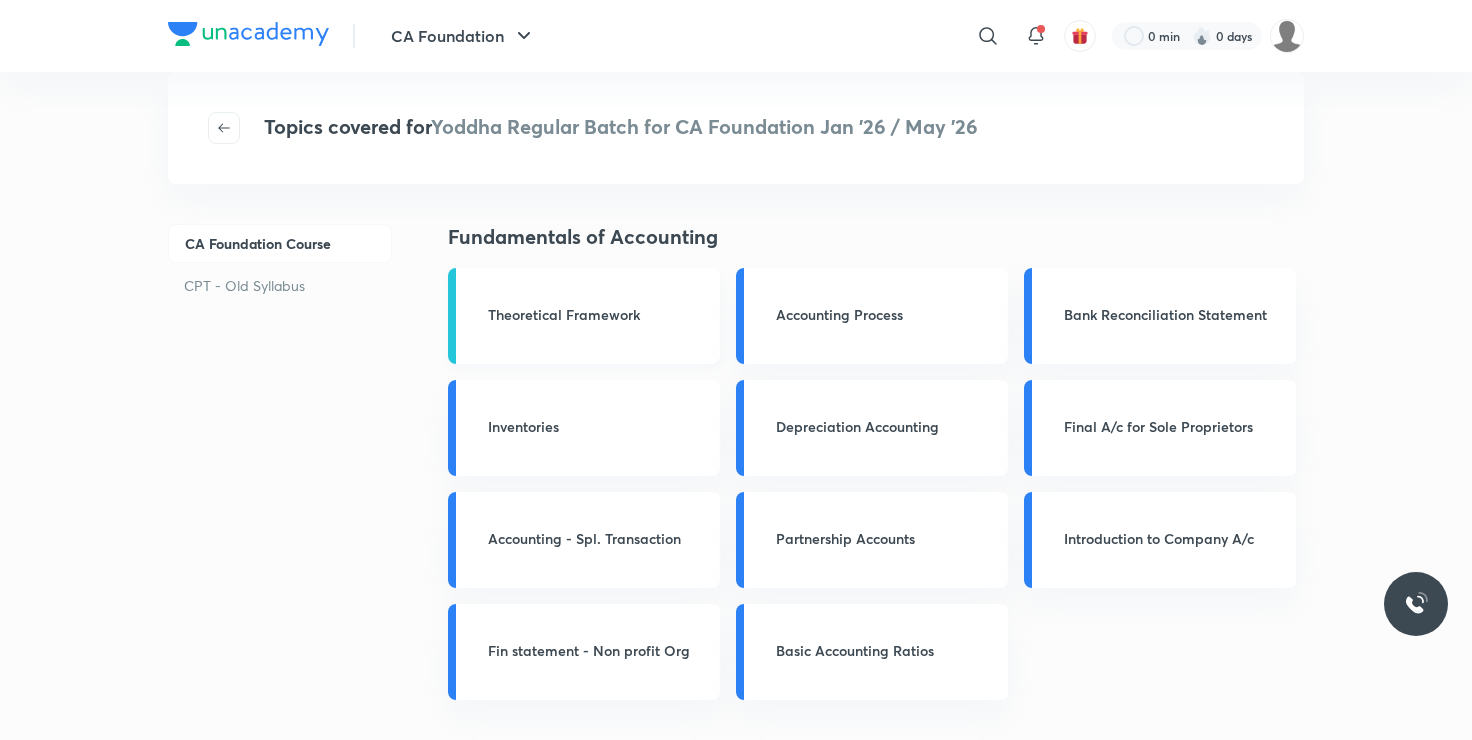 click on "Theoretical Framework" at bounding box center [598, 314] 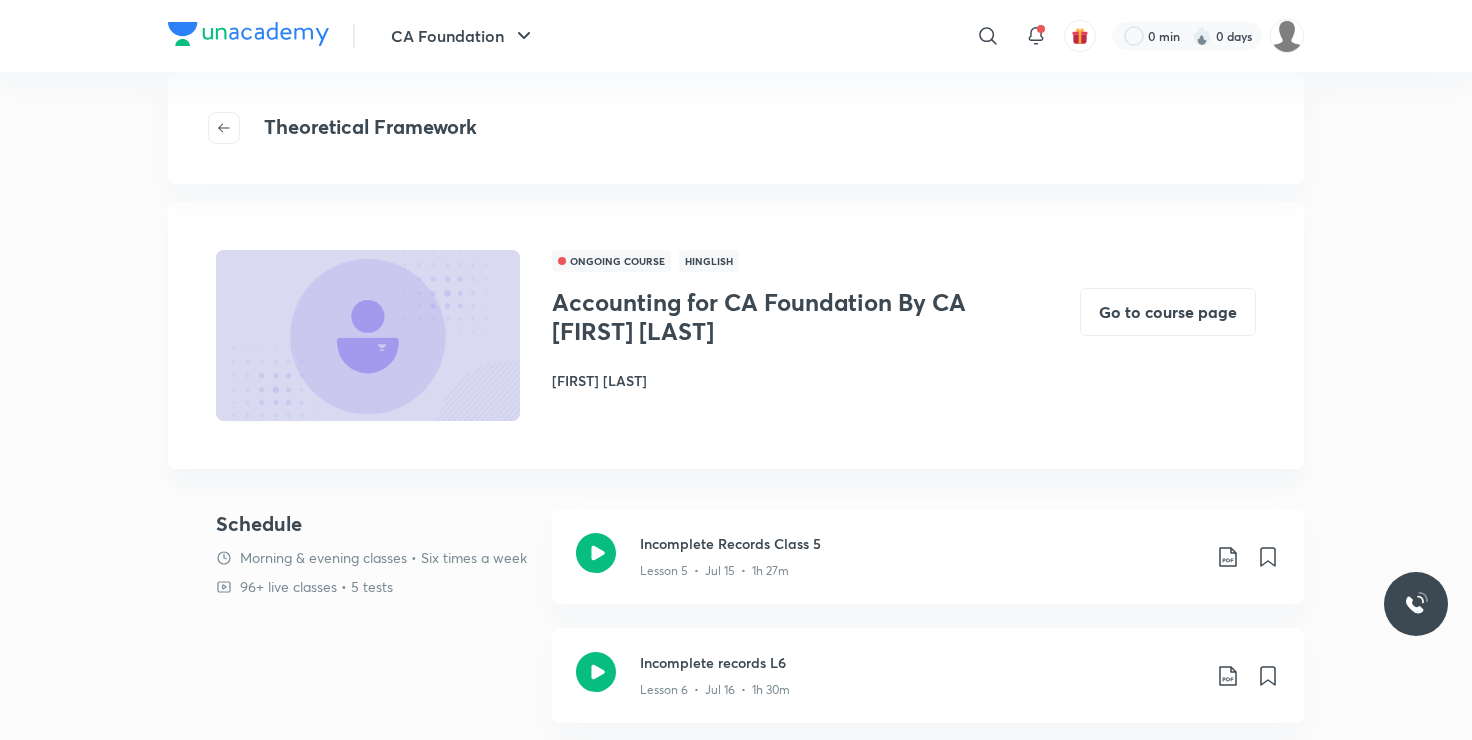 scroll, scrollTop: 14, scrollLeft: 0, axis: vertical 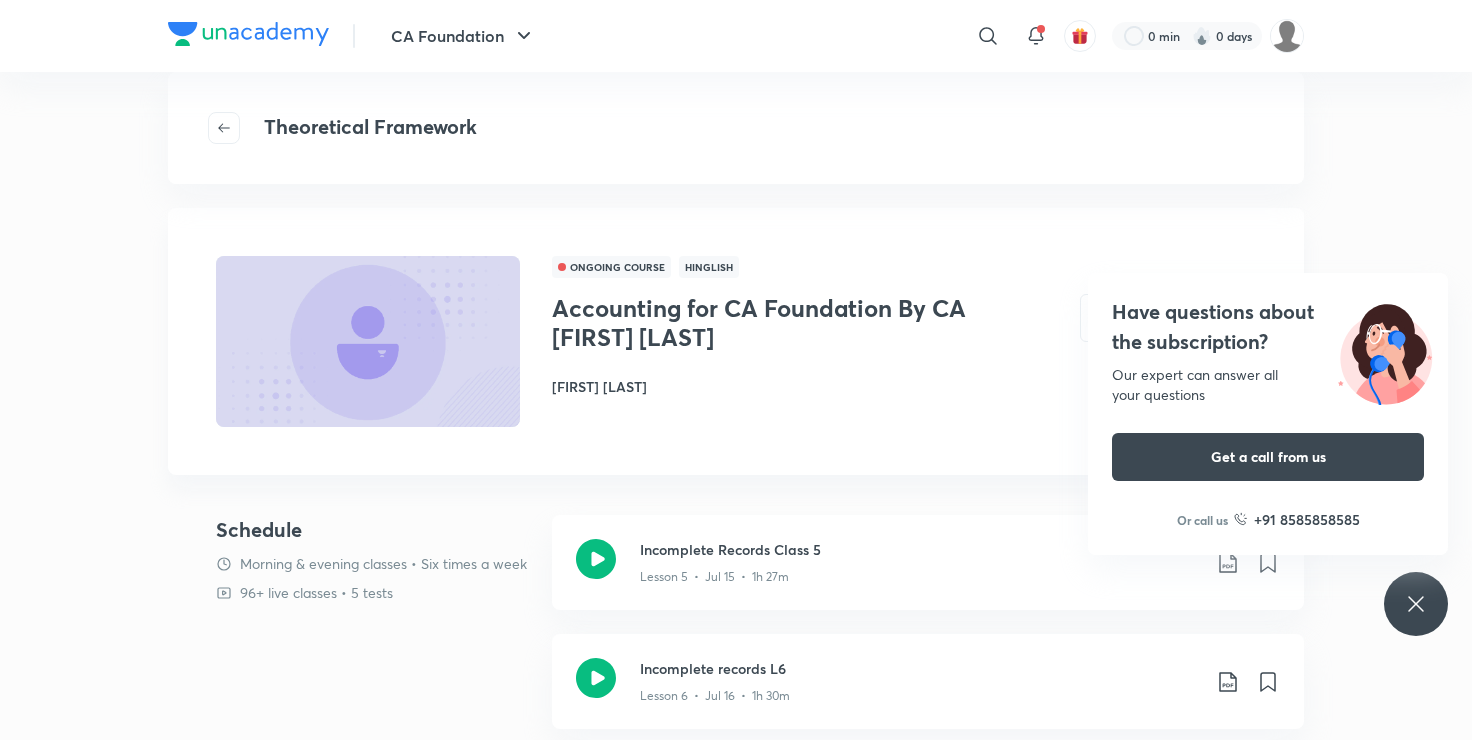 click on "ONGOING COURSE" at bounding box center [611, 267] 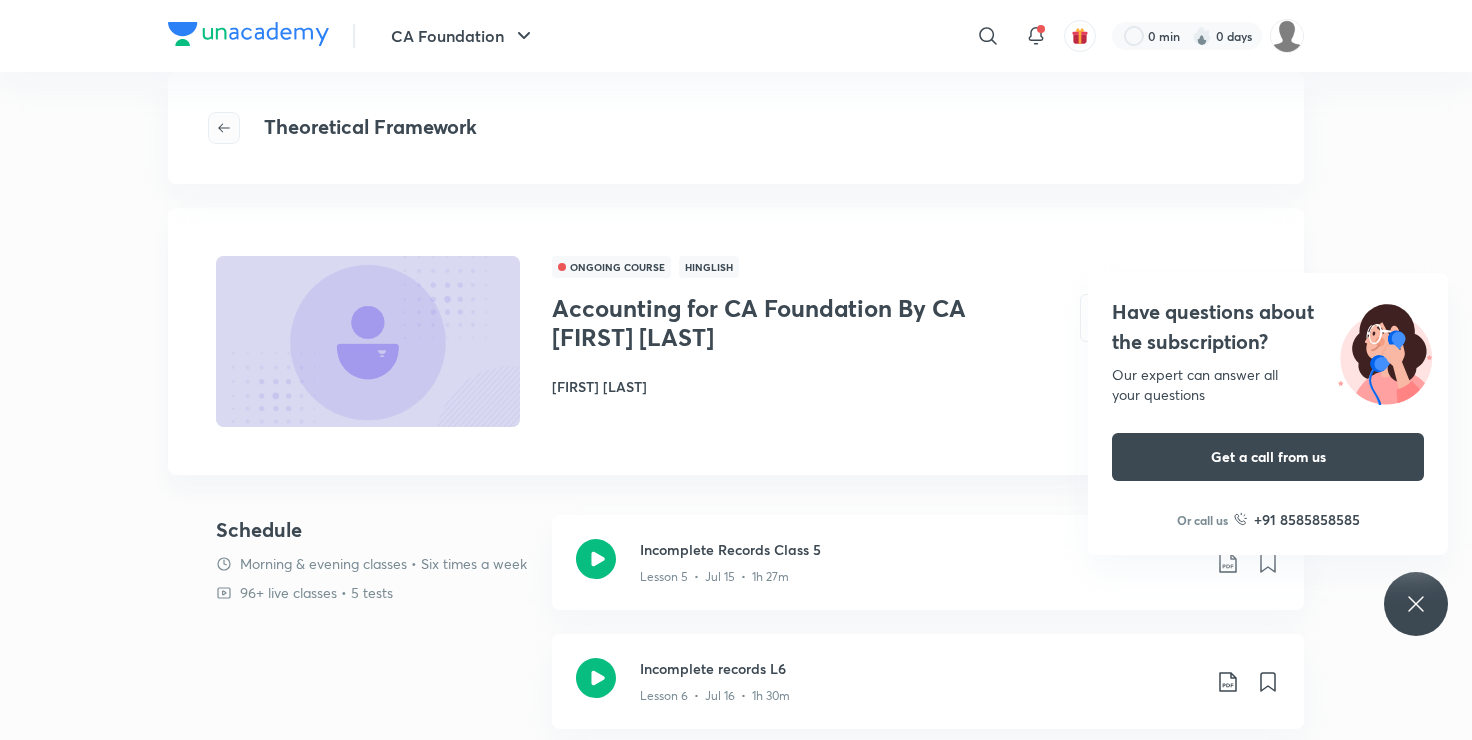 click at bounding box center [224, 128] 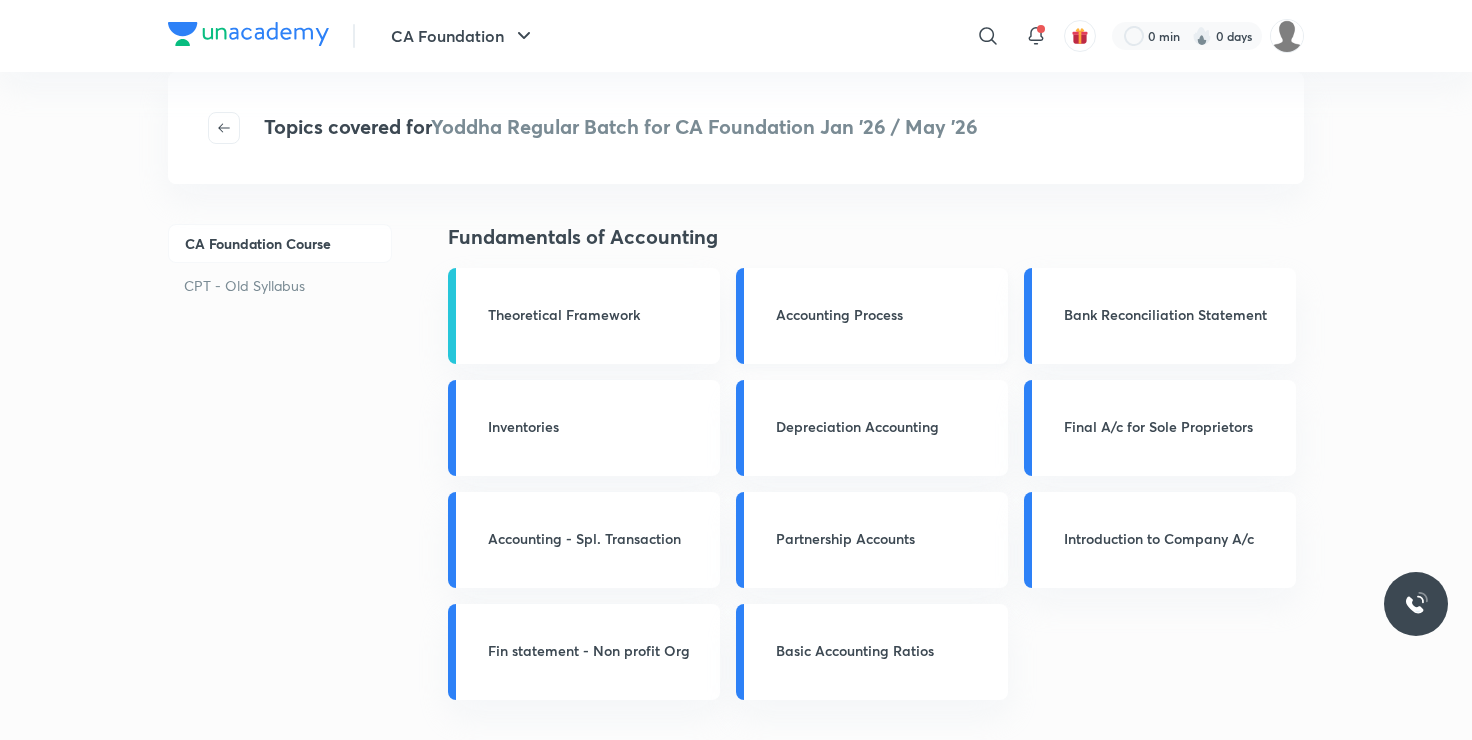 click on "Accounting Process" at bounding box center [886, 314] 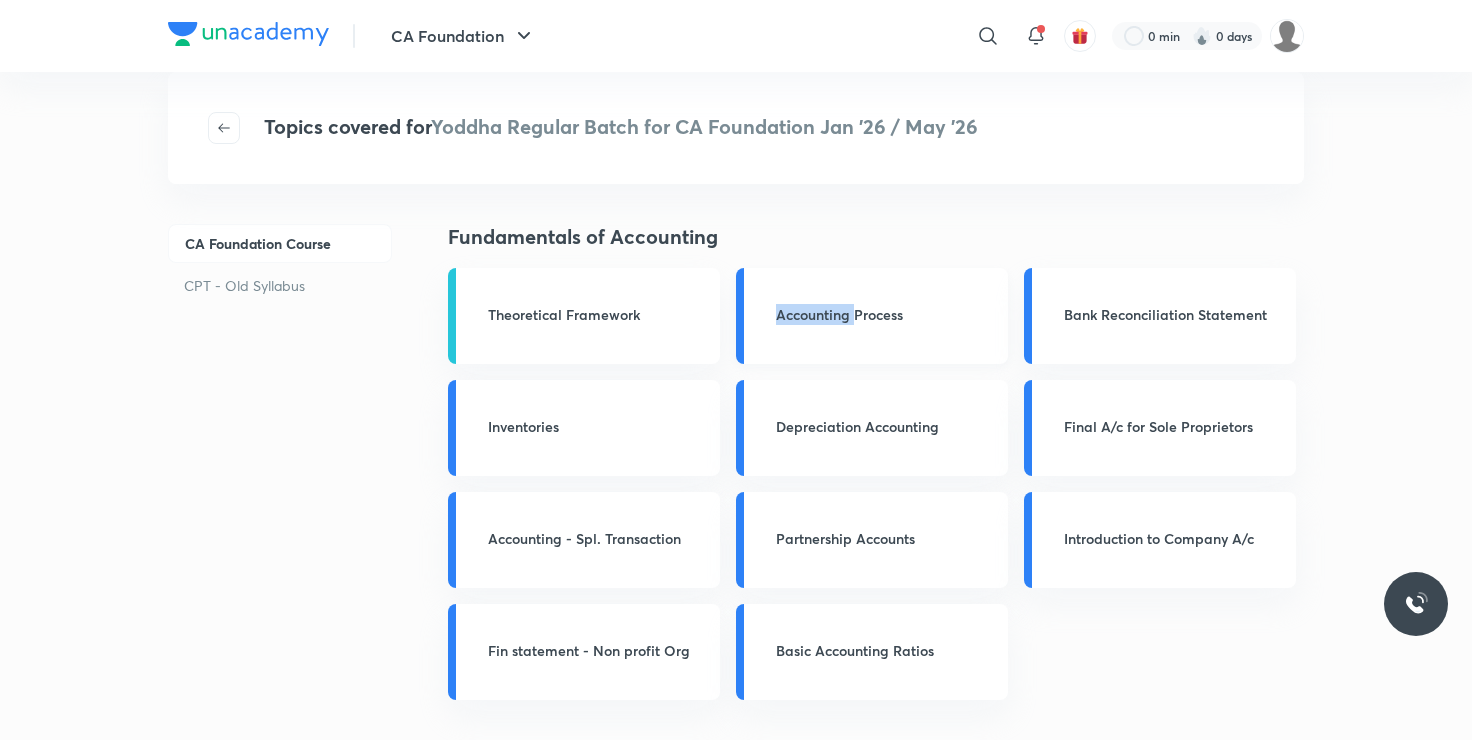 click on "Accounting Process" at bounding box center (886, 314) 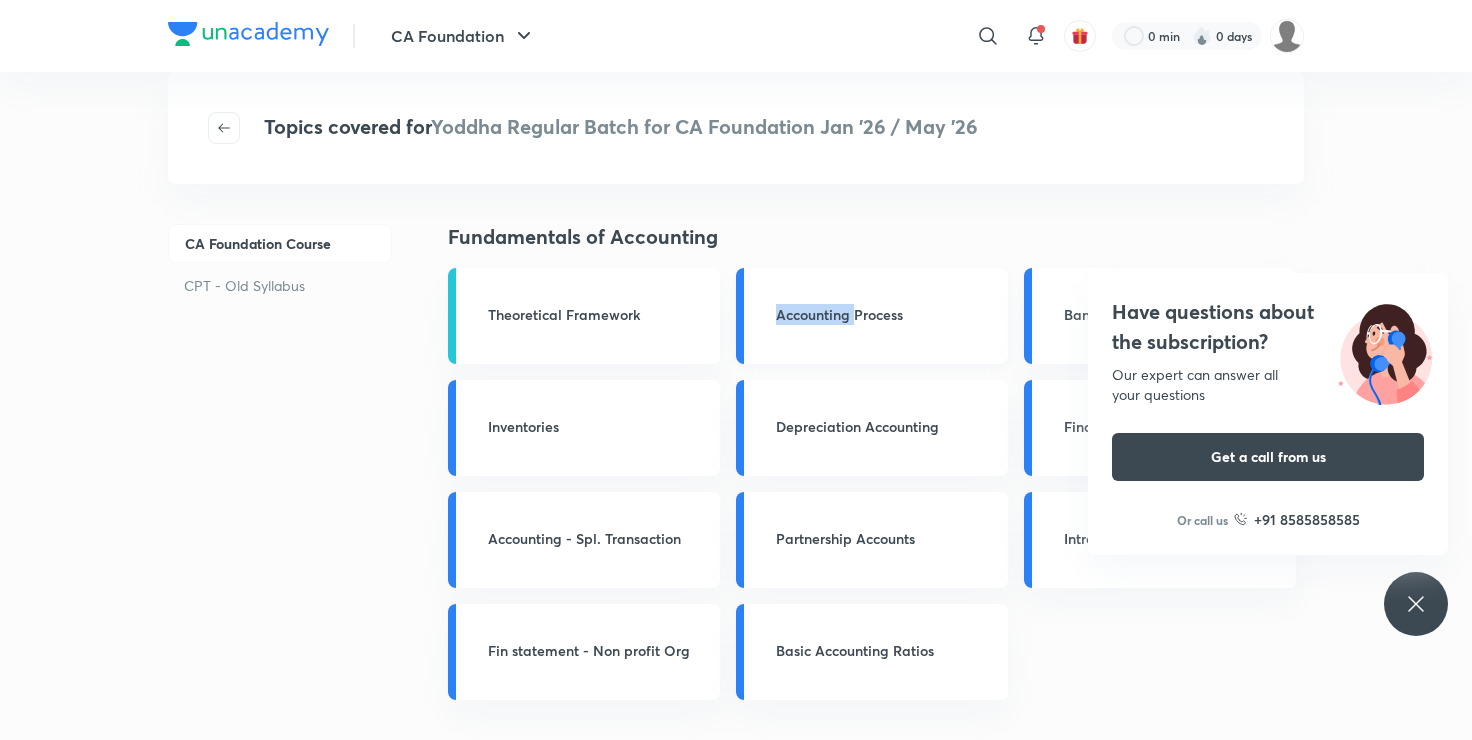 click on "Accounting Process" at bounding box center (886, 314) 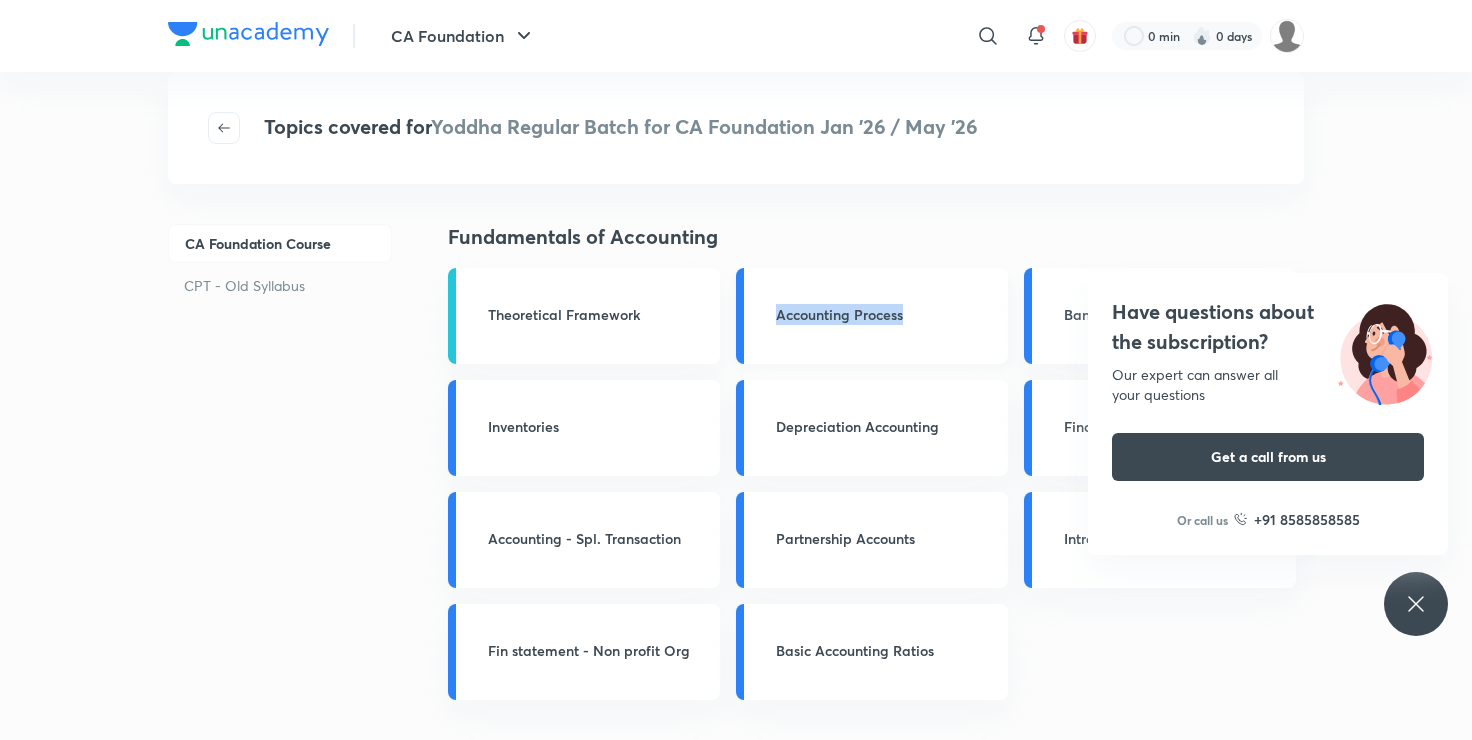 click on "Accounting Process" at bounding box center [886, 314] 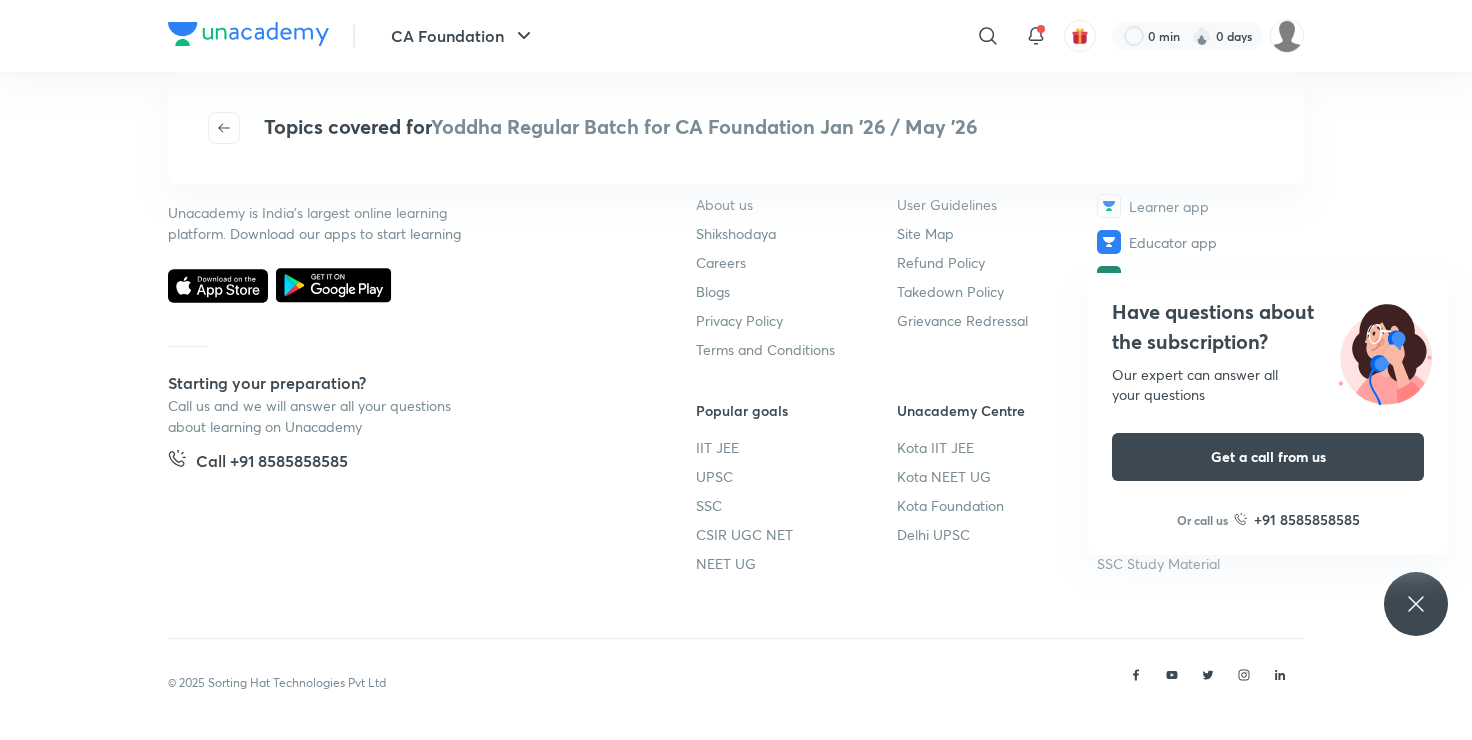 scroll, scrollTop: 1796, scrollLeft: 0, axis: vertical 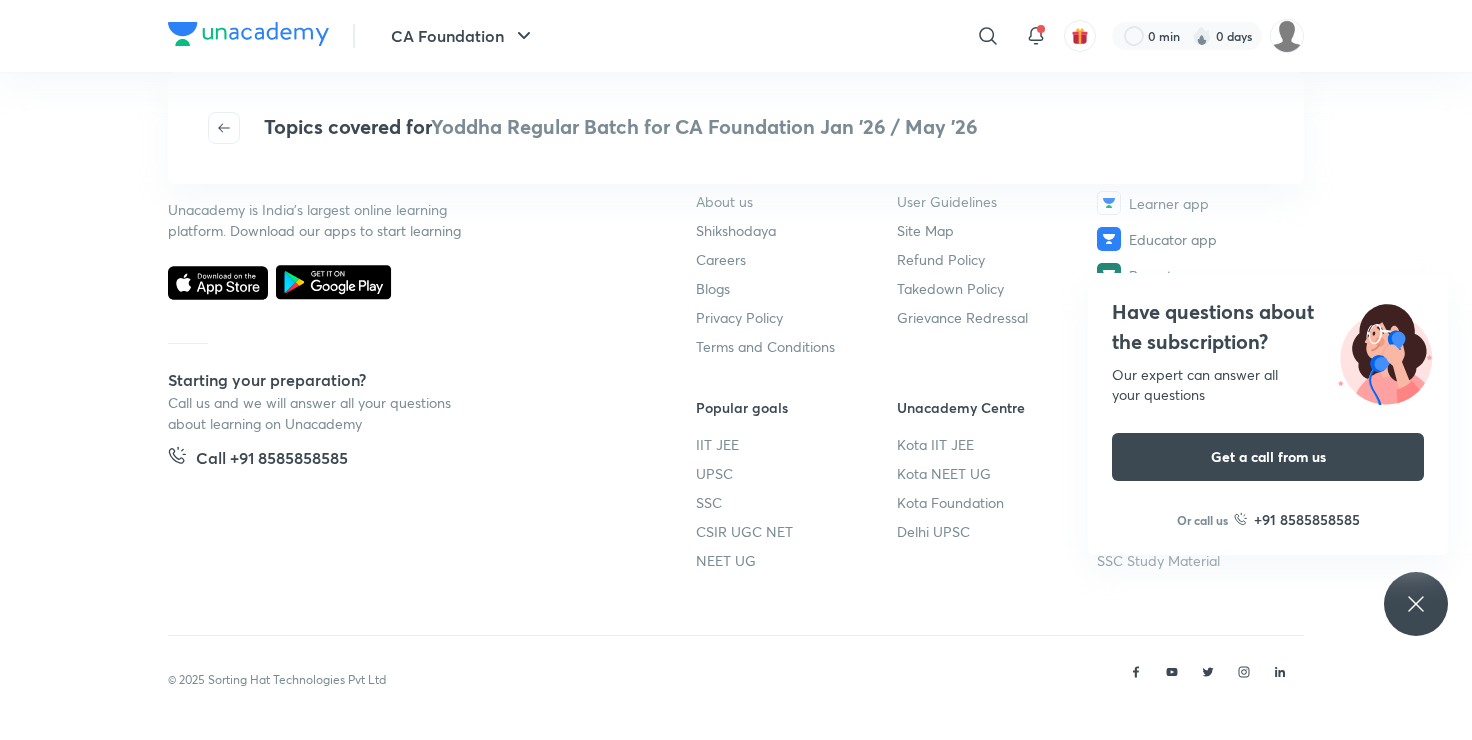 click 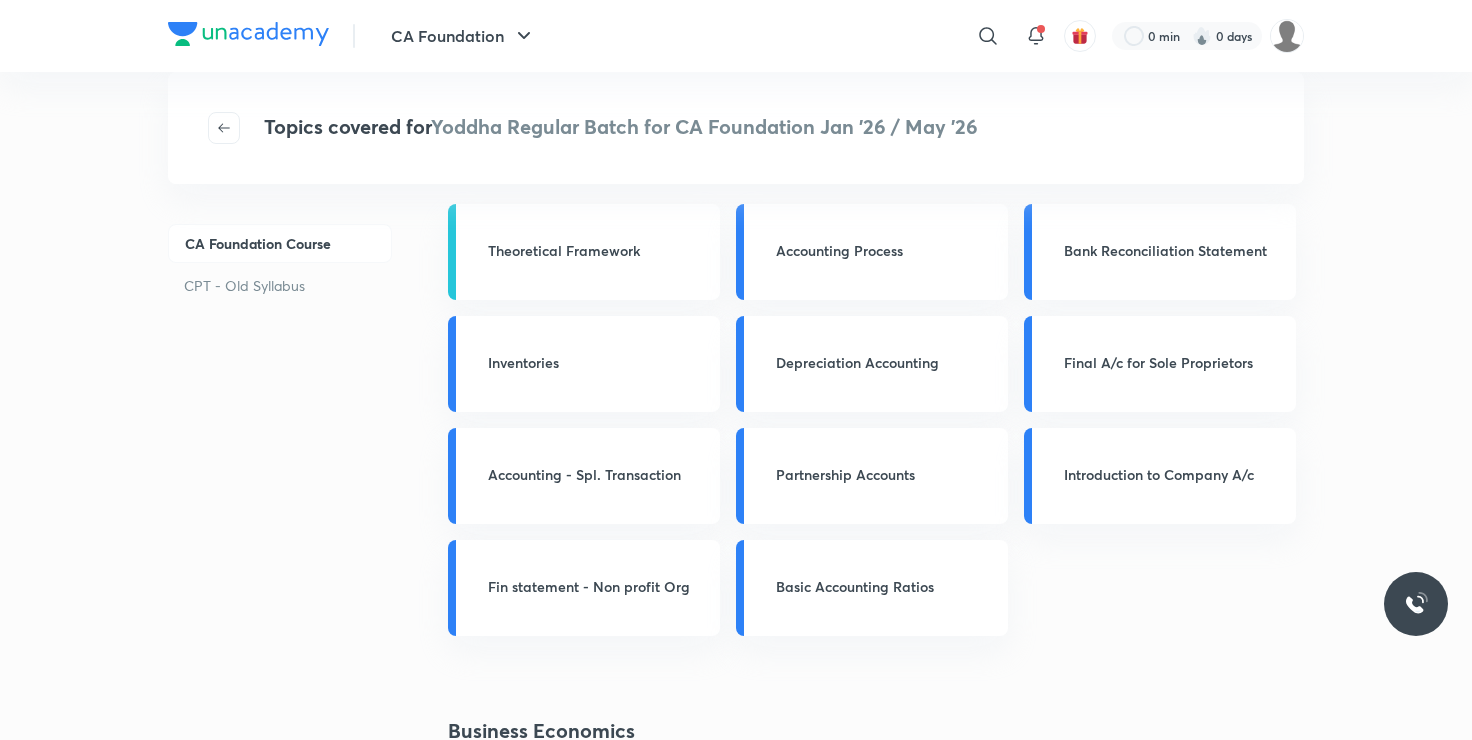 scroll, scrollTop: 0, scrollLeft: 0, axis: both 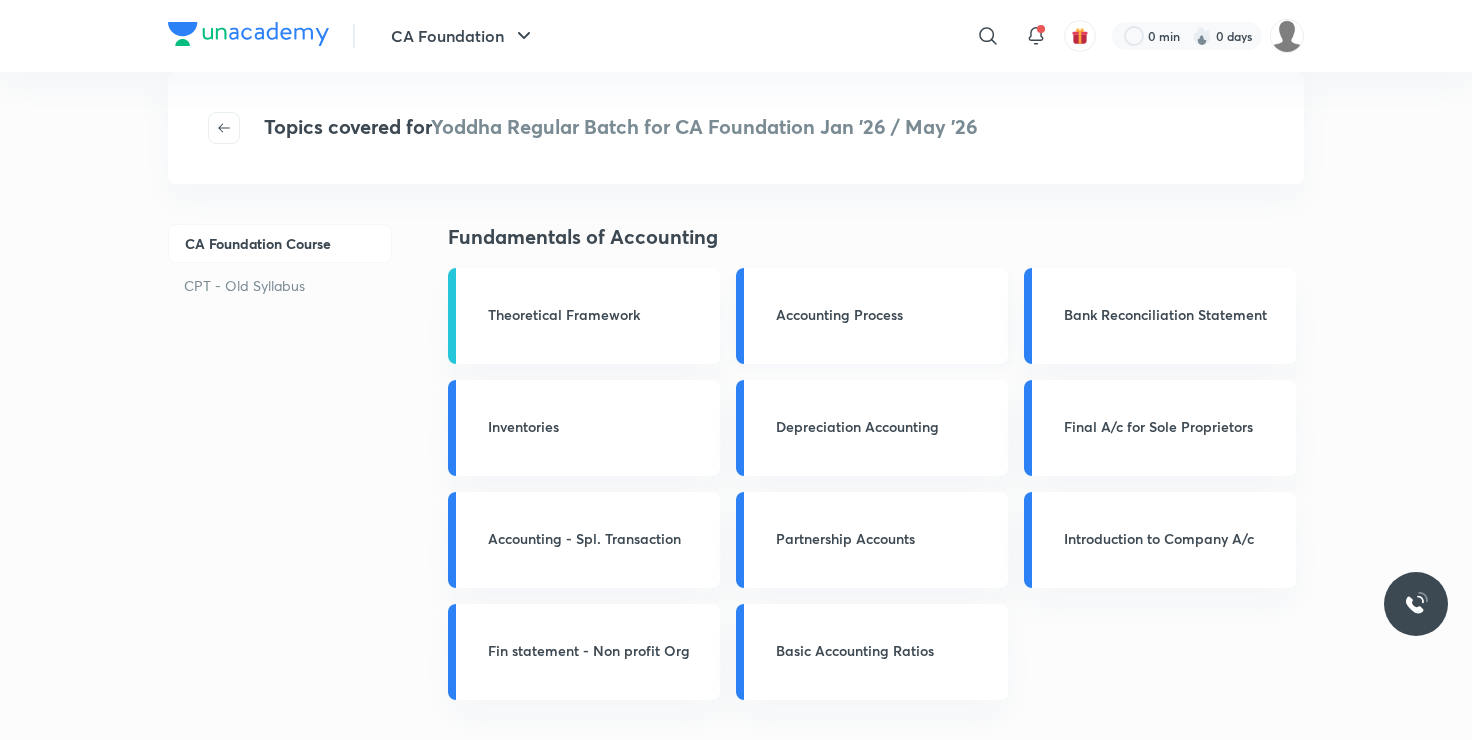 click on "Accounting Process" at bounding box center (886, 314) 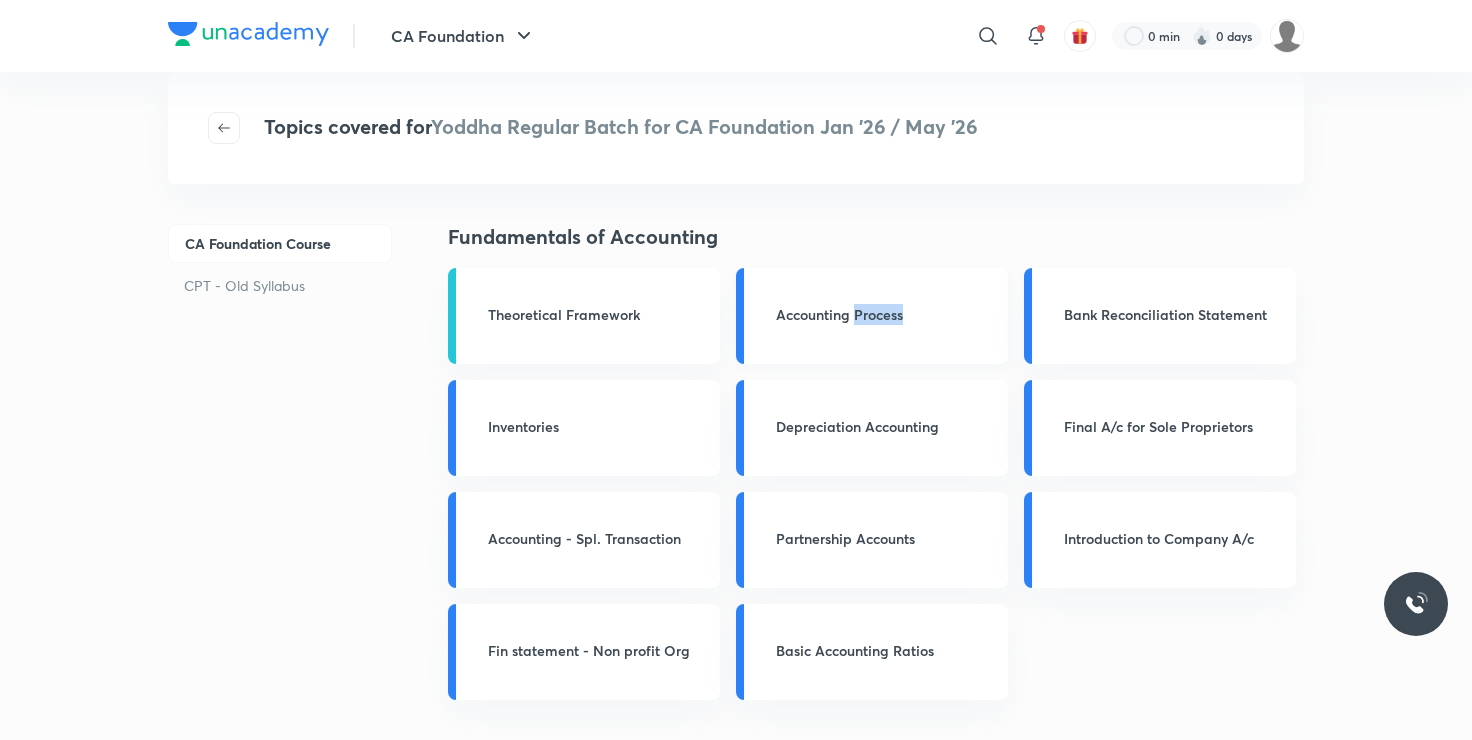 click on "Accounting Process" at bounding box center [886, 314] 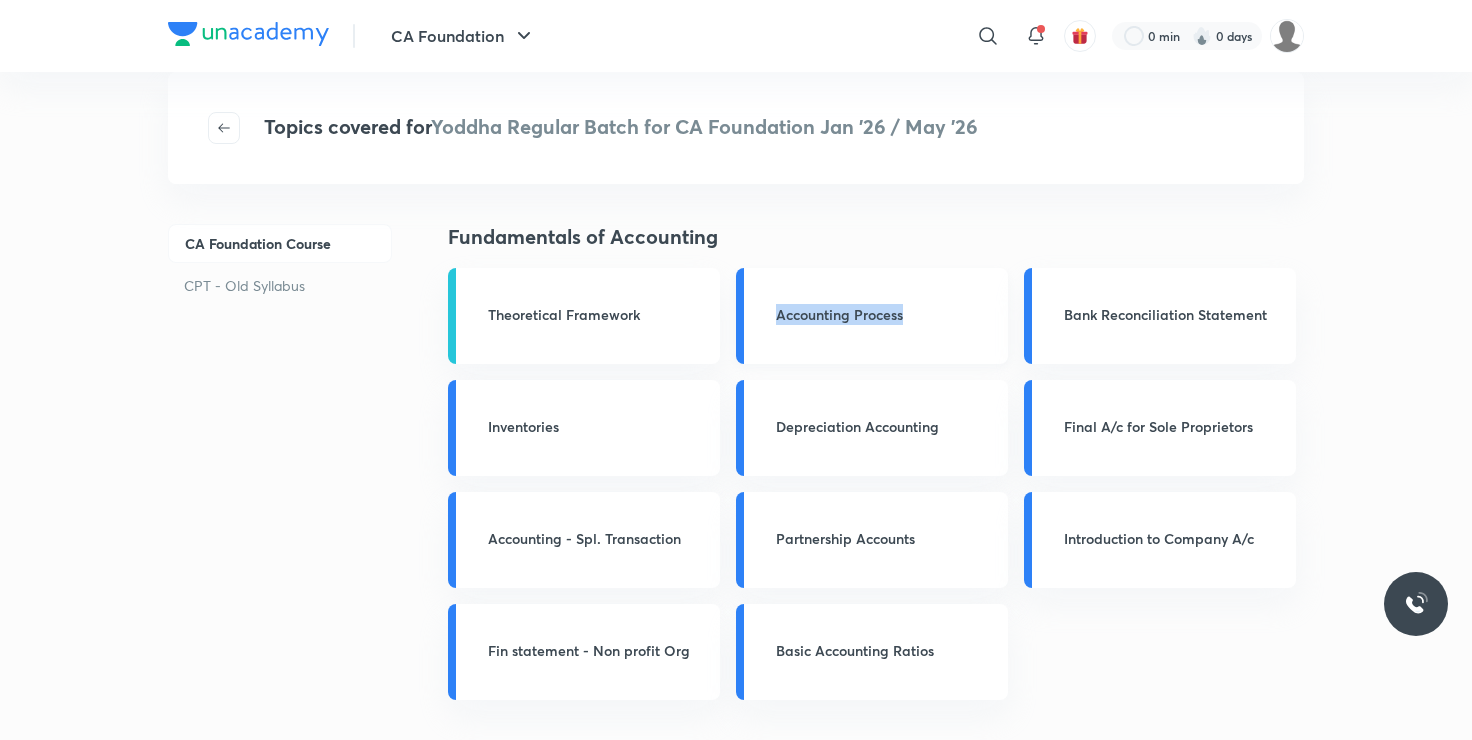 click on "Accounting Process" at bounding box center (886, 314) 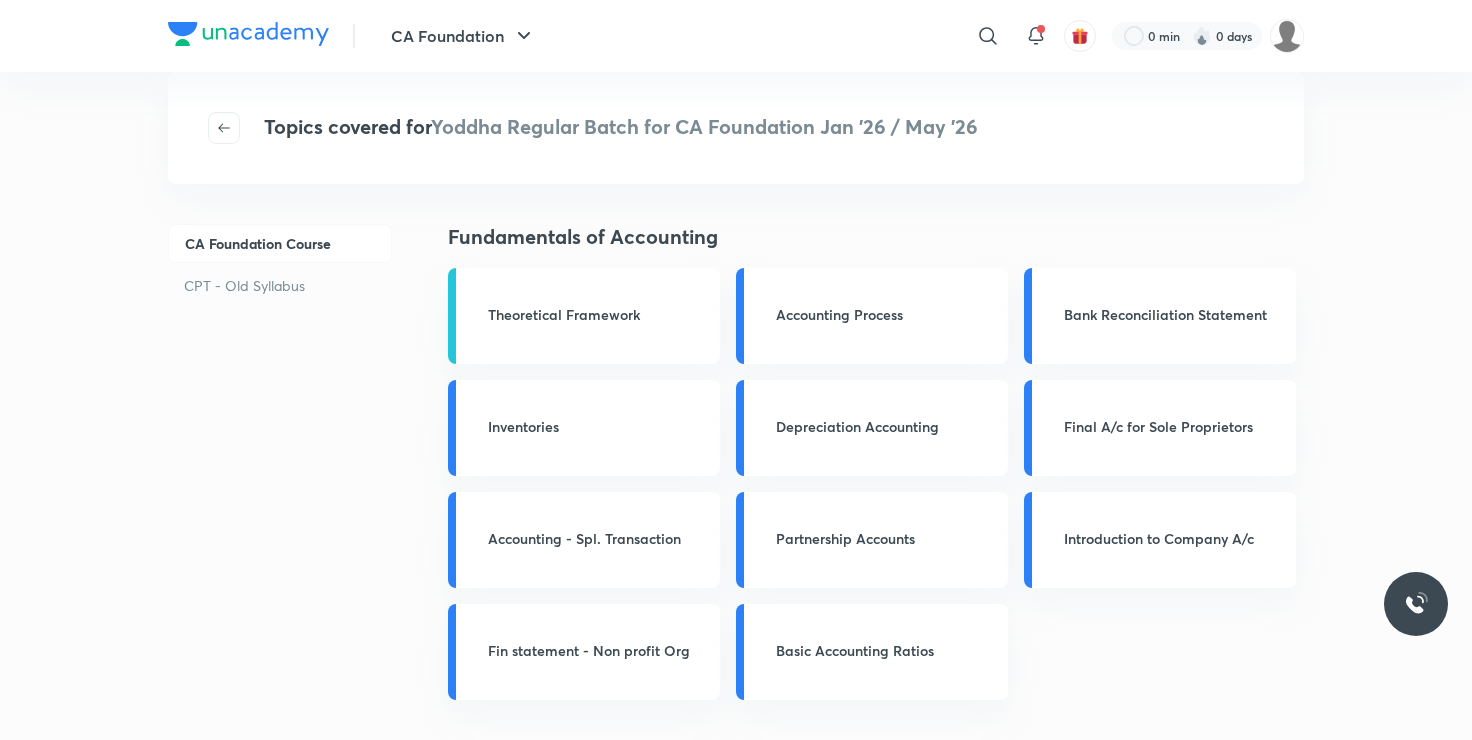 click on "CA Foundation Course" at bounding box center (280, 243) 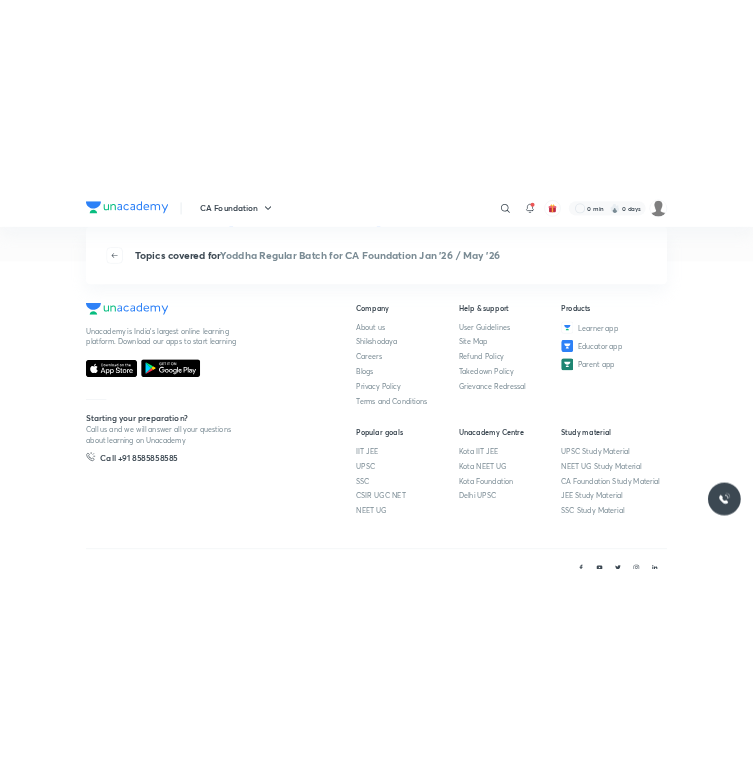 scroll, scrollTop: 1796, scrollLeft: 0, axis: vertical 